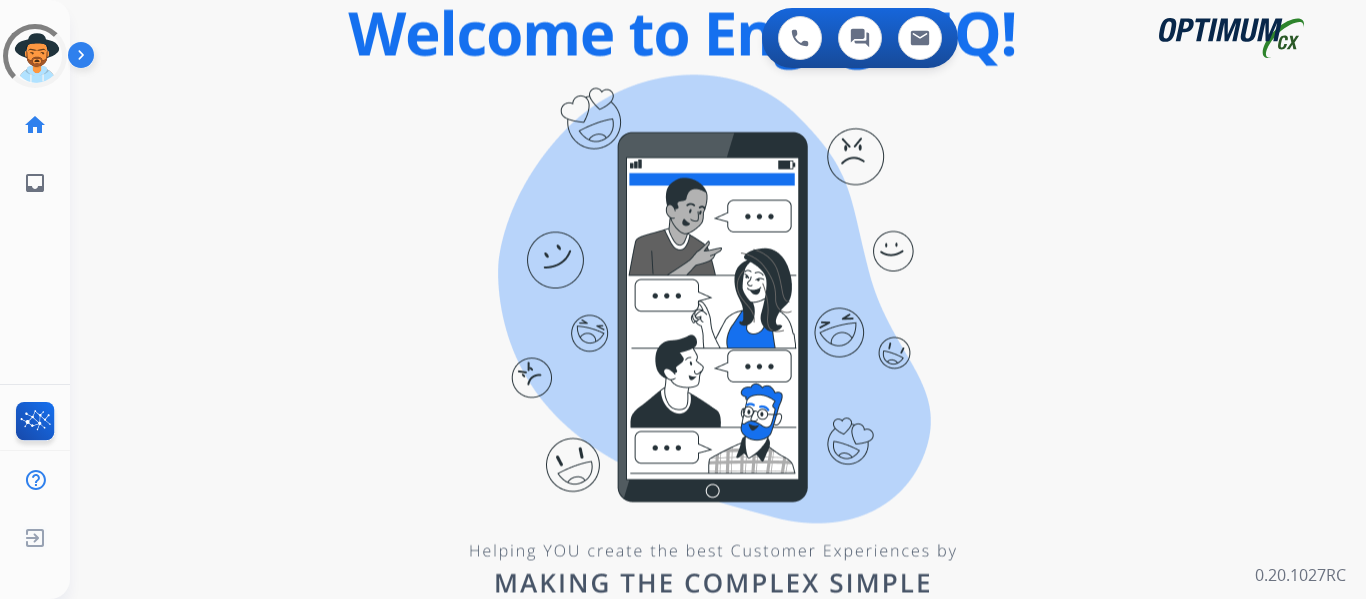 scroll, scrollTop: 0, scrollLeft: 0, axis: both 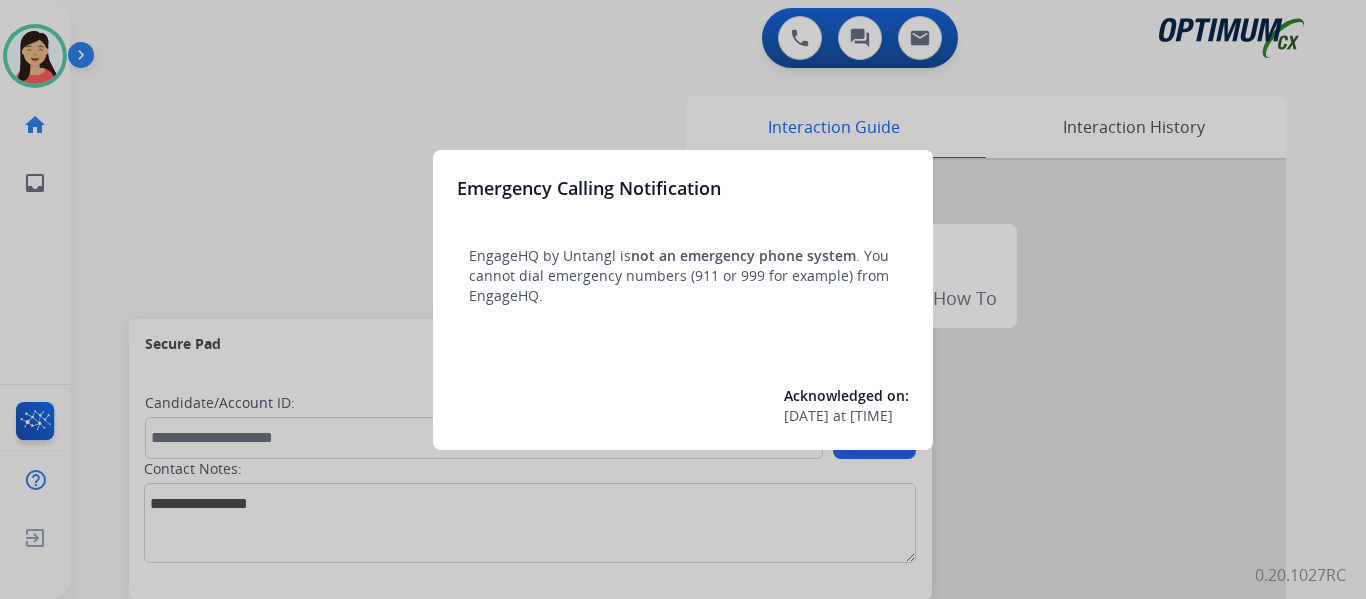 click at bounding box center (683, 299) 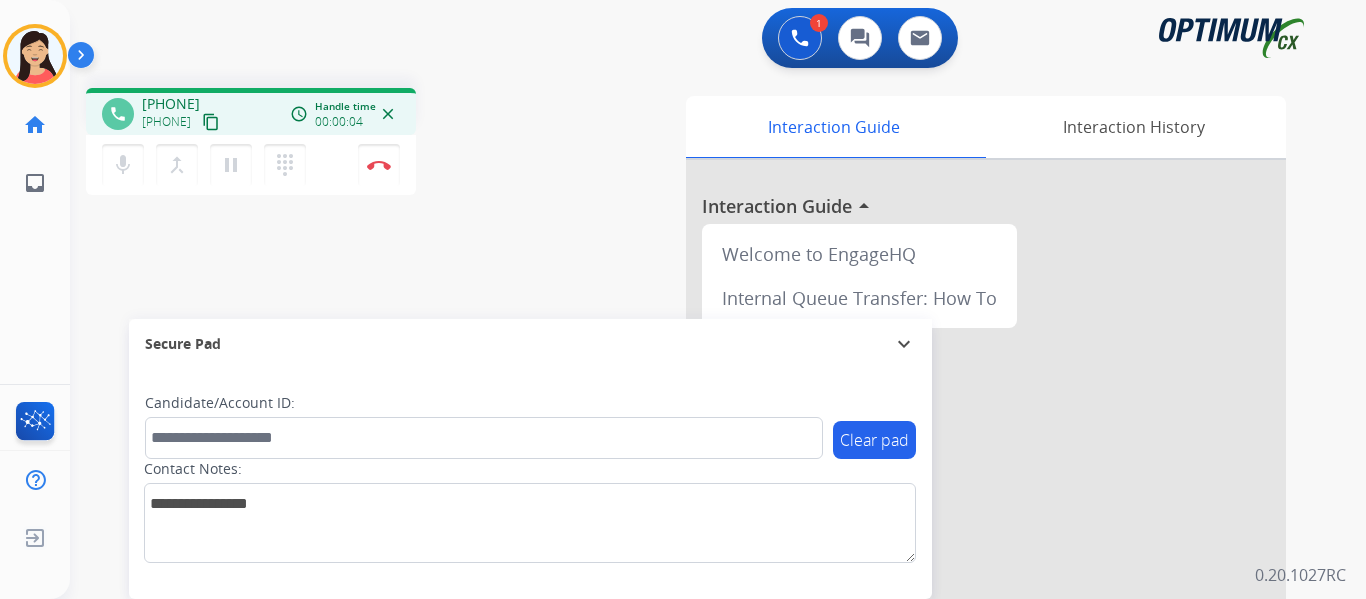 click on "content_copy" at bounding box center (211, 122) 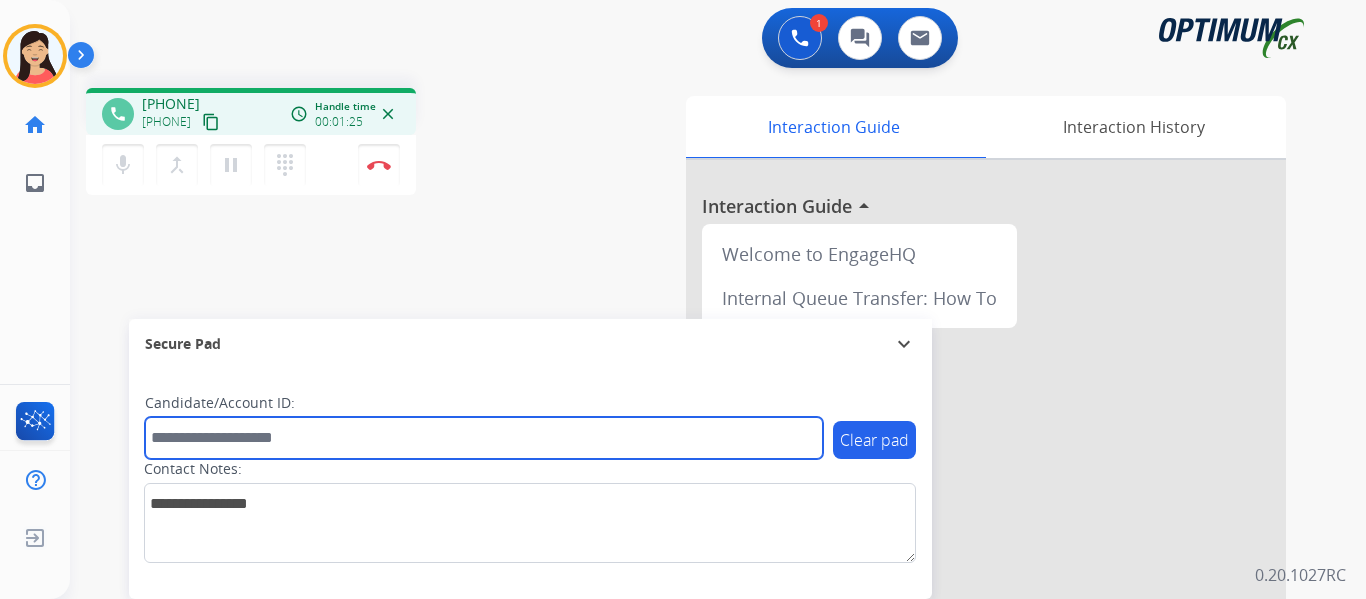 click at bounding box center (484, 438) 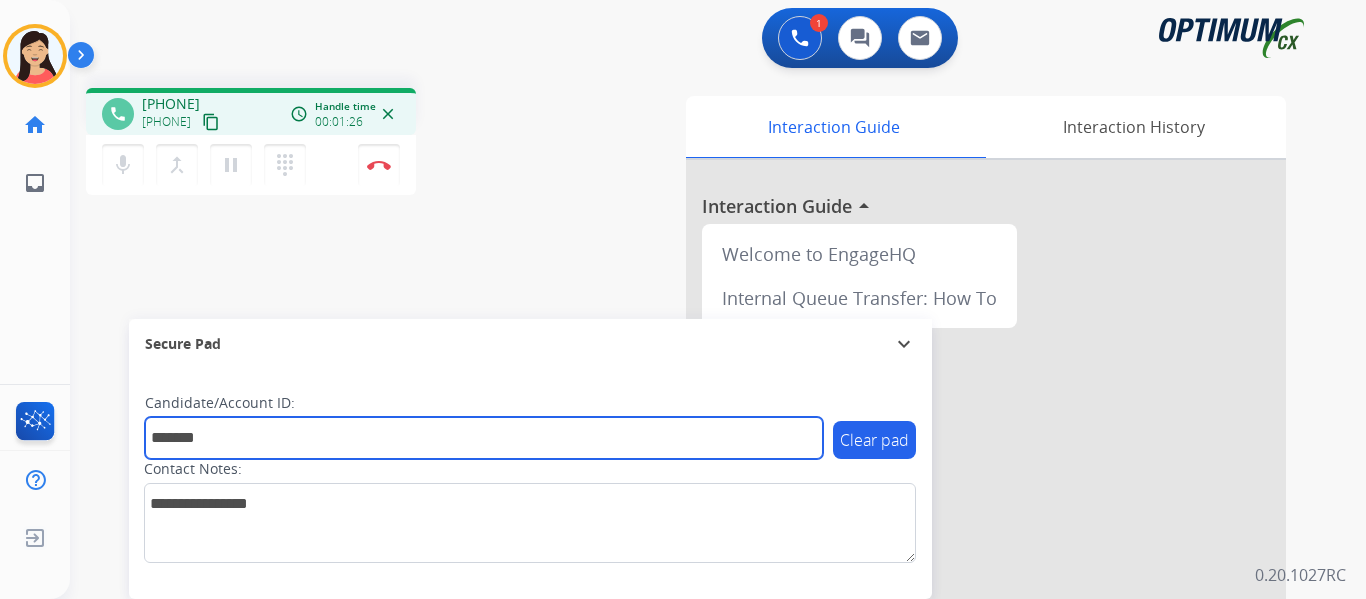 type on "*******" 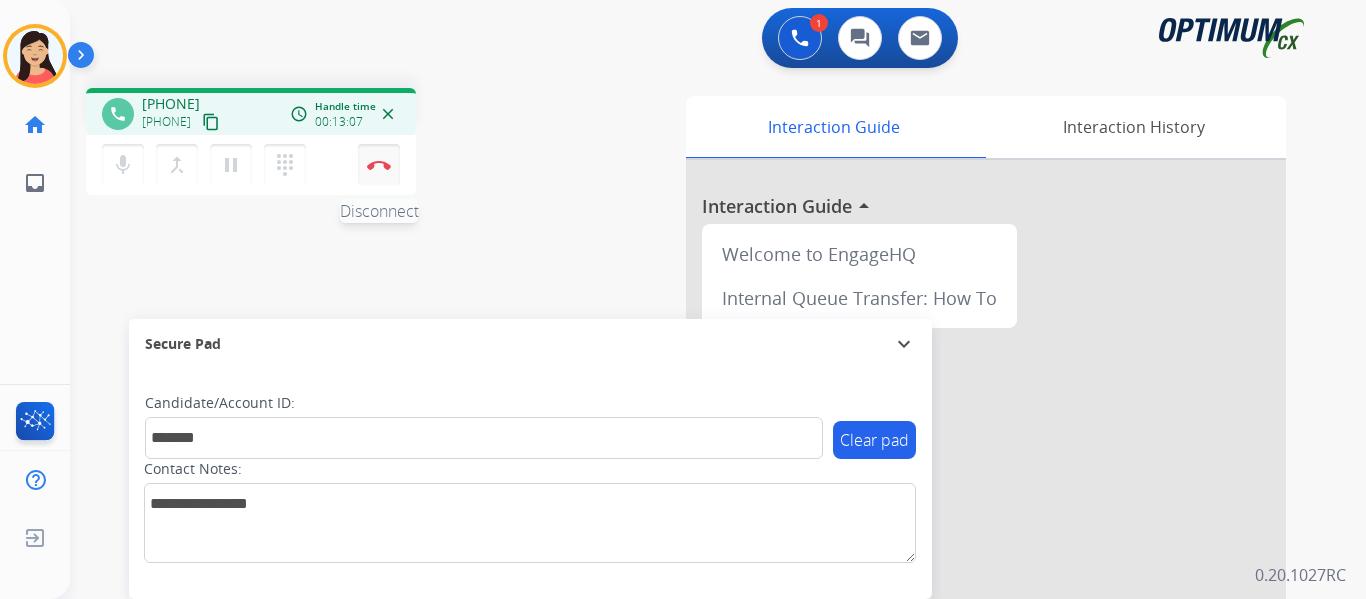 click at bounding box center (379, 165) 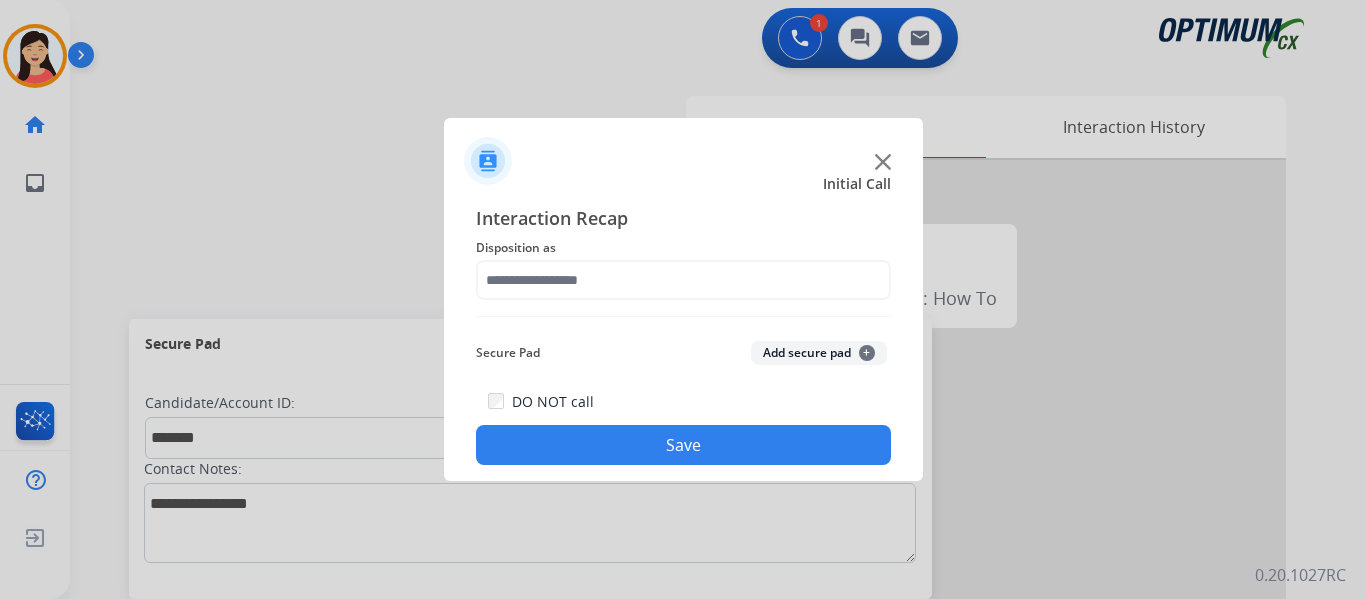 click on "Add secure pad  +" 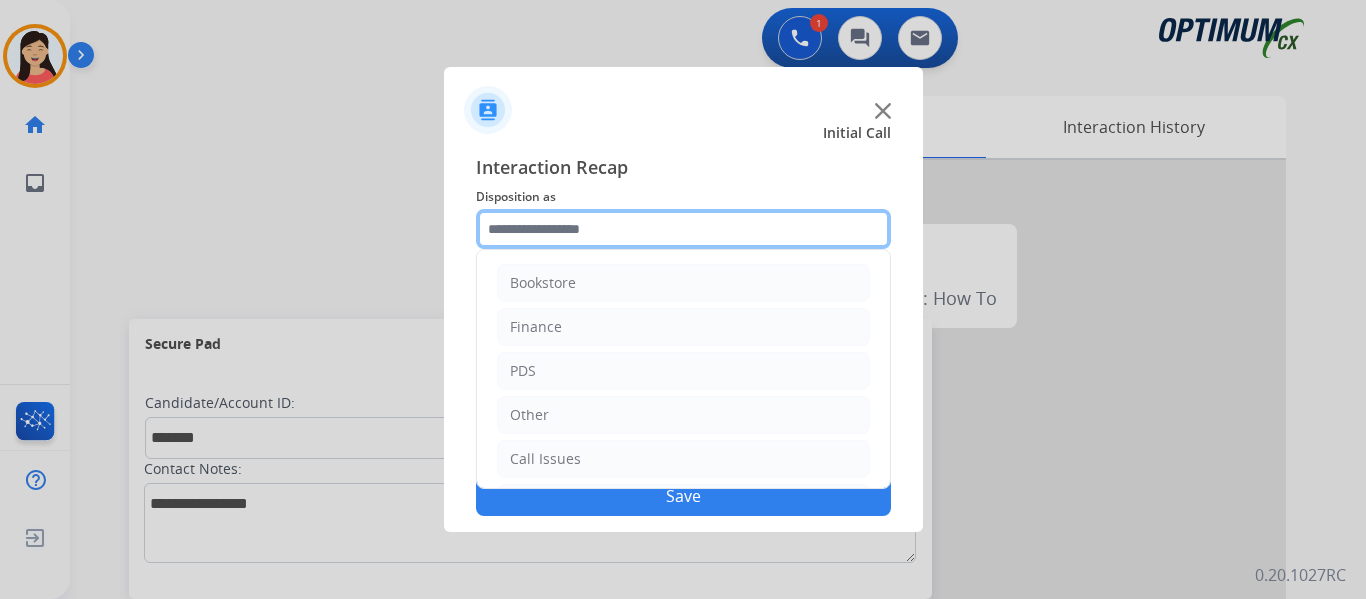 click 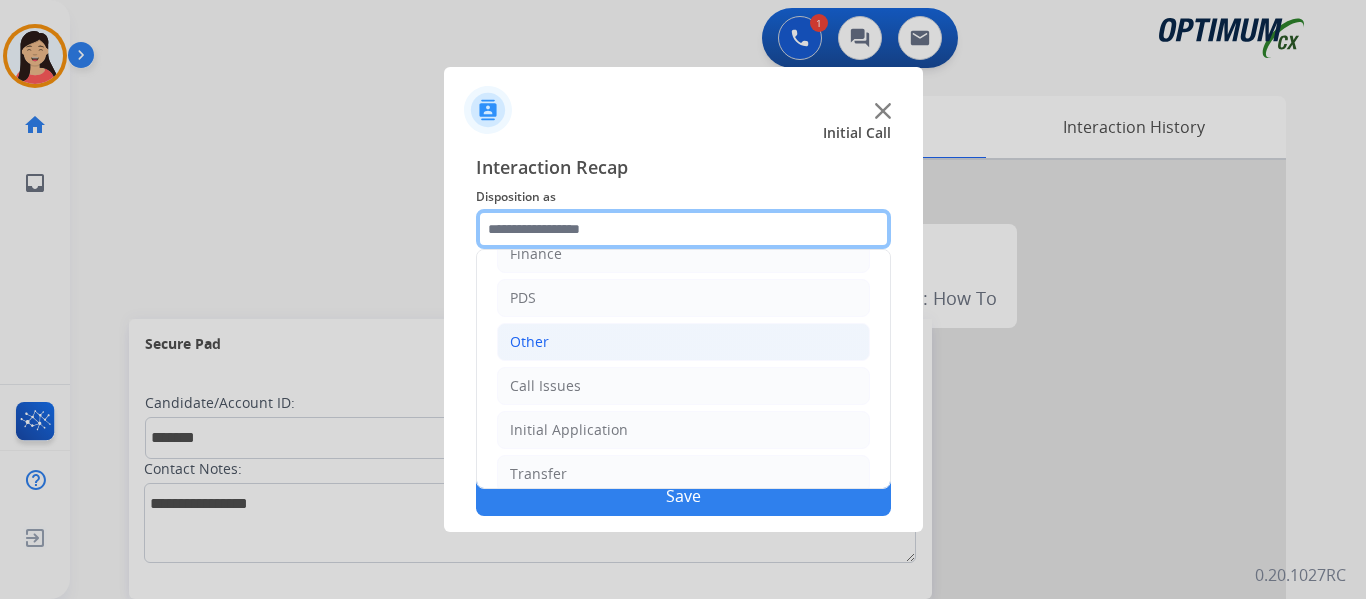 scroll, scrollTop: 136, scrollLeft: 0, axis: vertical 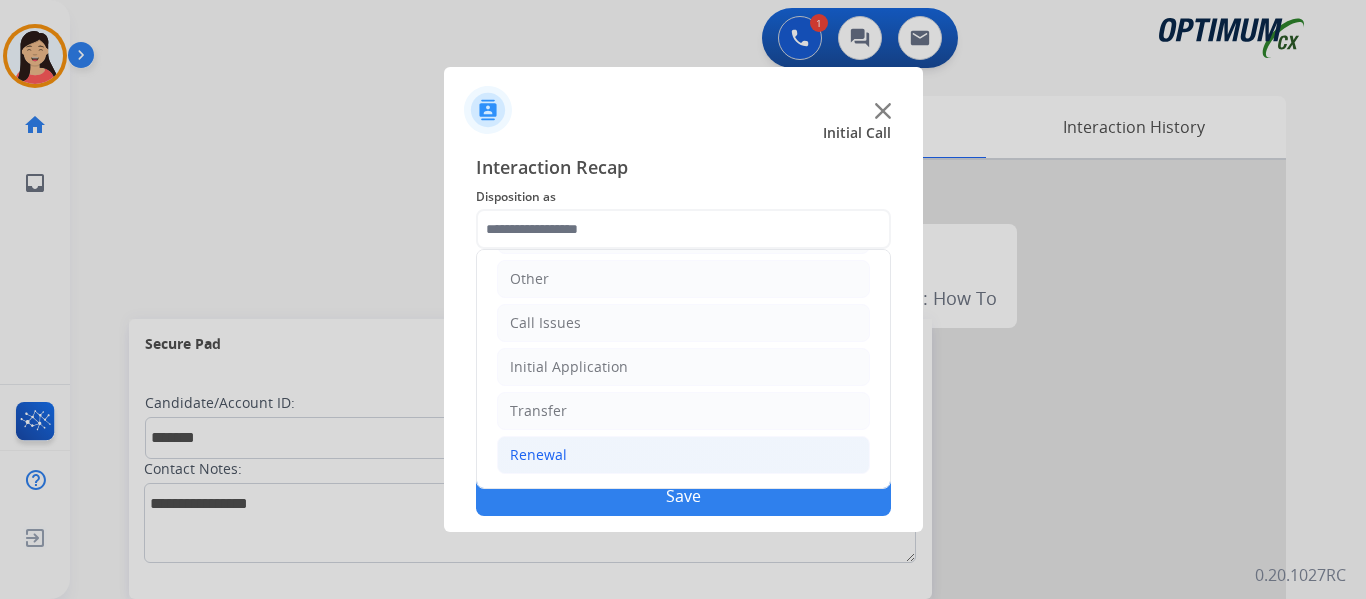 click on "Renewal" 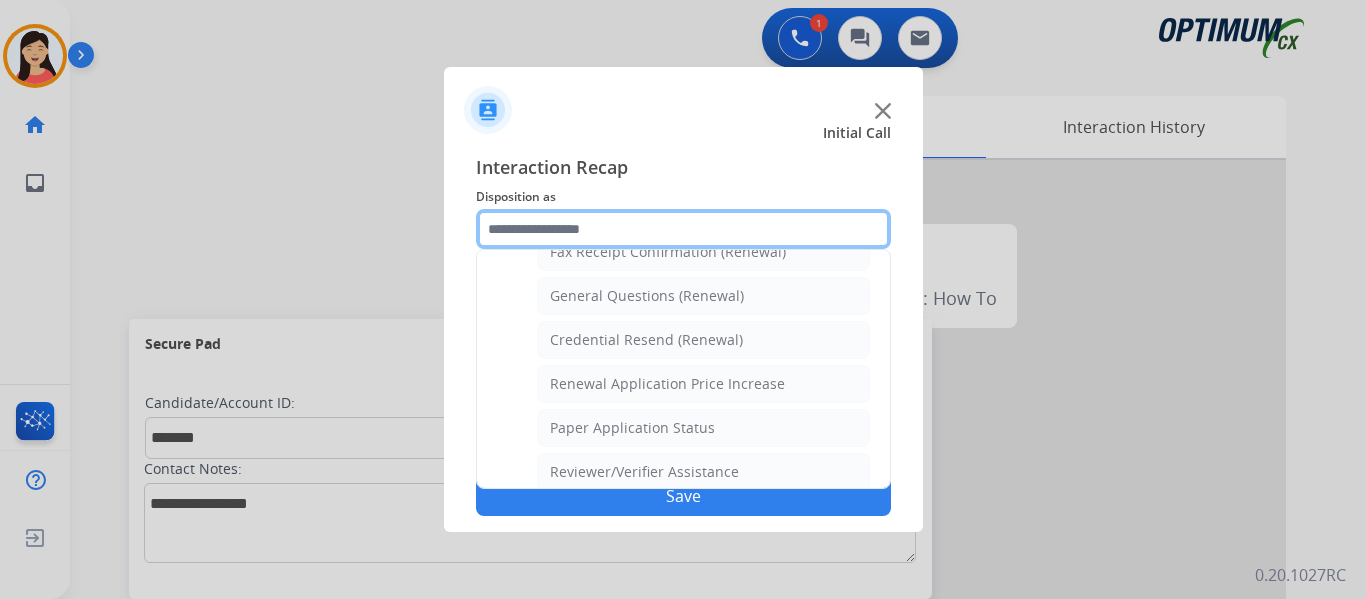 scroll, scrollTop: 772, scrollLeft: 0, axis: vertical 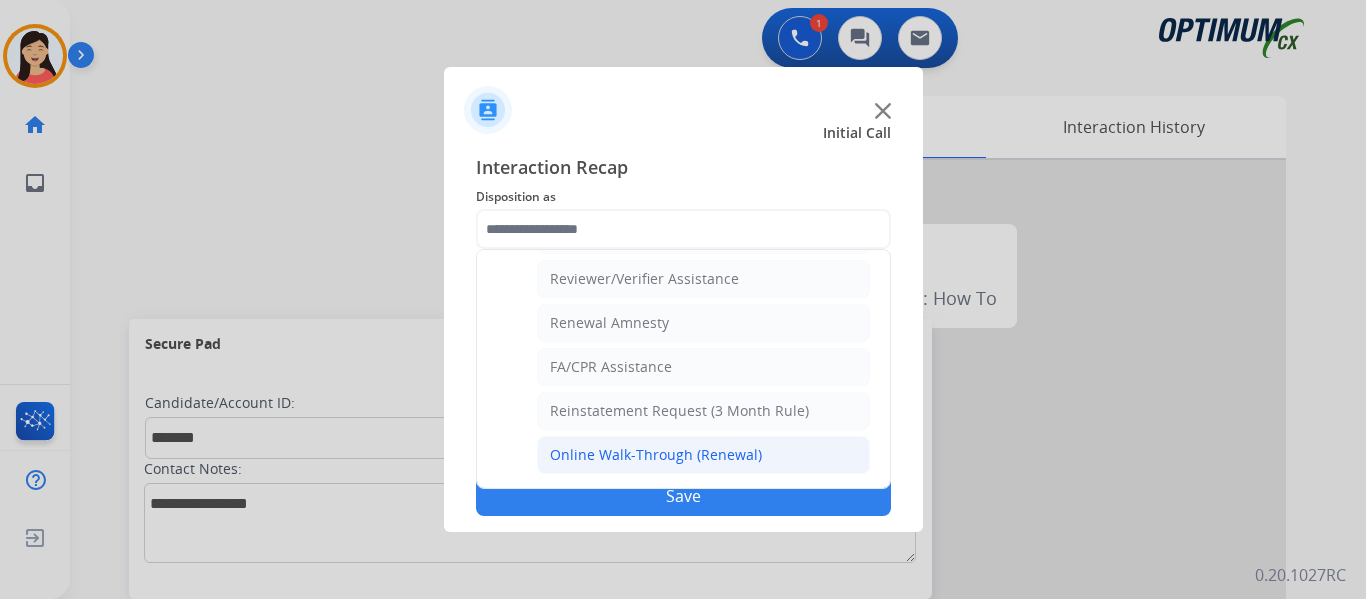 click on "Online Walk-Through (Renewal)" 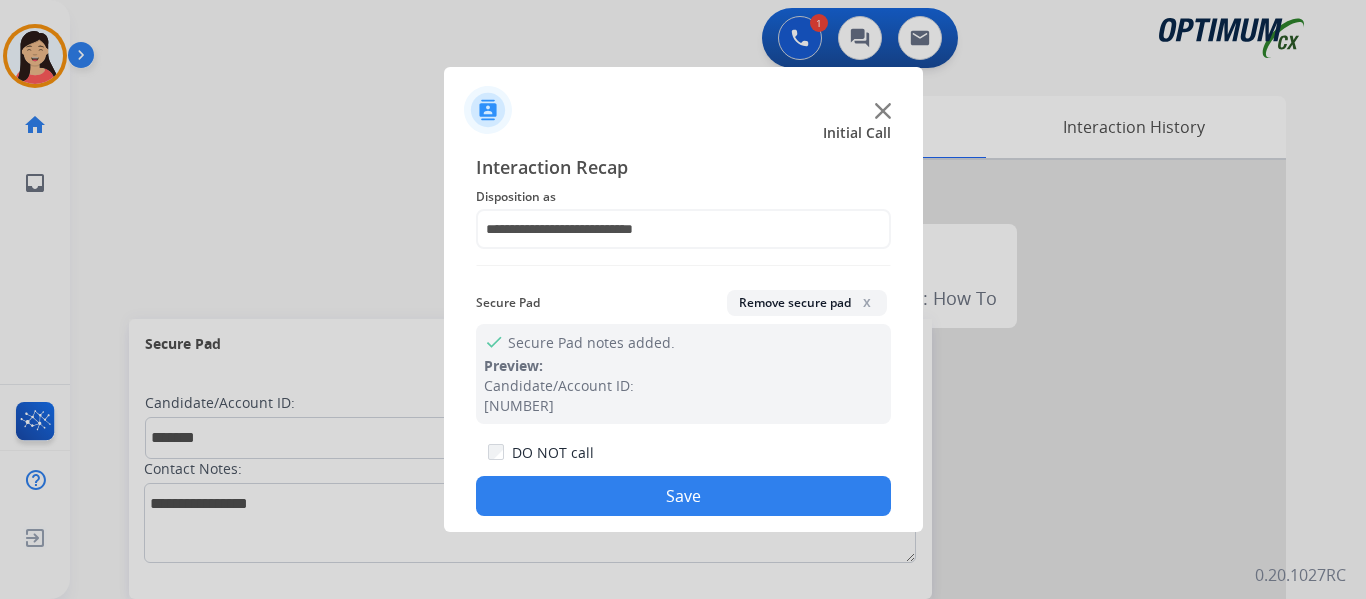 click on "Save" 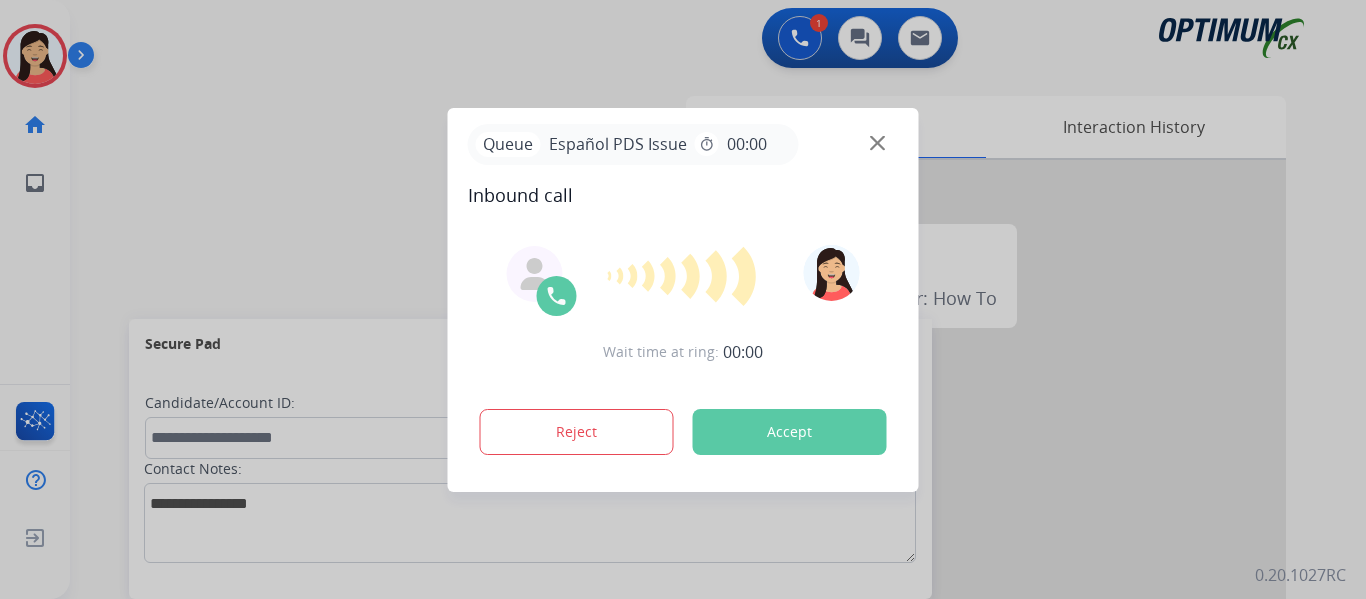 click on "Accept" at bounding box center (790, 432) 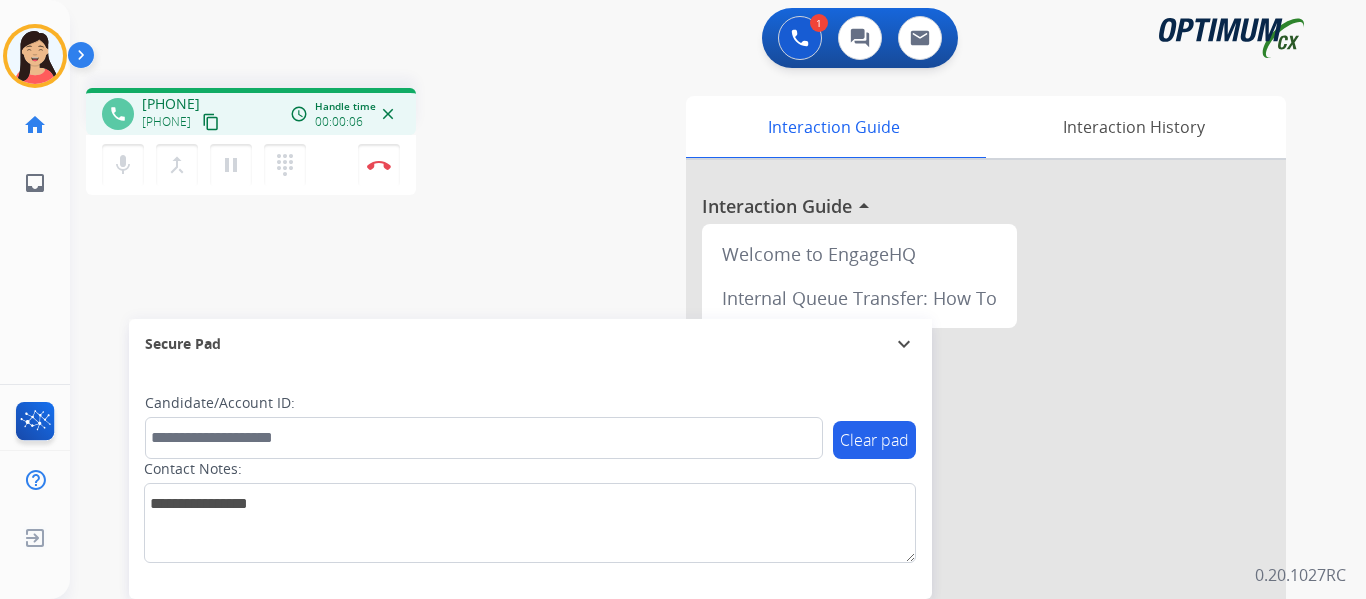 drag, startPoint x: 239, startPoint y: 125, endPoint x: 261, endPoint y: 123, distance: 22.090721 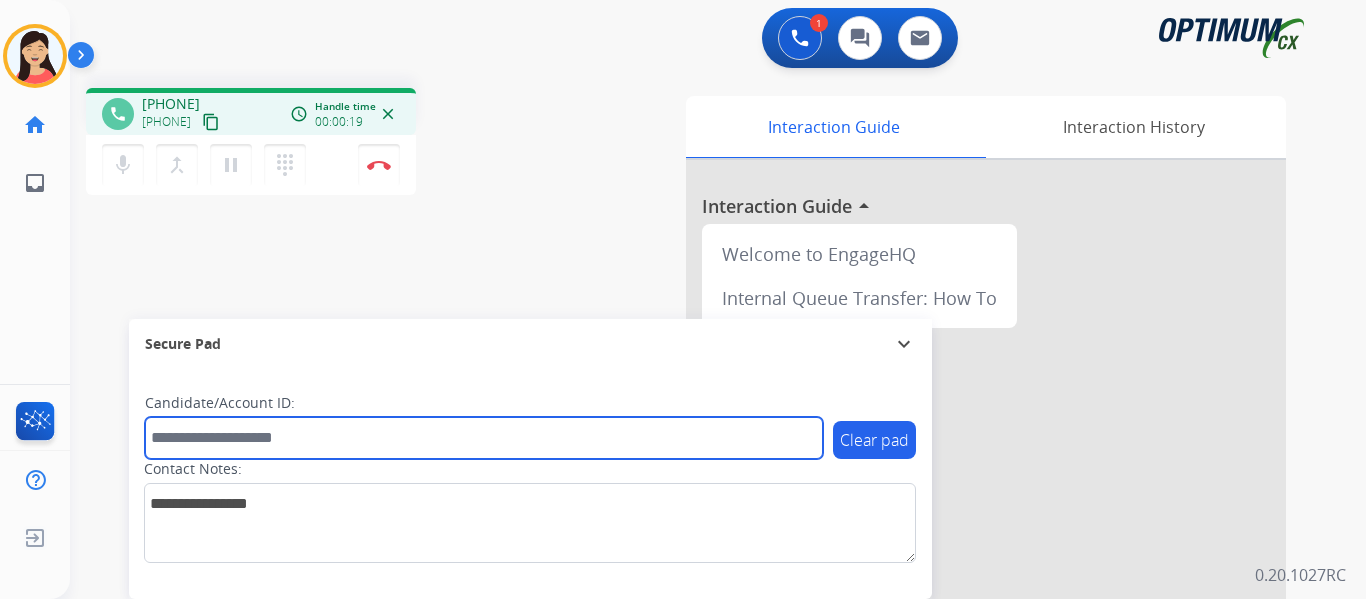 click at bounding box center (484, 438) 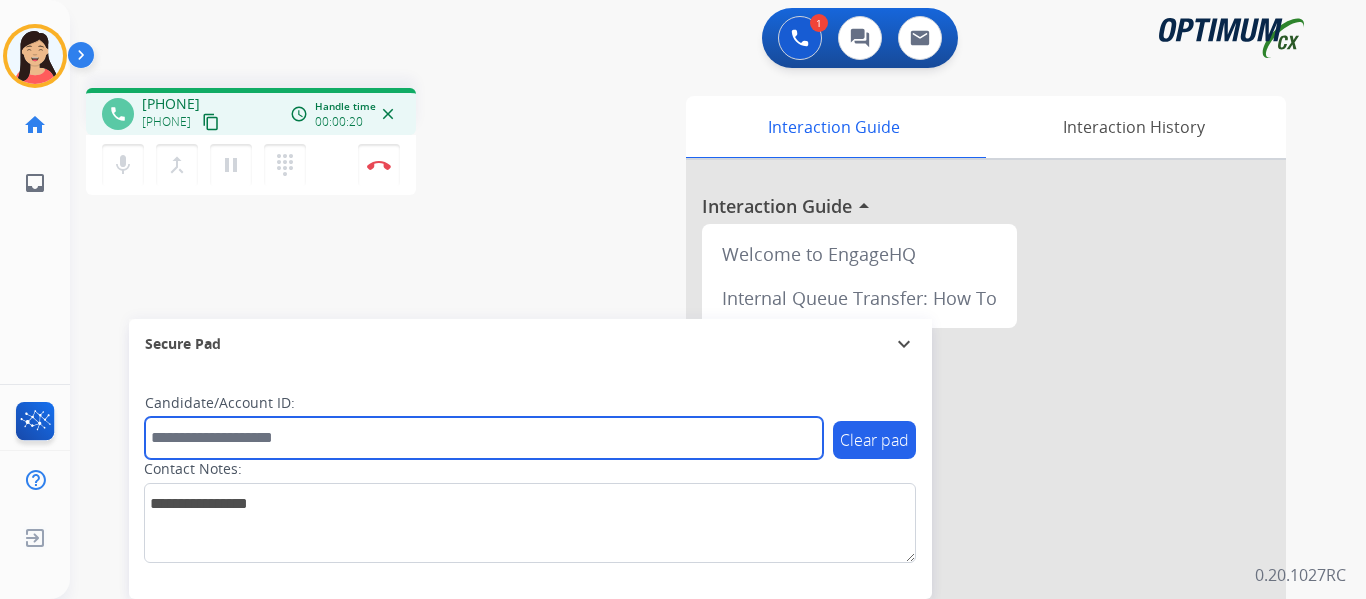paste on "*******" 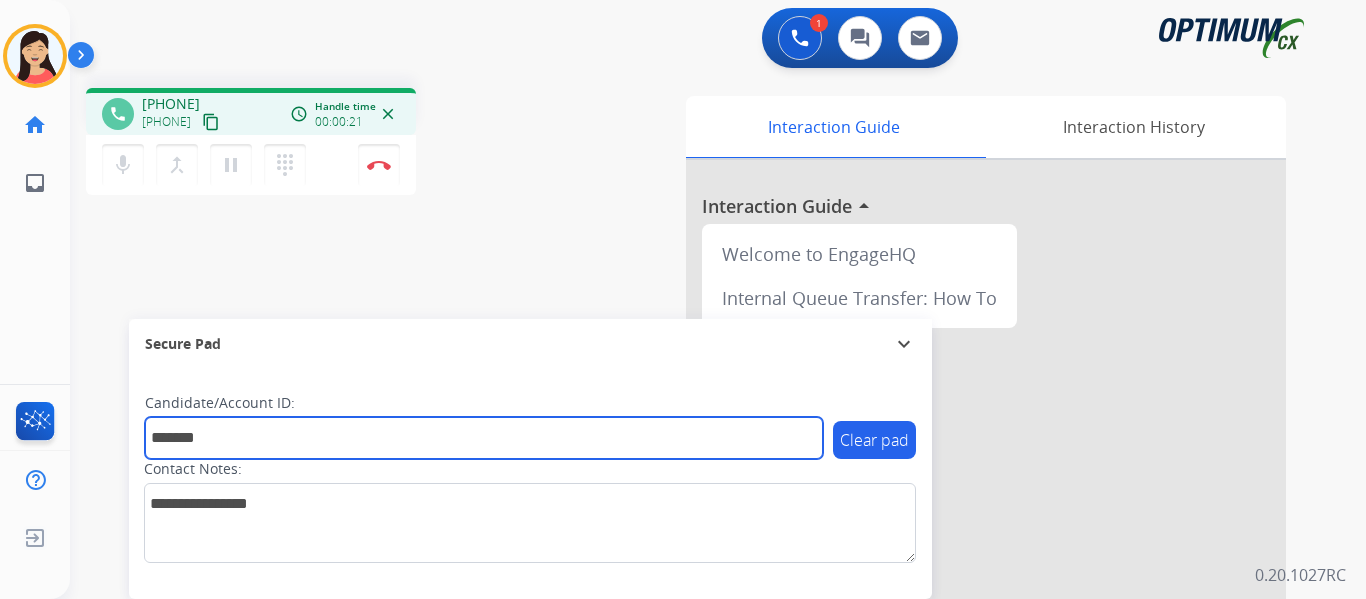 type on "*******" 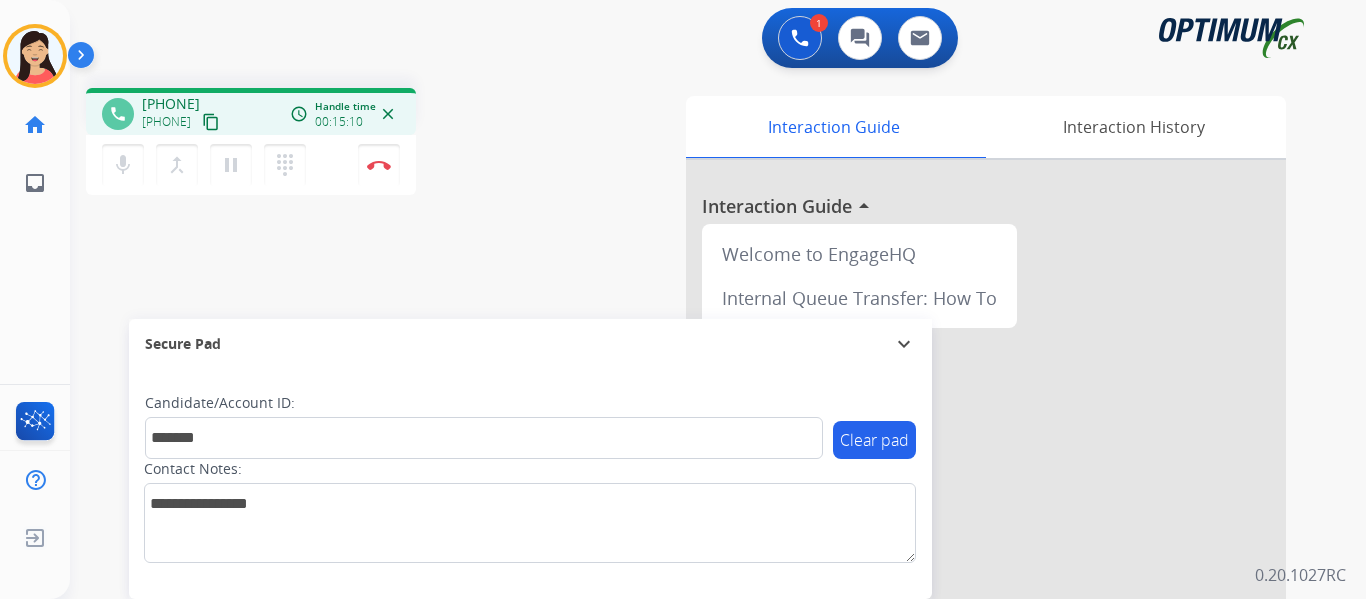 drag, startPoint x: 370, startPoint y: 166, endPoint x: 617, endPoint y: 237, distance: 257.00195 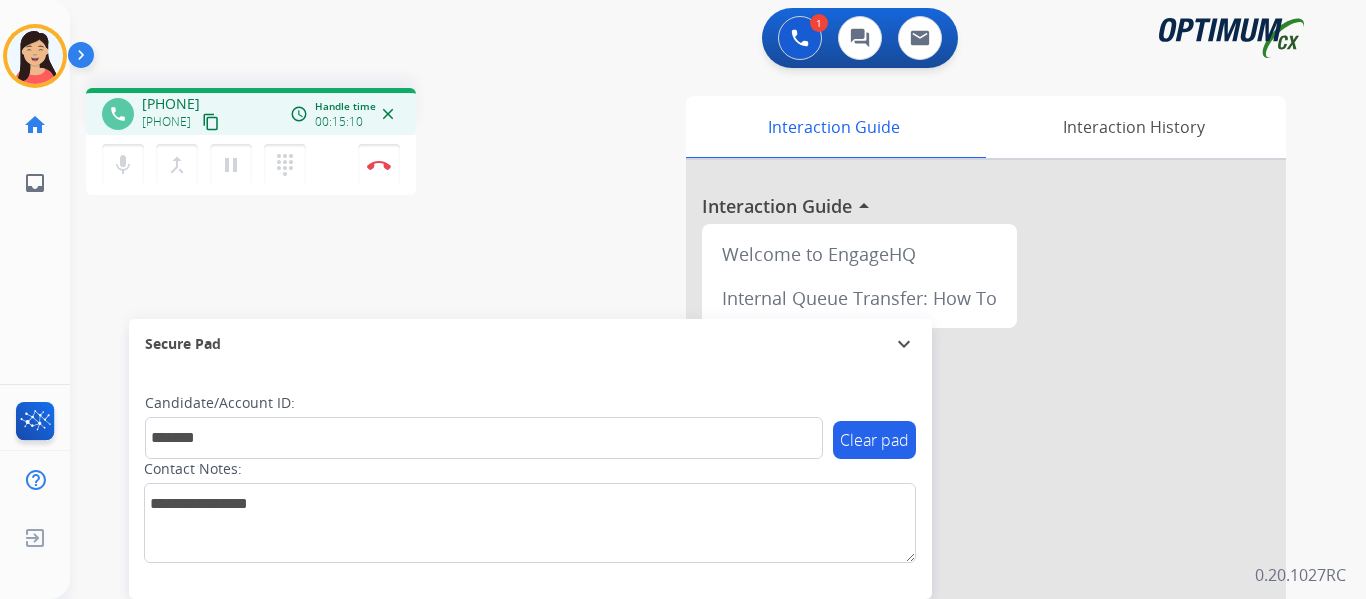 click at bounding box center [379, 165] 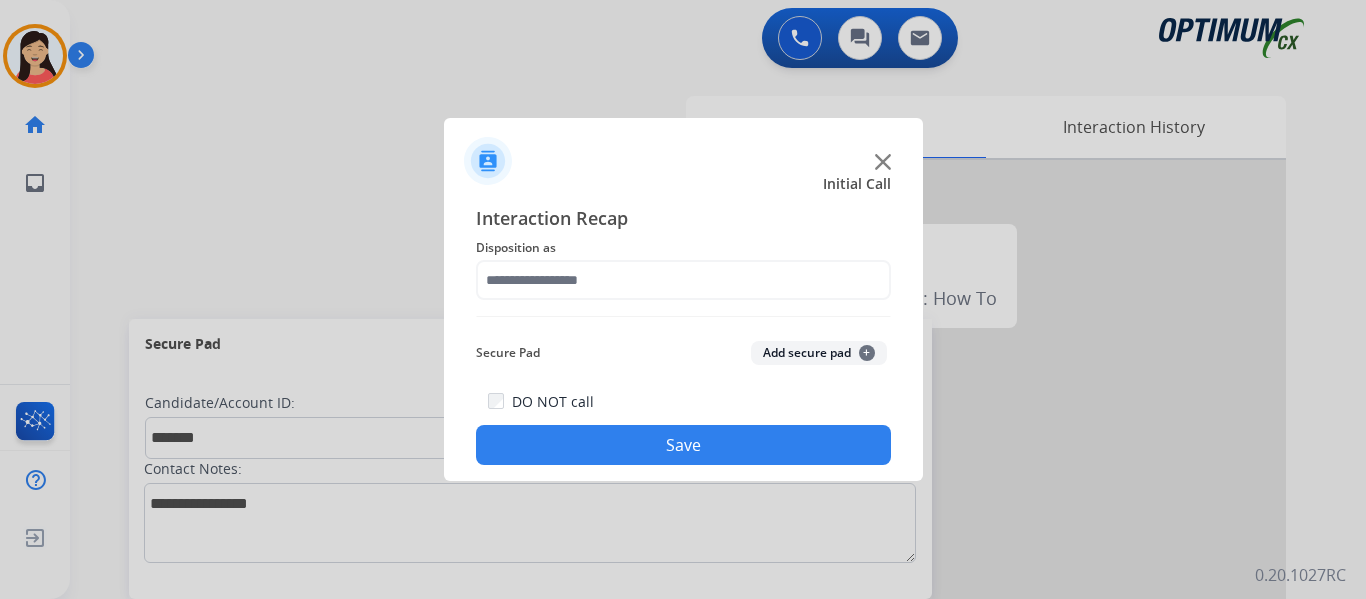 drag, startPoint x: 763, startPoint y: 351, endPoint x: 720, endPoint y: 317, distance: 54.81788 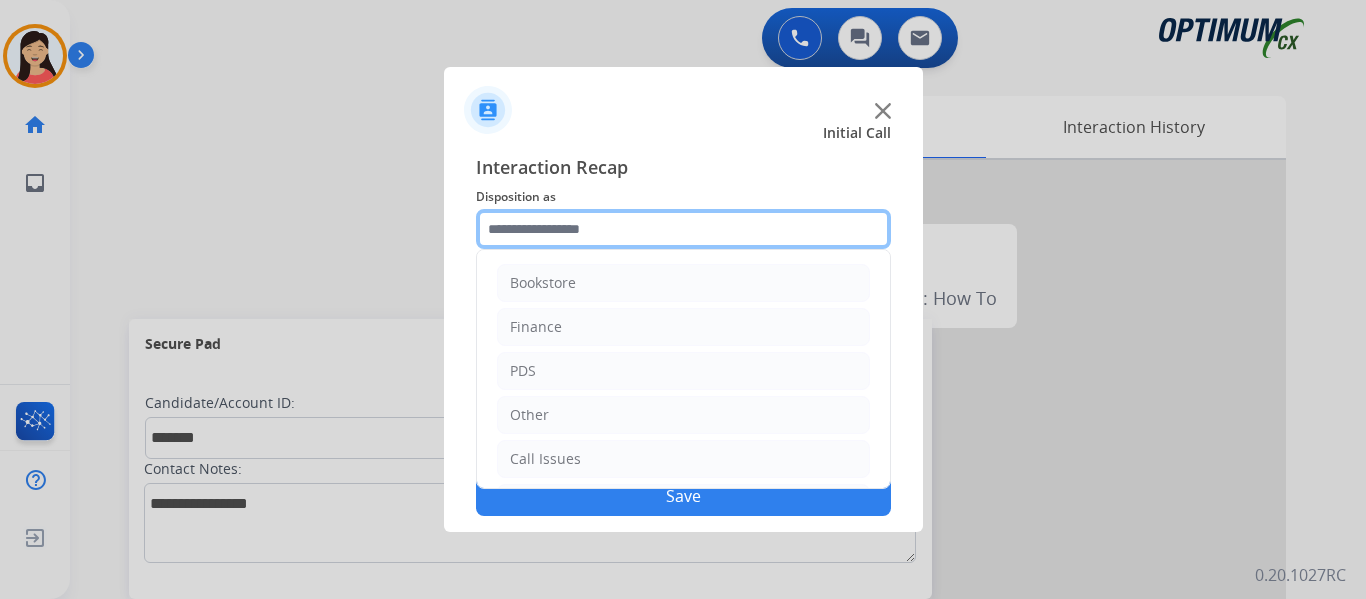 click 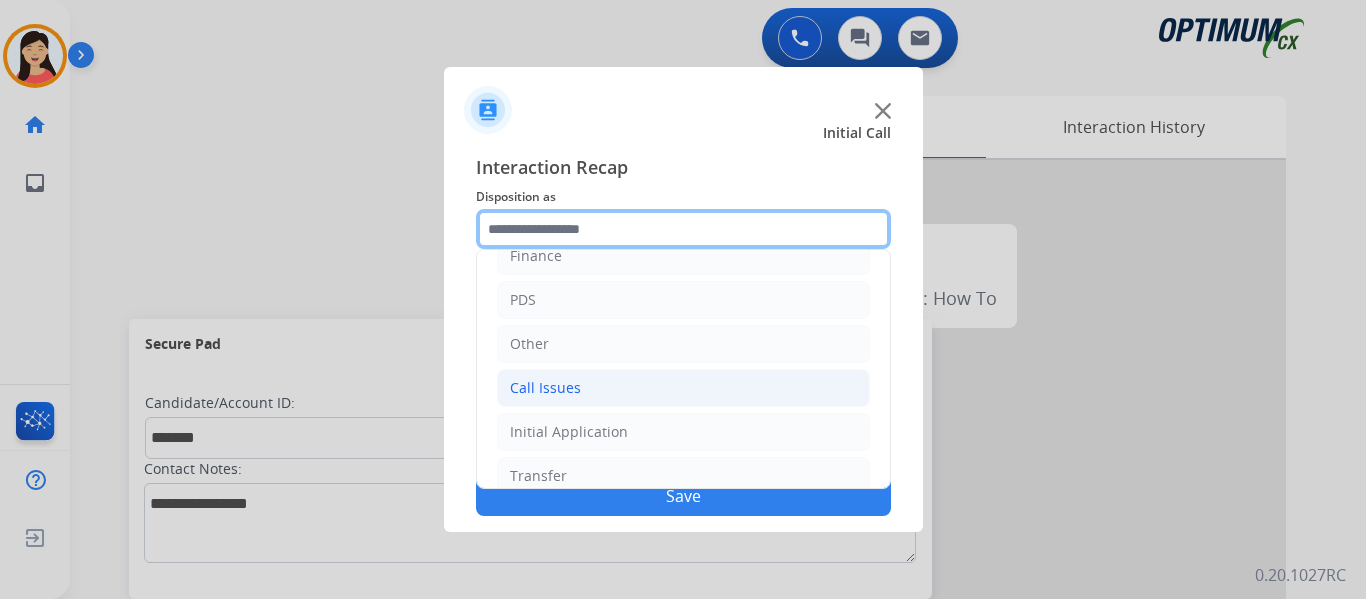 scroll, scrollTop: 136, scrollLeft: 0, axis: vertical 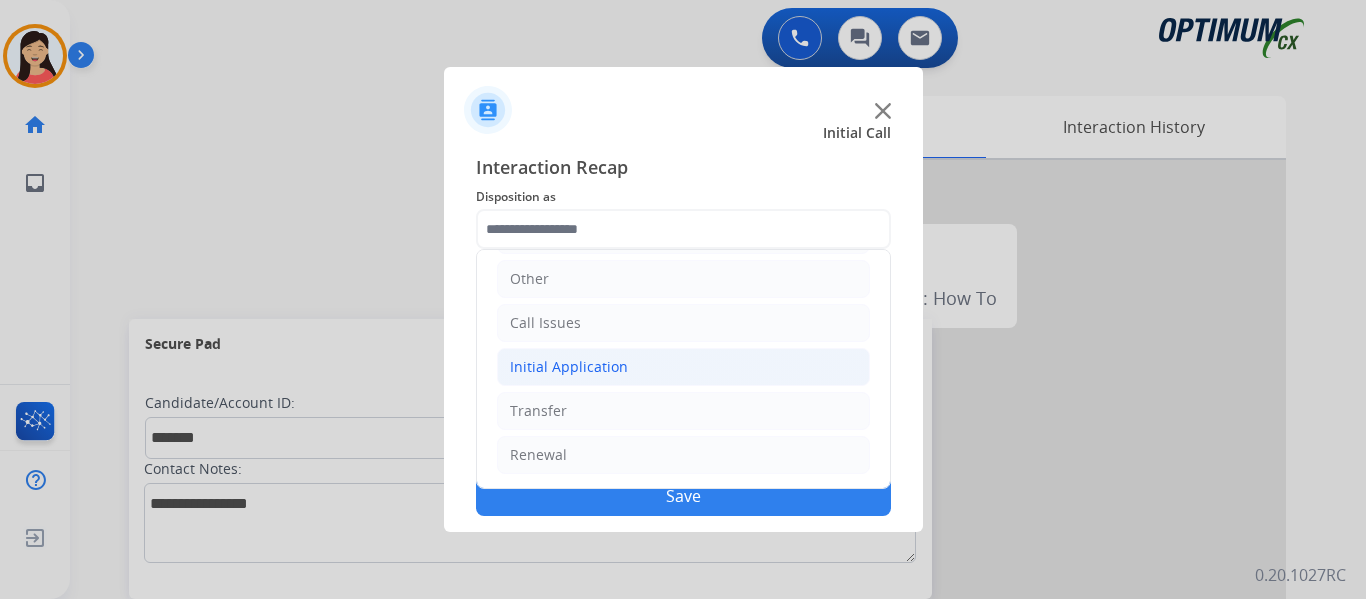 click on "Initial Application" 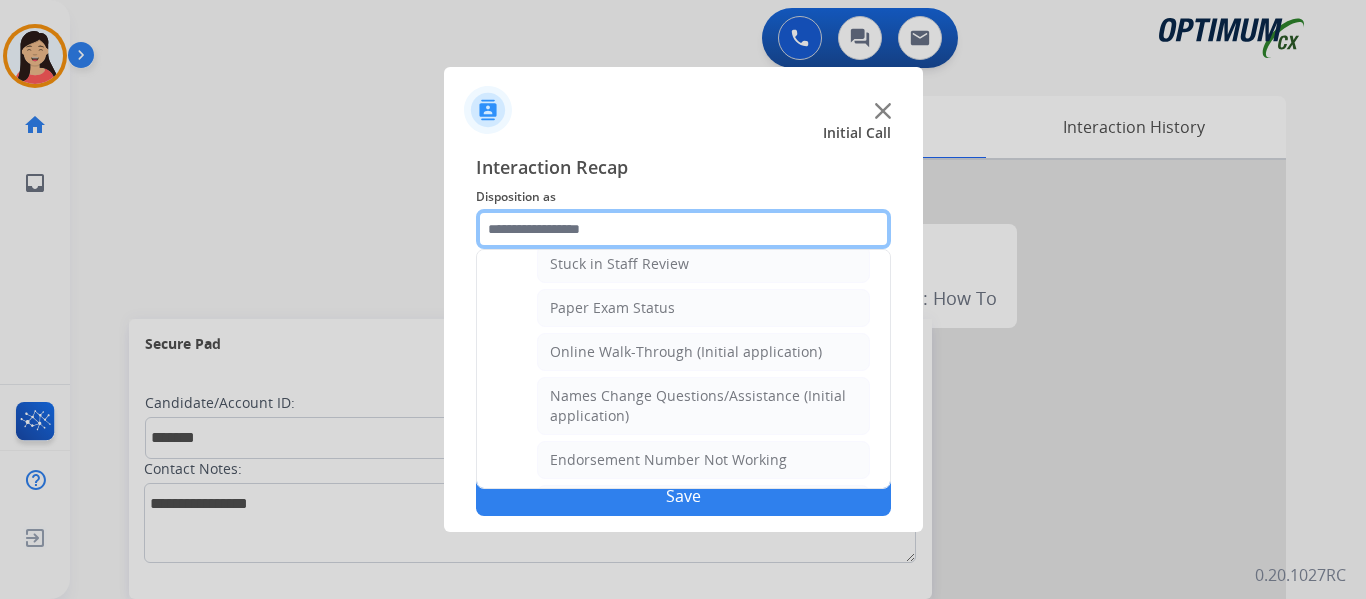 scroll, scrollTop: 336, scrollLeft: 0, axis: vertical 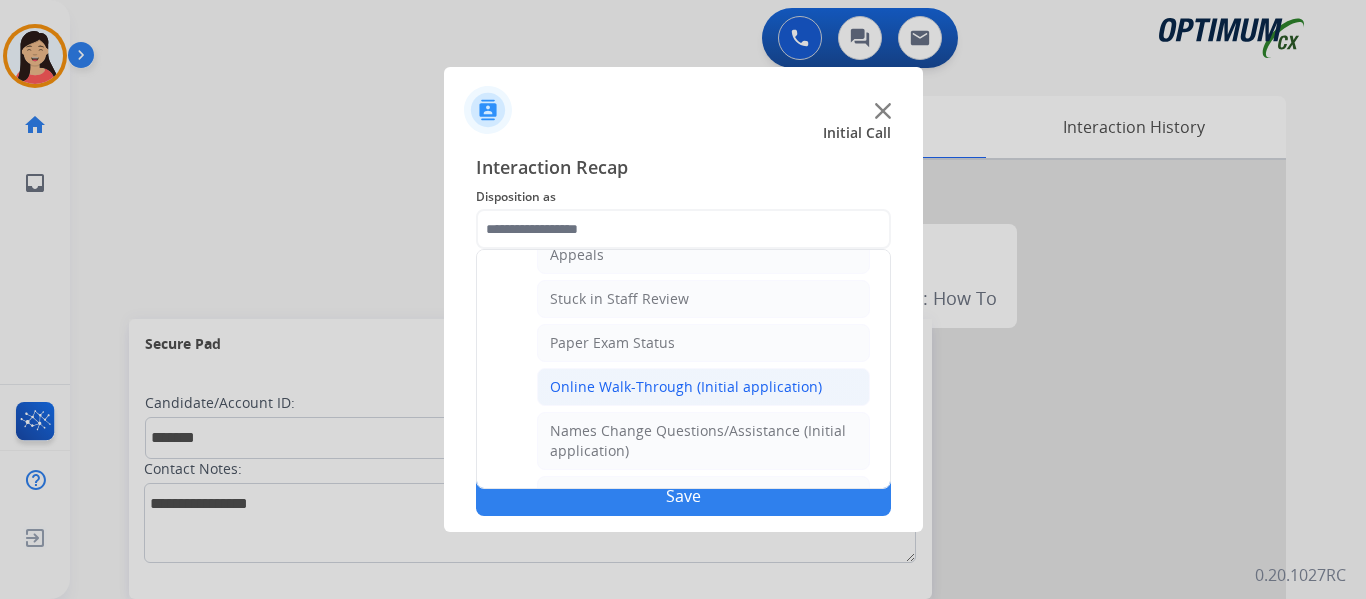 click on "Online Walk-Through (Initial application)" 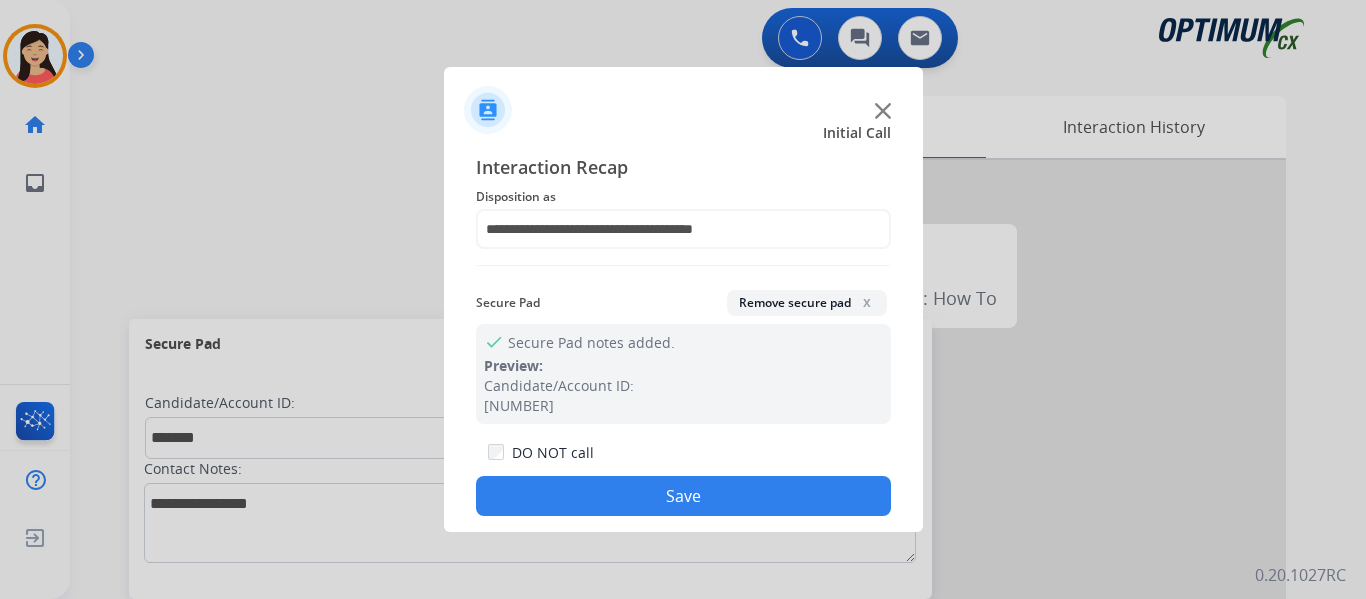 click on "Save" 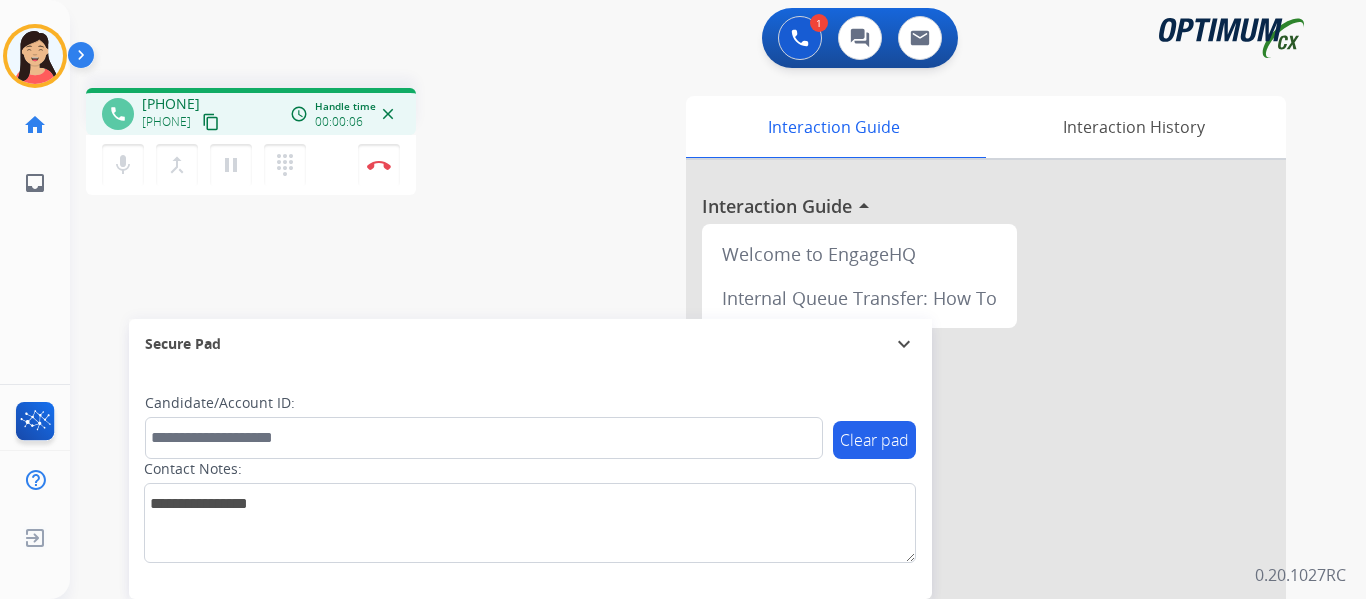 click on "content_copy" at bounding box center [211, 122] 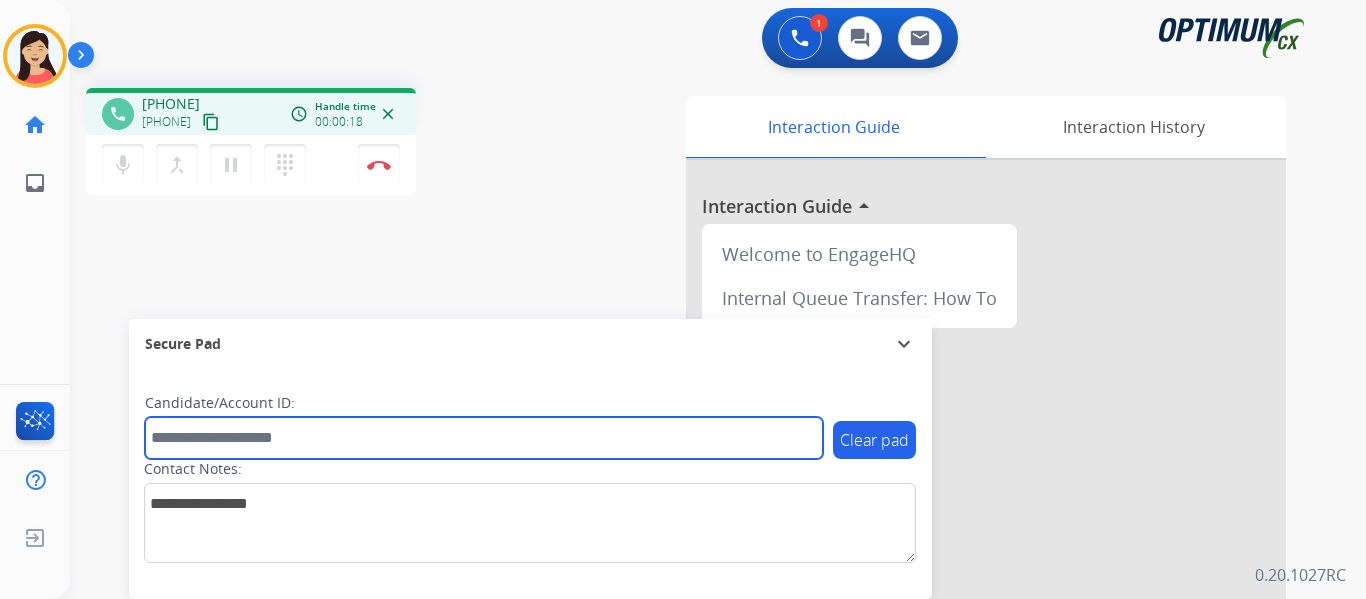 click at bounding box center (484, 438) 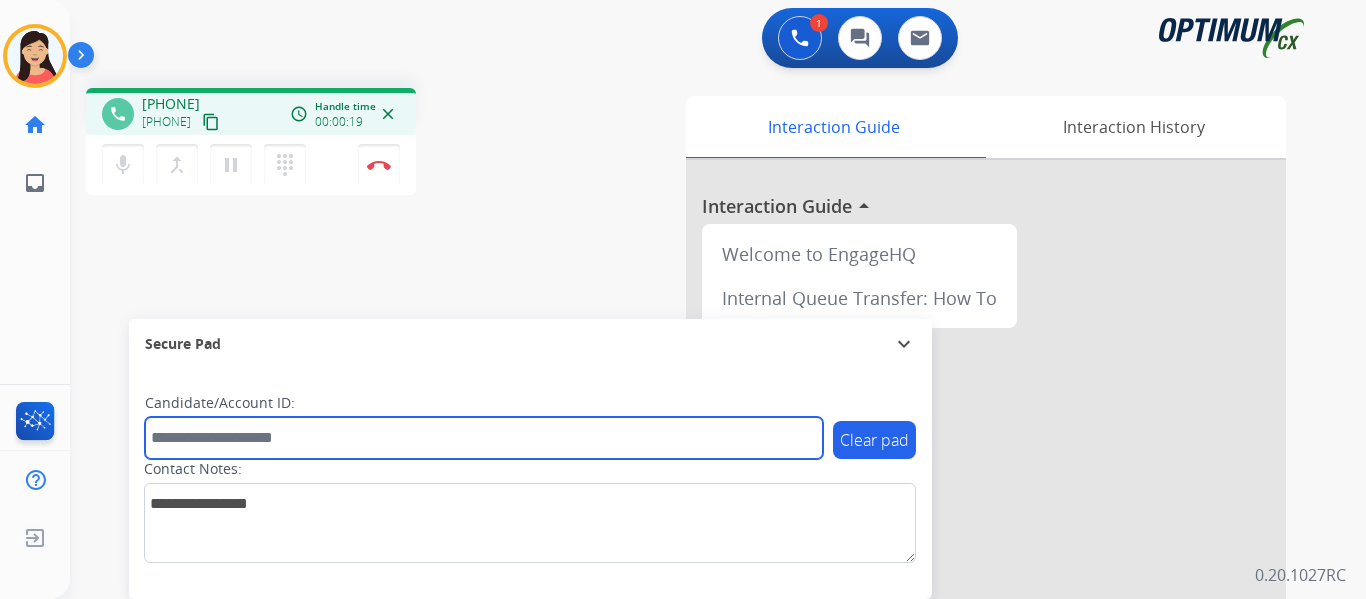 paste on "*******" 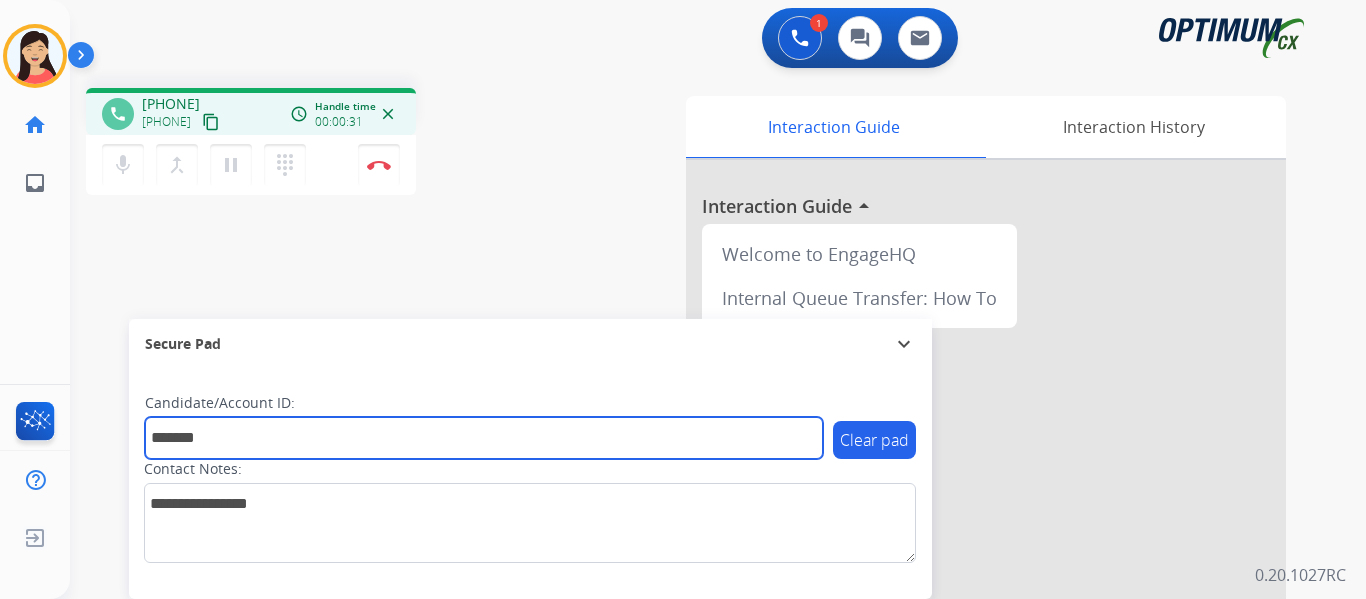 type on "*******" 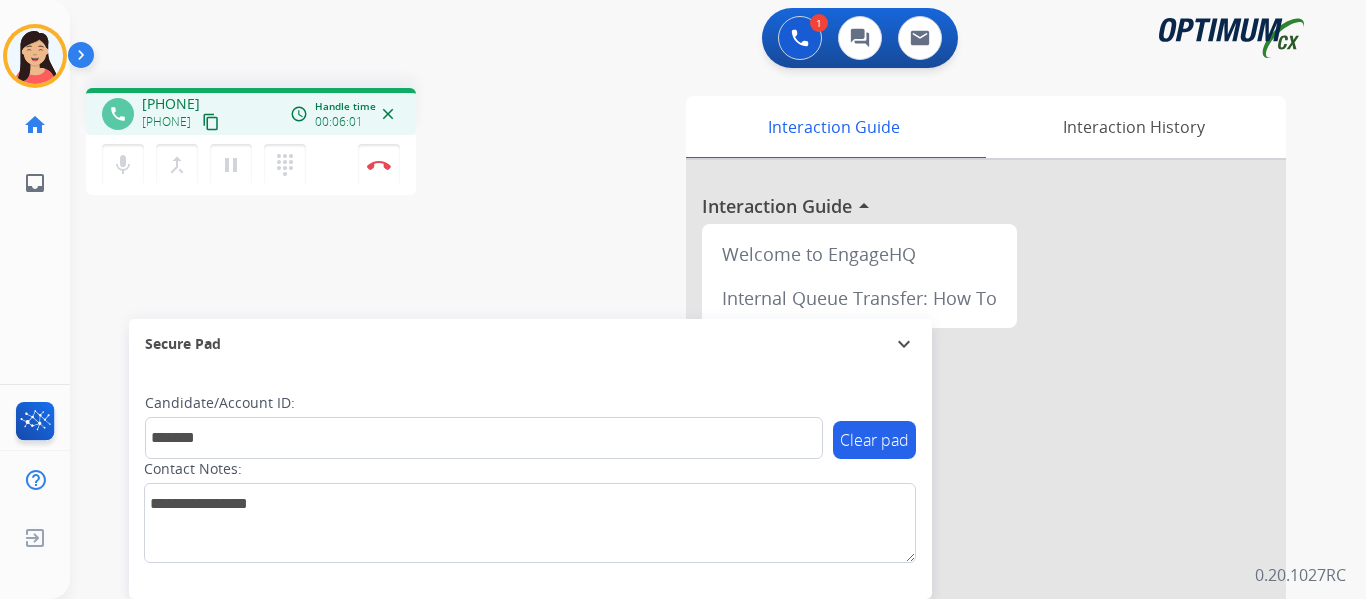 drag, startPoint x: 382, startPoint y: 165, endPoint x: 662, endPoint y: 306, distance: 313.49802 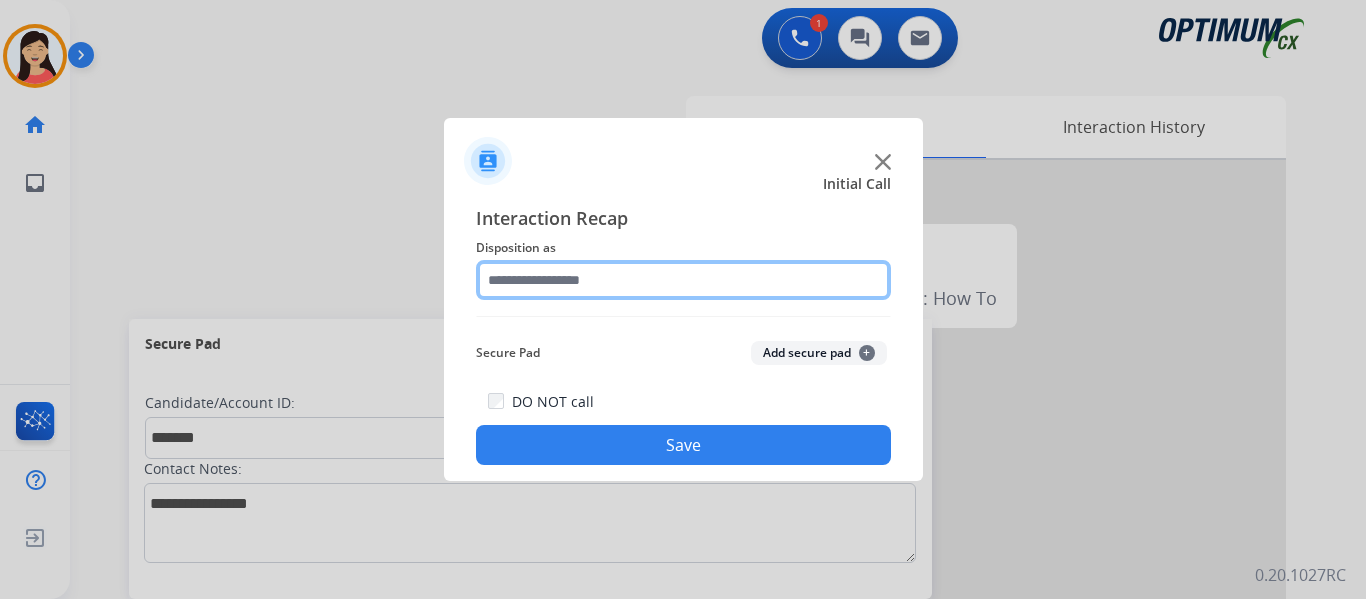 click 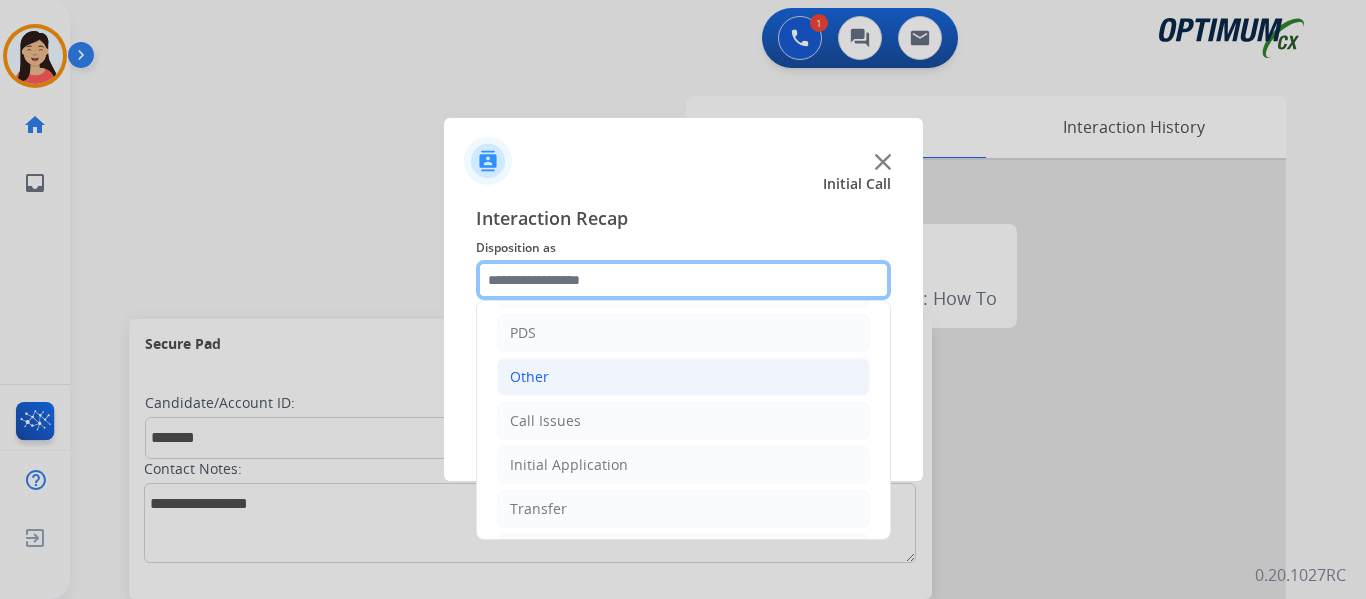 scroll, scrollTop: 136, scrollLeft: 0, axis: vertical 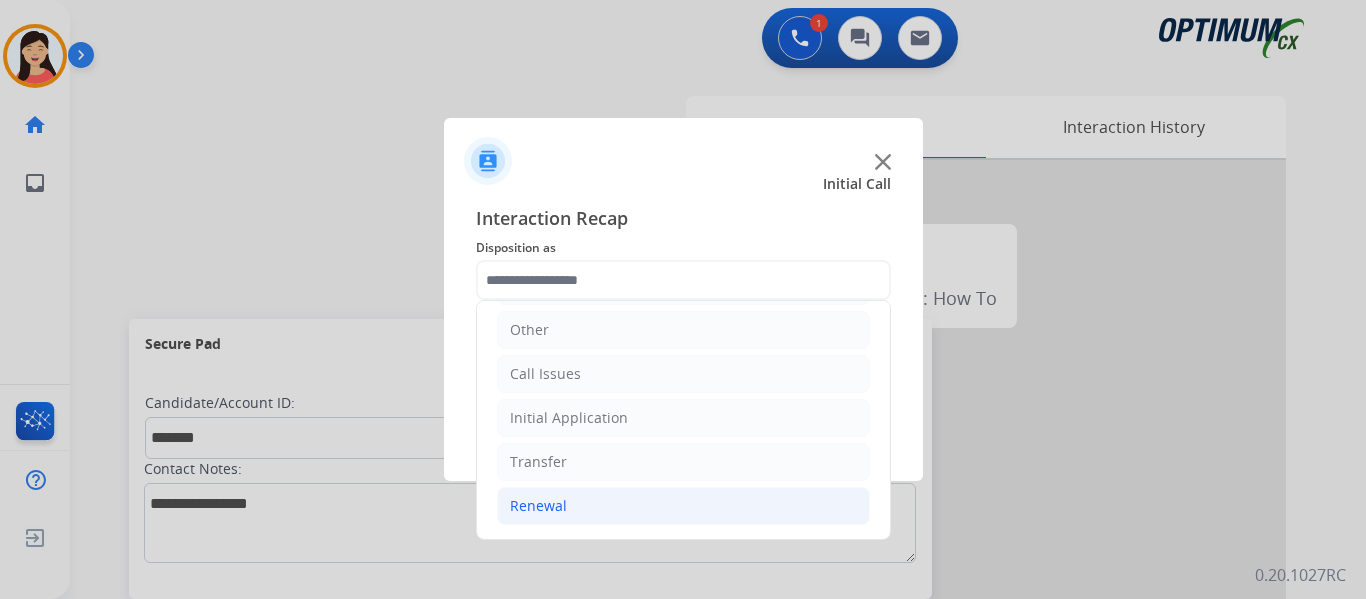 click on "Renewal" 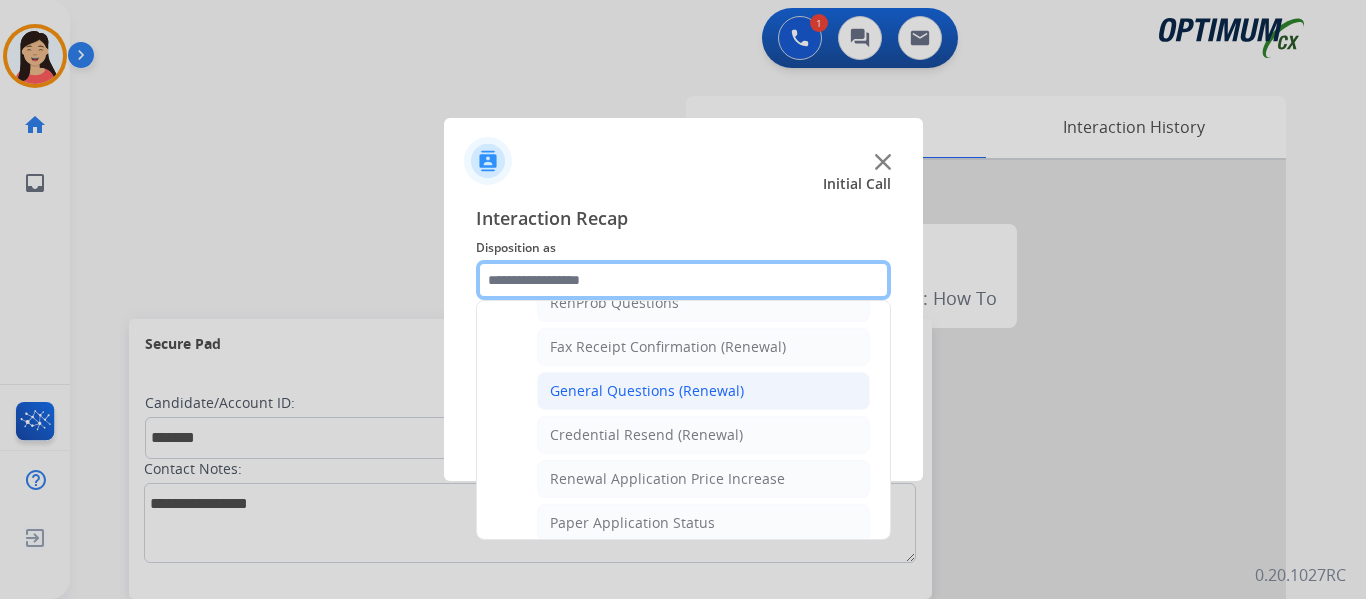 scroll, scrollTop: 536, scrollLeft: 0, axis: vertical 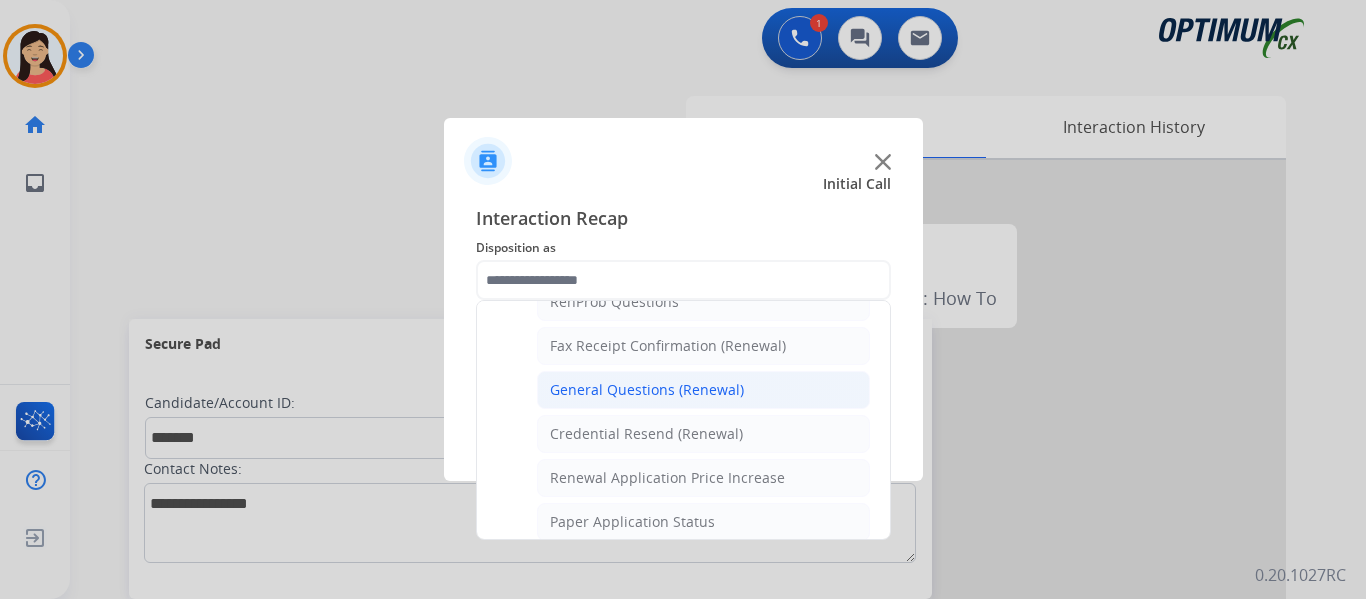 click on "General Questions (Renewal)" 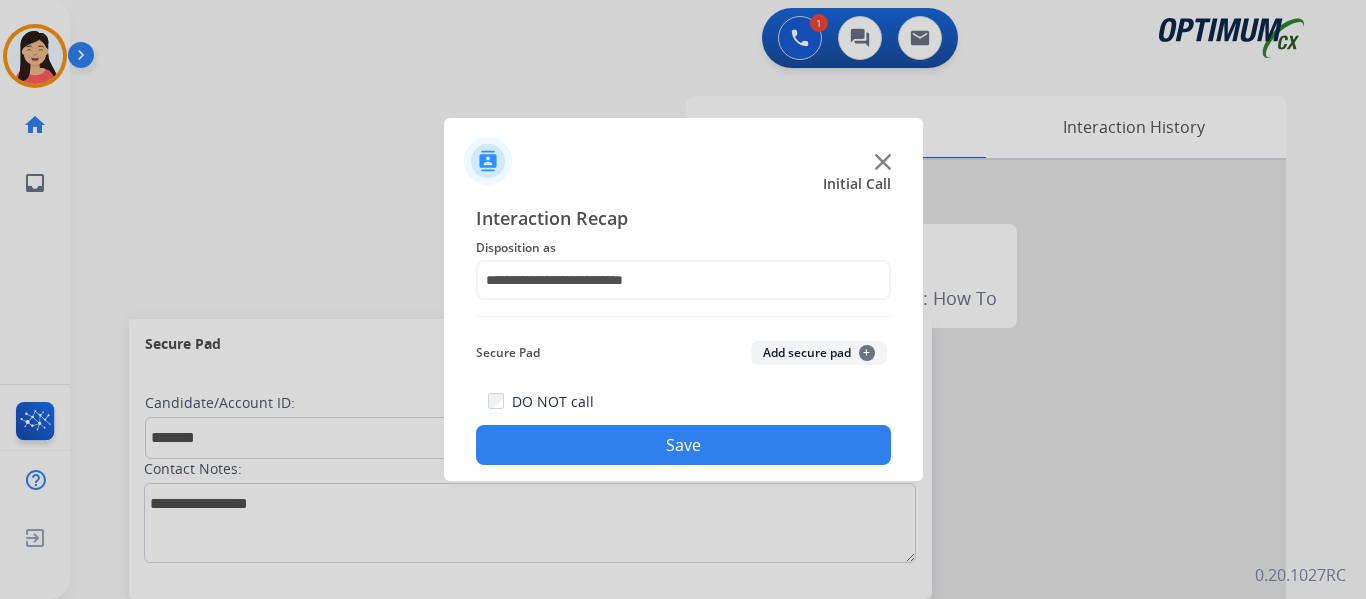 click on "Add secure pad  +" 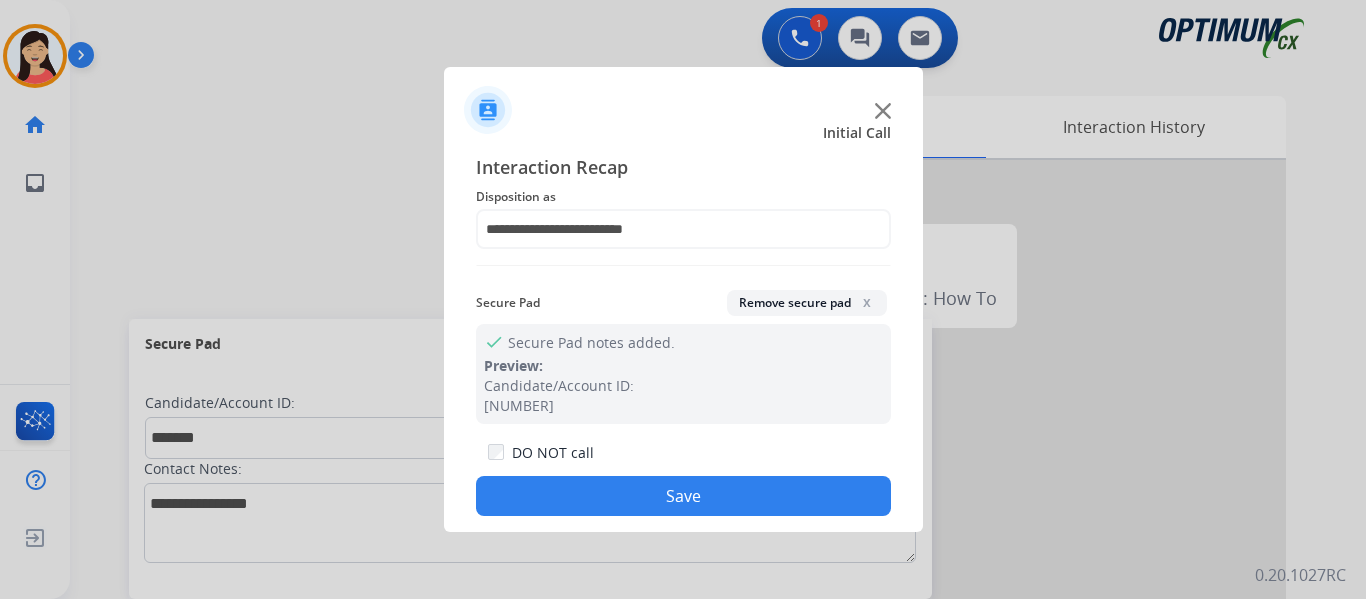 click on "Save" 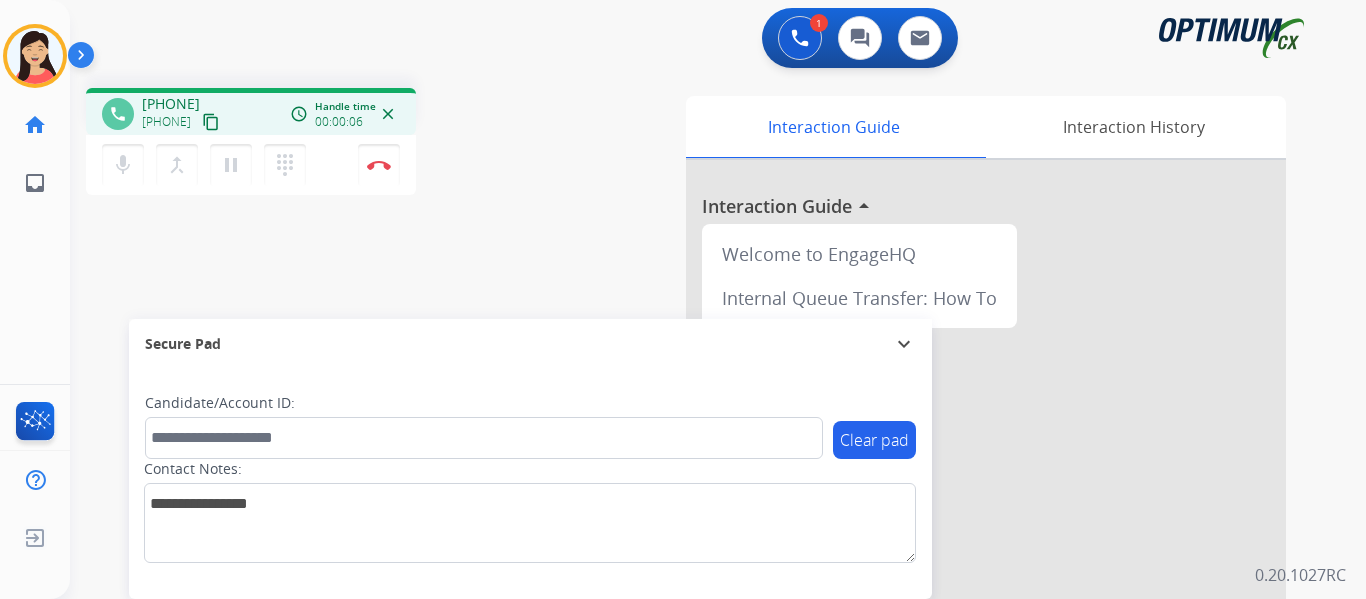 click on "content_copy" at bounding box center [211, 122] 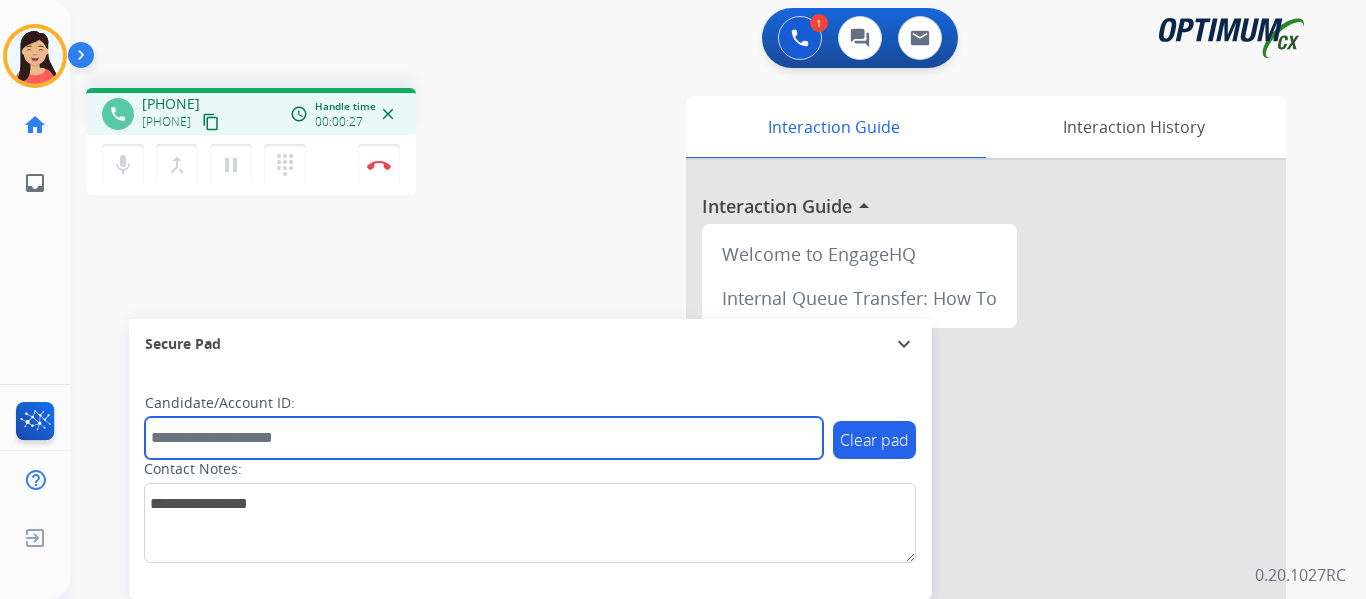 click at bounding box center [484, 438] 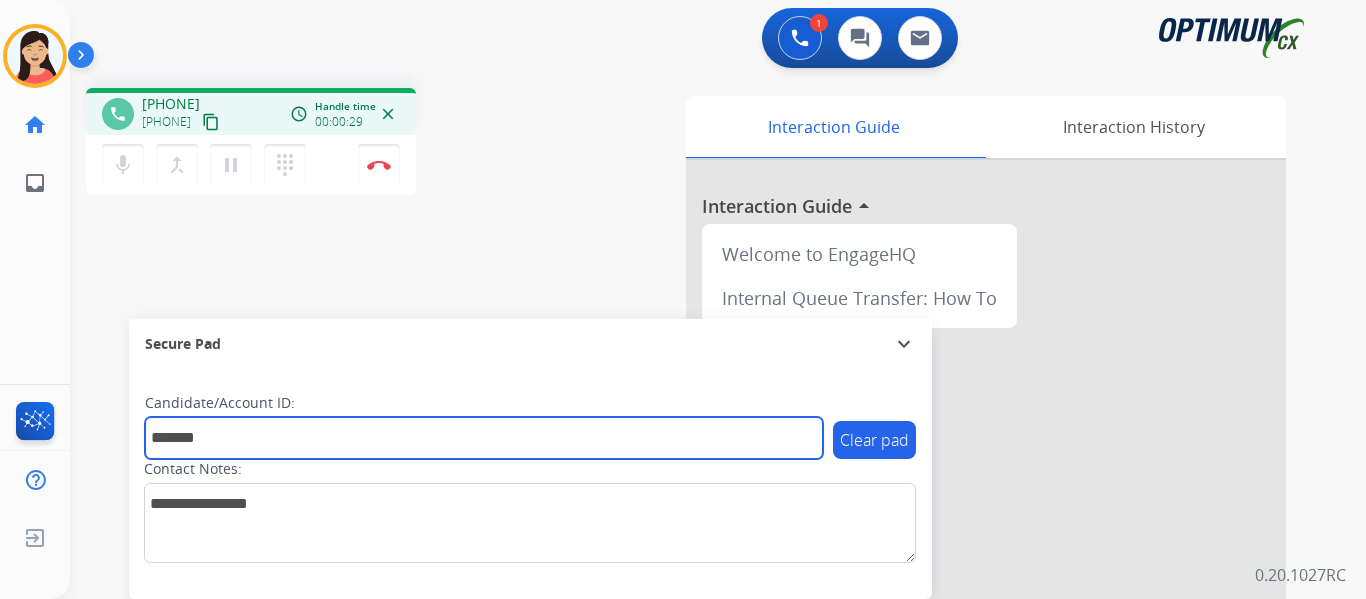 type on "*******" 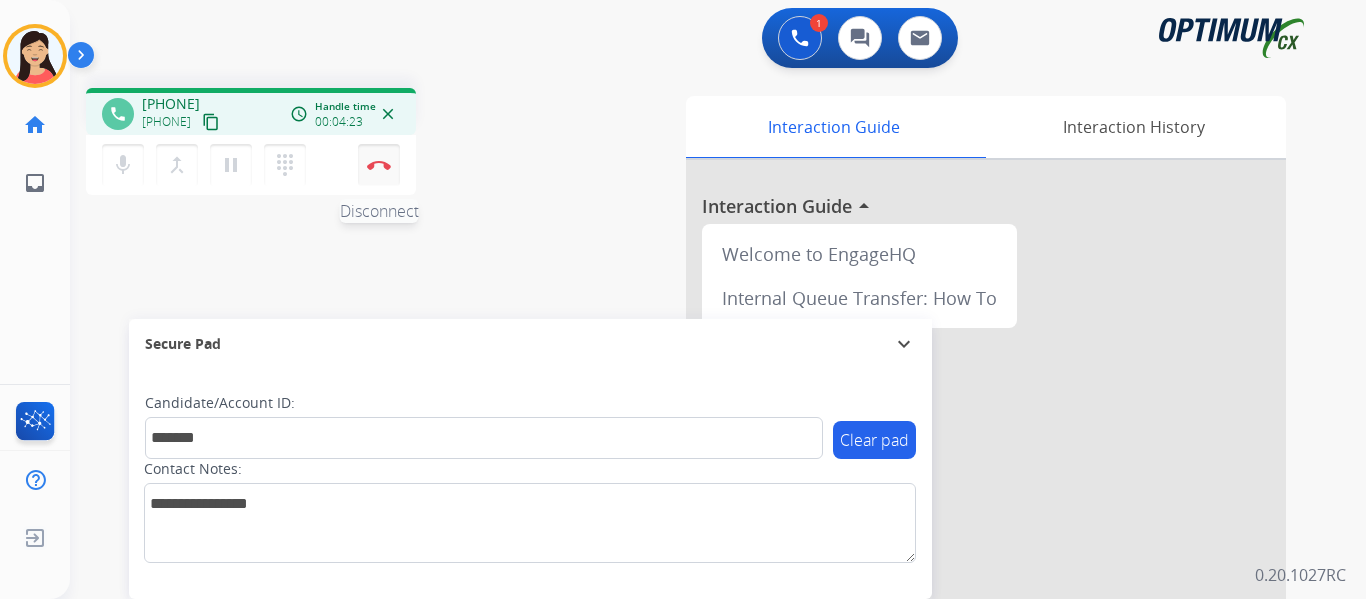 click at bounding box center (379, 165) 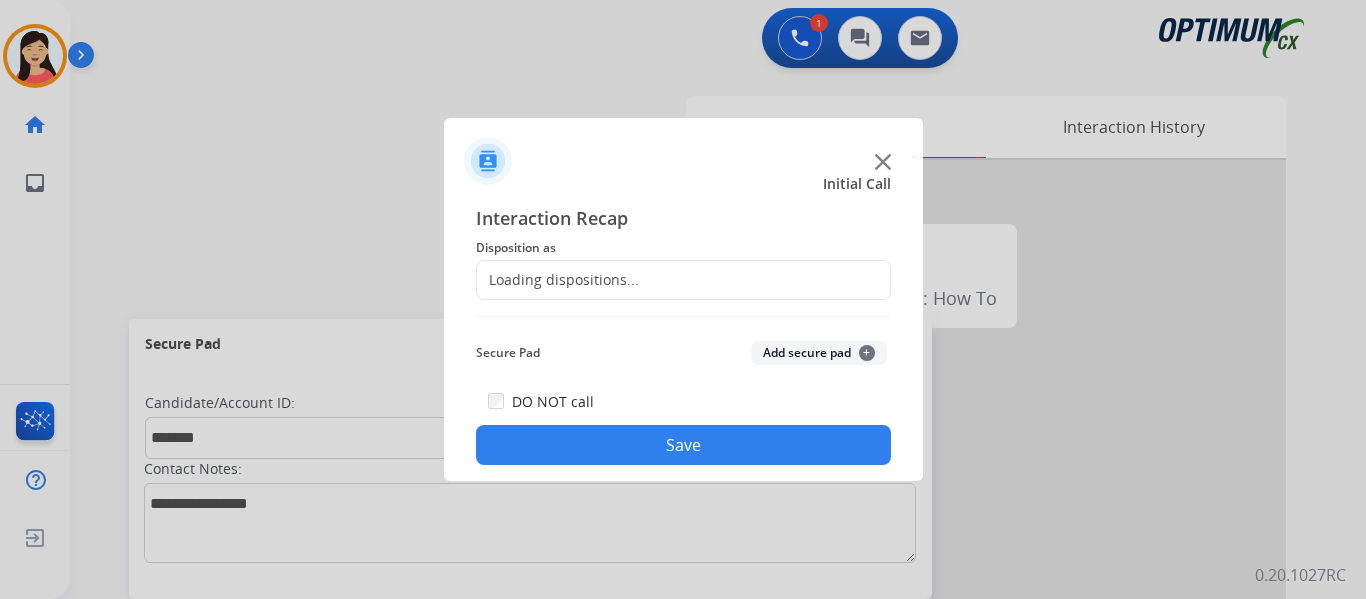 click on "Add secure pad  +" 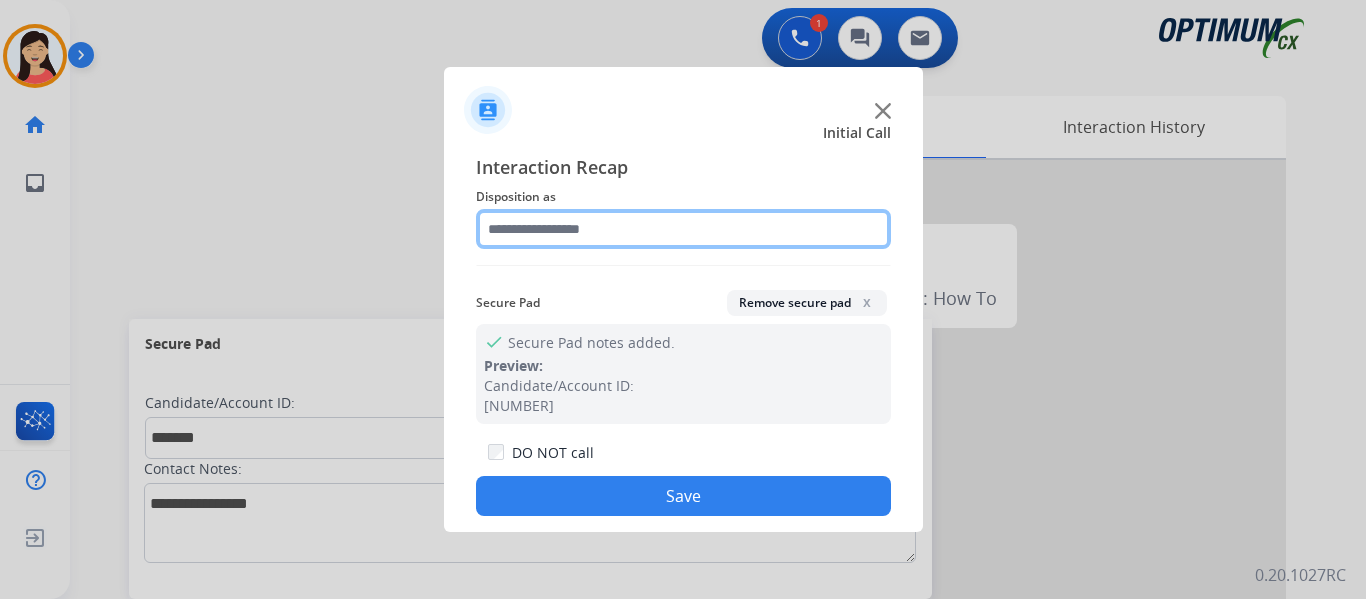 click 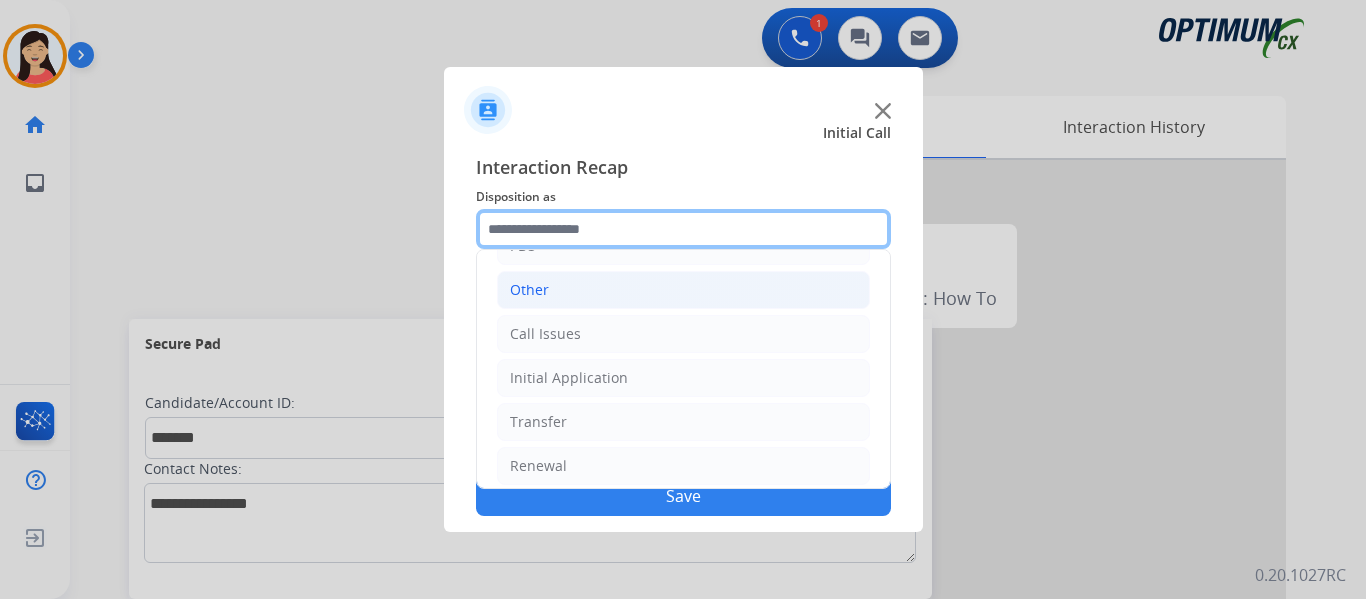 scroll, scrollTop: 136, scrollLeft: 0, axis: vertical 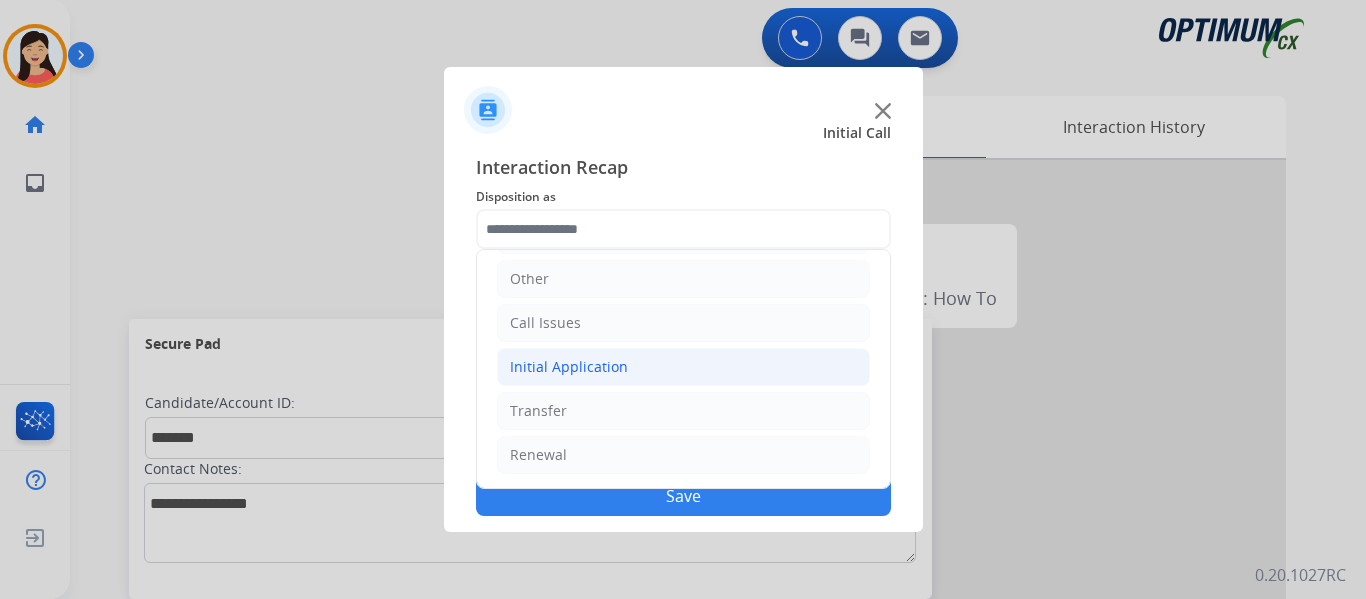 click on "Initial Application" 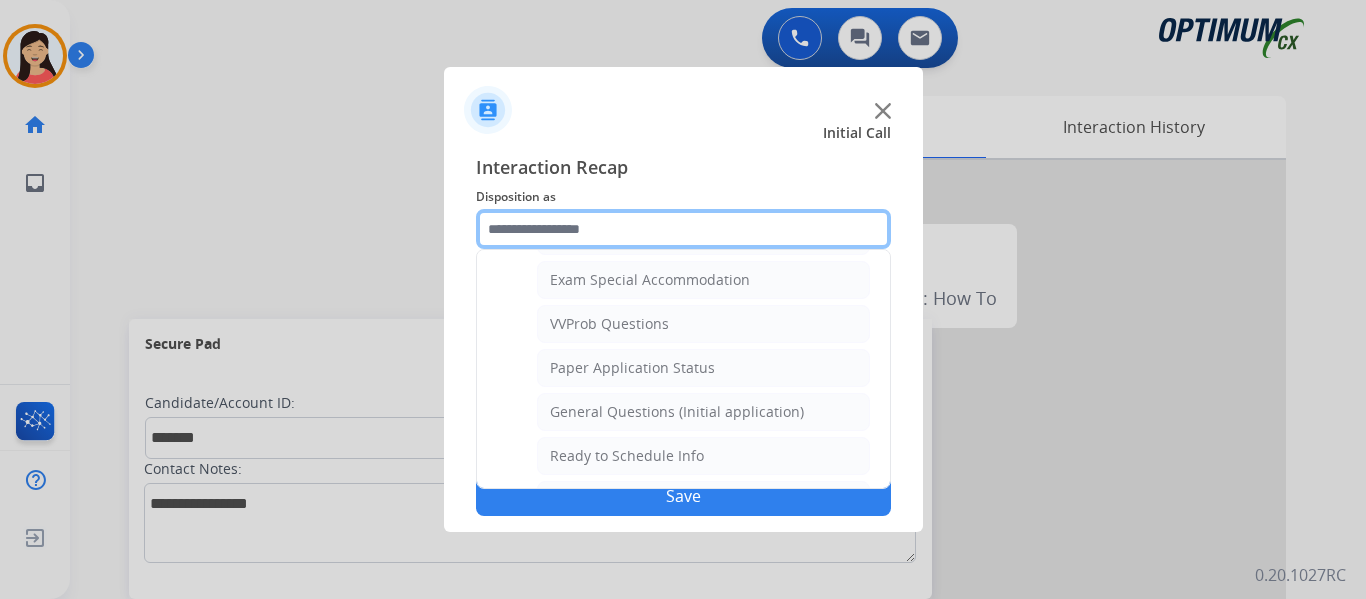 scroll, scrollTop: 1036, scrollLeft: 0, axis: vertical 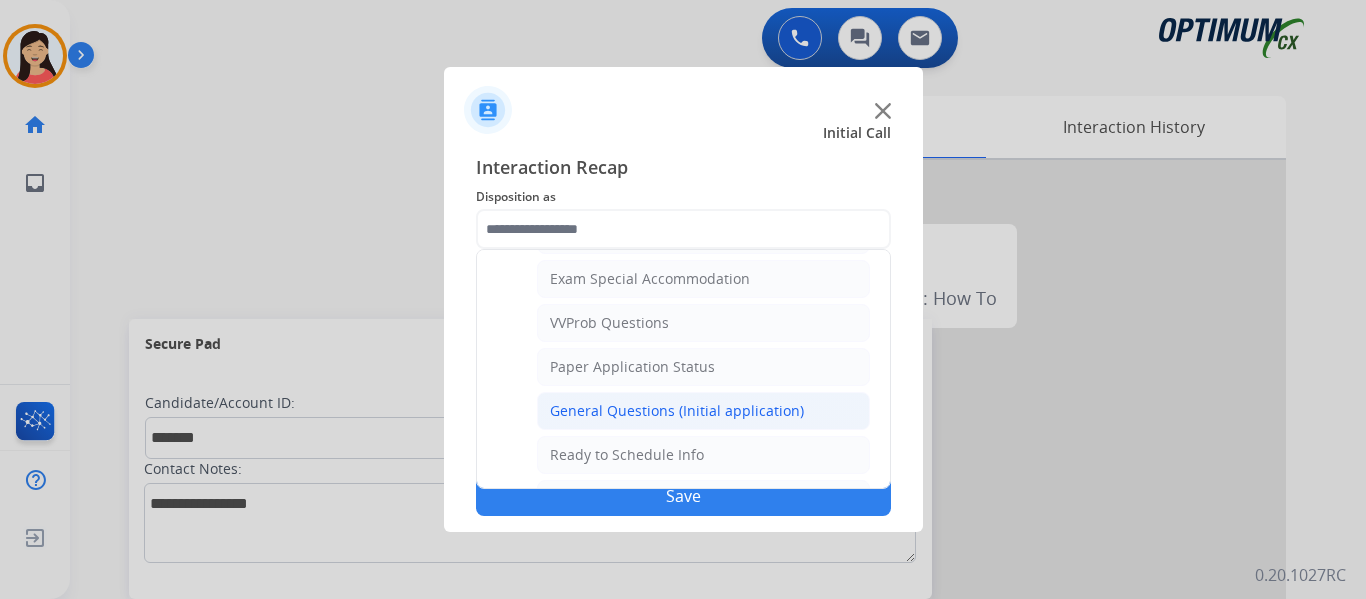 click on "General Questions (Initial application)" 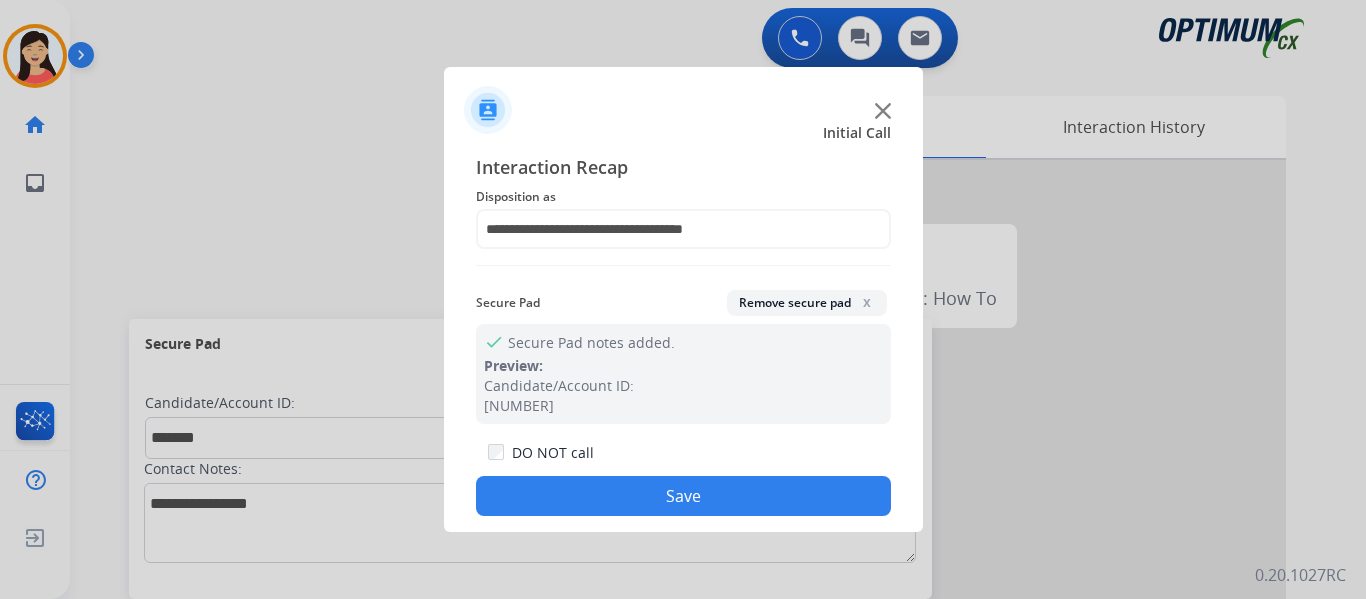 drag, startPoint x: 723, startPoint y: 494, endPoint x: 756, endPoint y: 554, distance: 68.47627 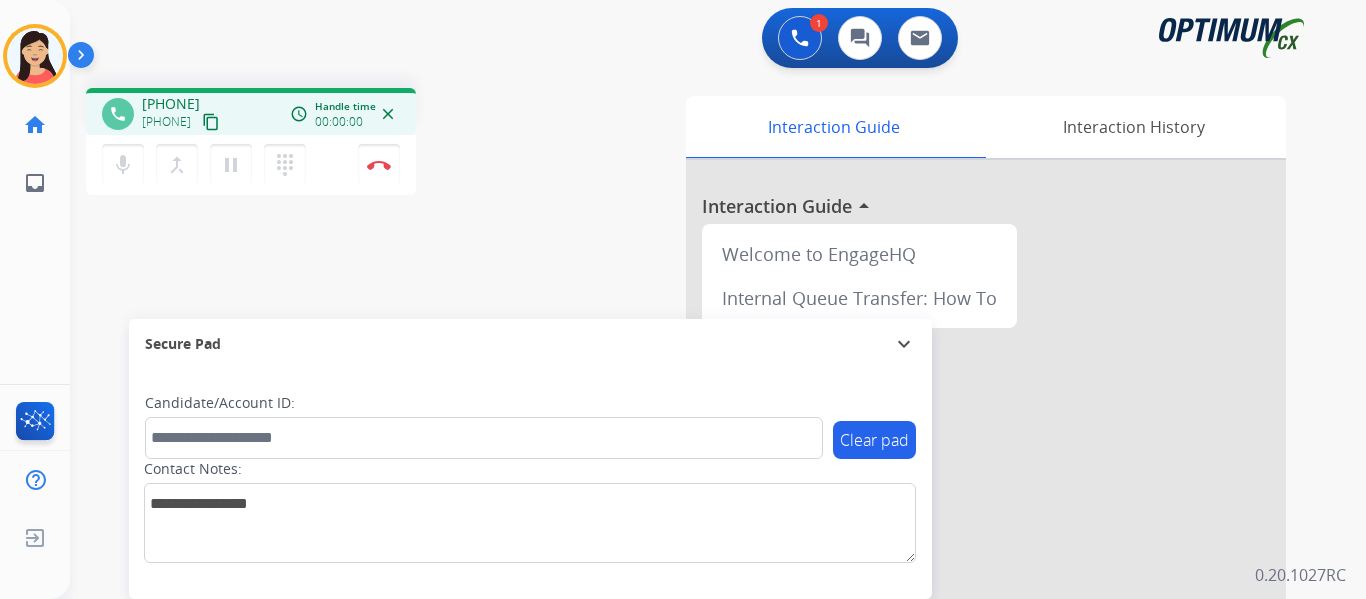click on "content_copy" at bounding box center [211, 122] 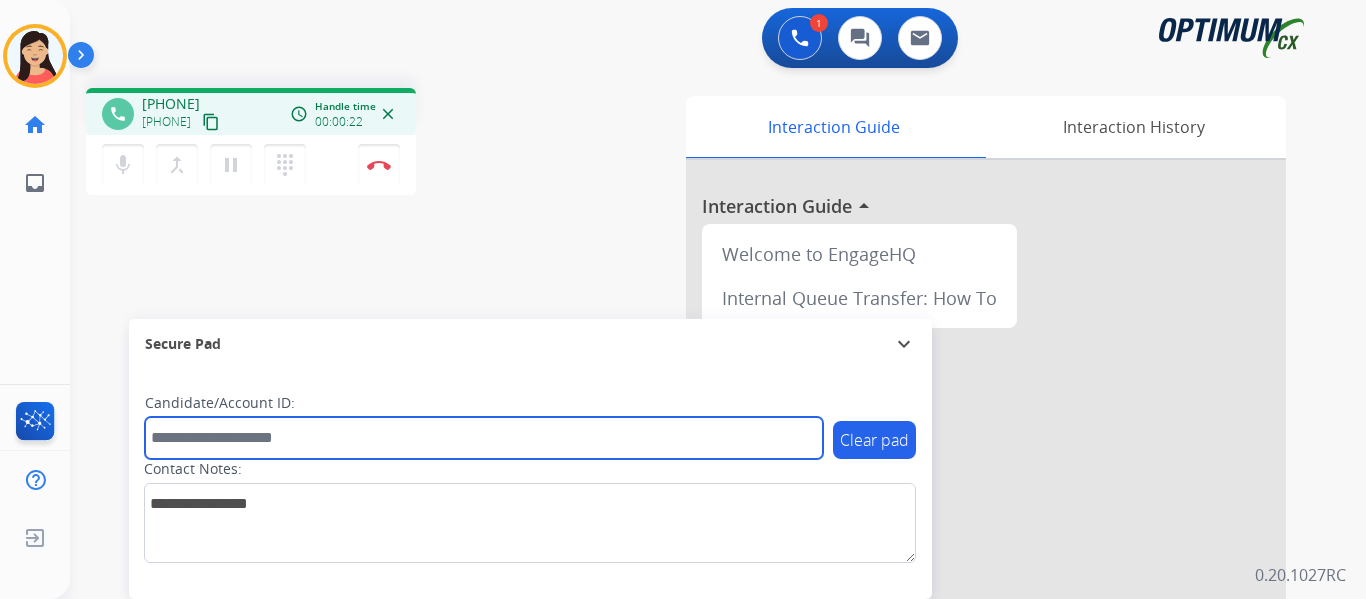 click at bounding box center (484, 438) 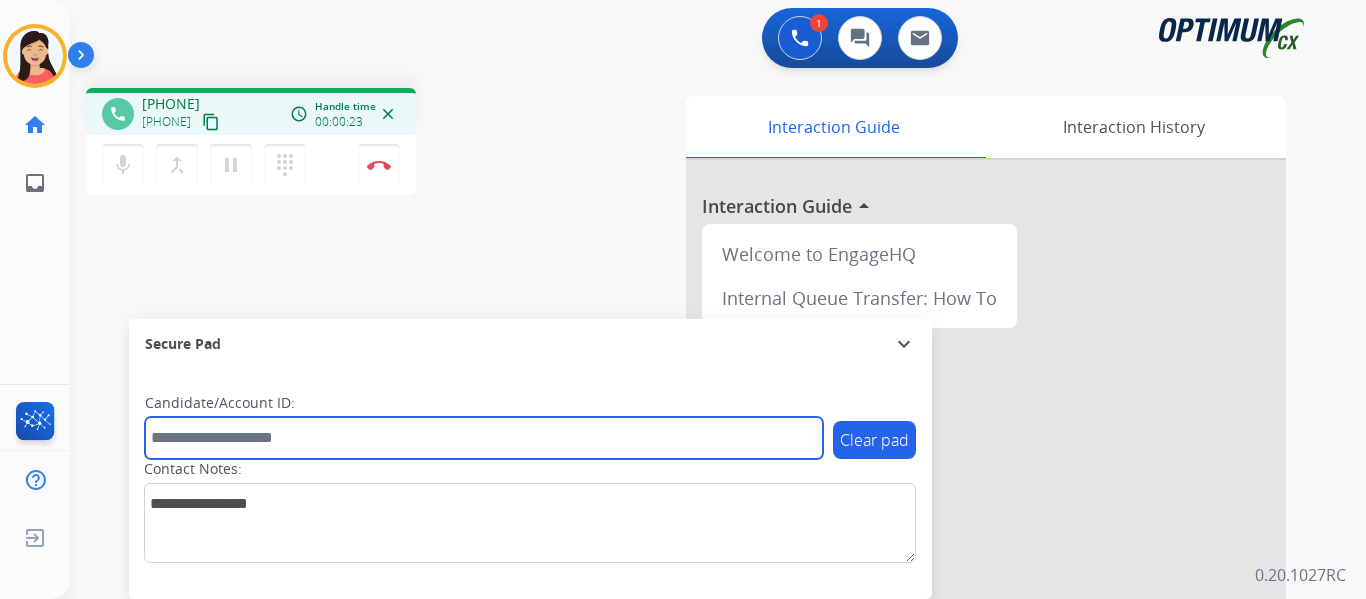 paste on "*******" 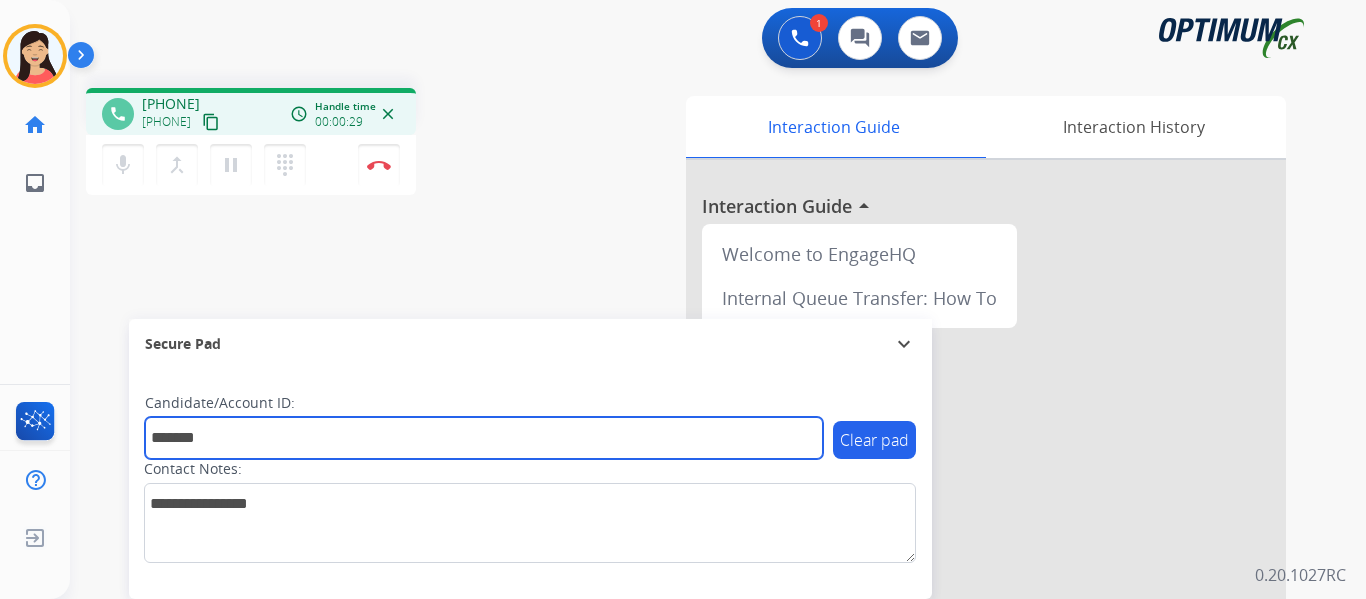 type on "*******" 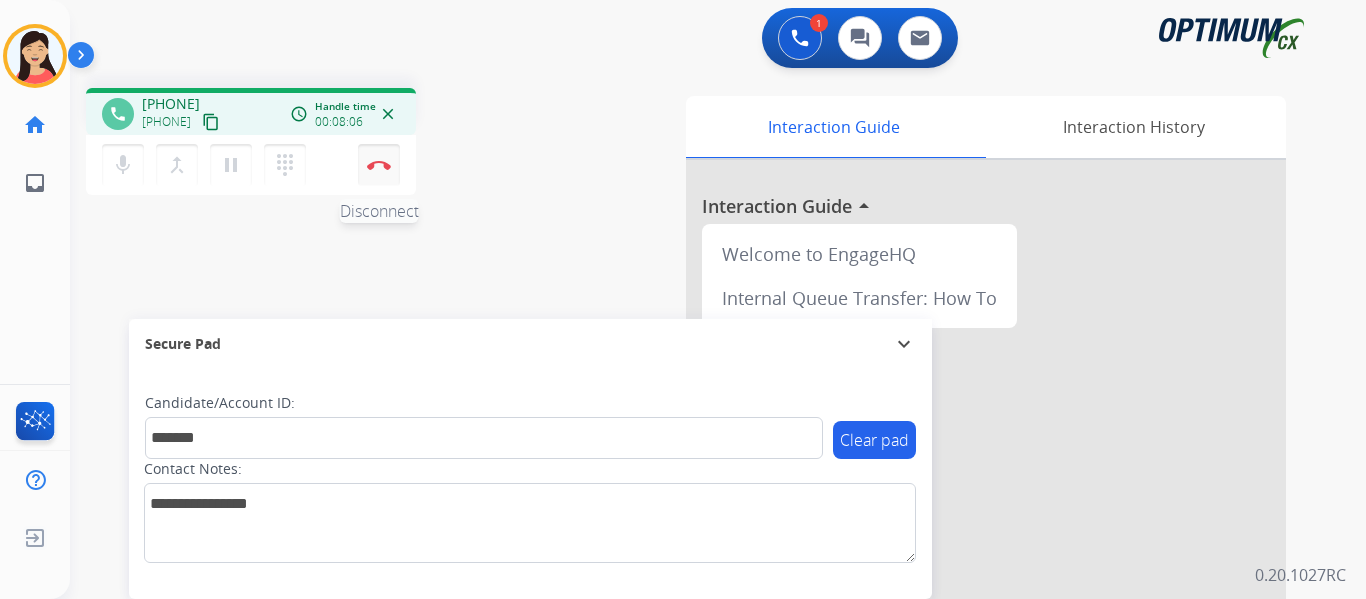 click on "Disconnect" at bounding box center (379, 165) 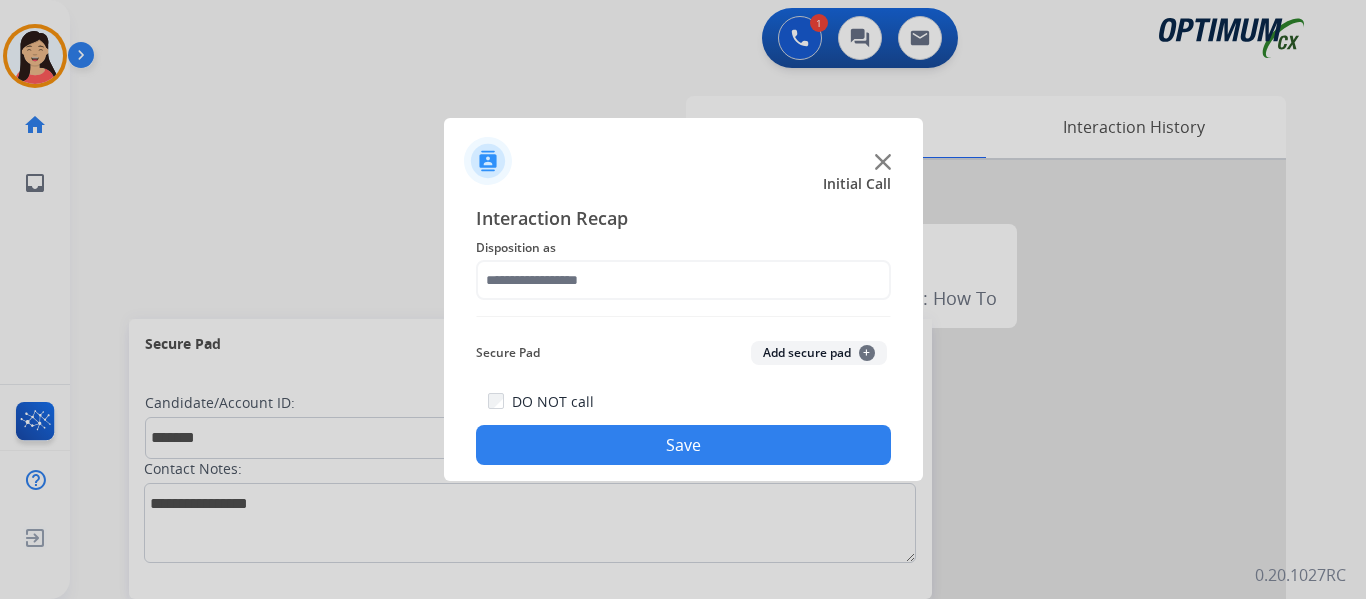 click on "Add secure pad  +" 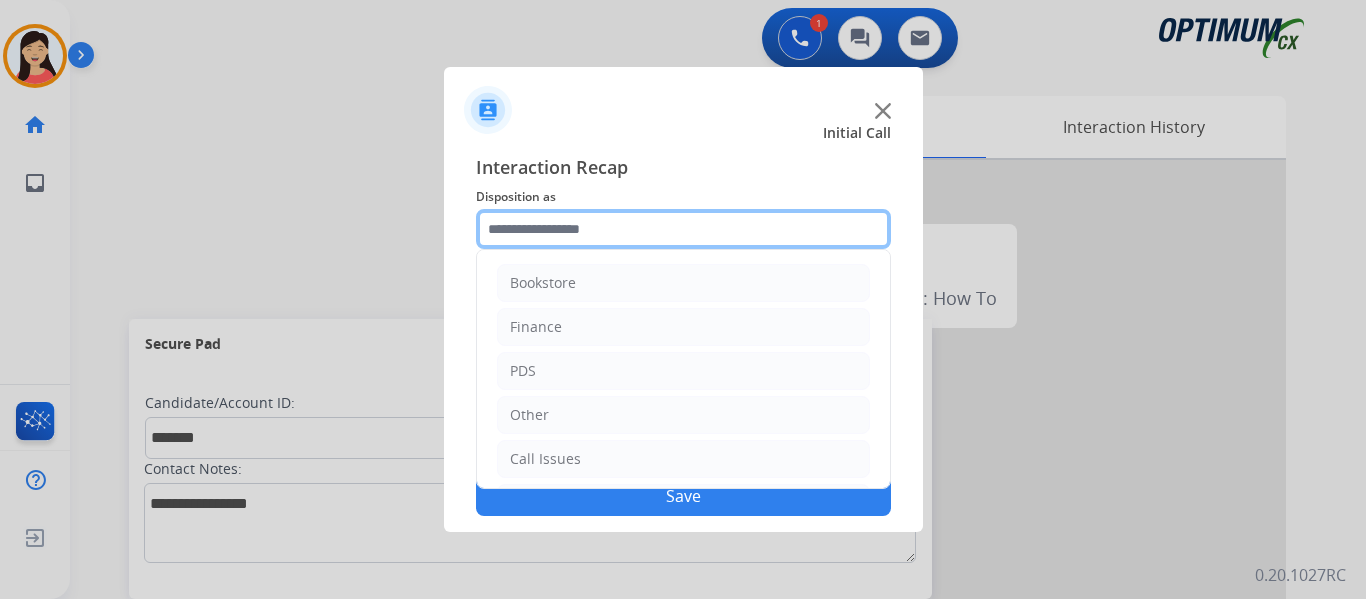 click 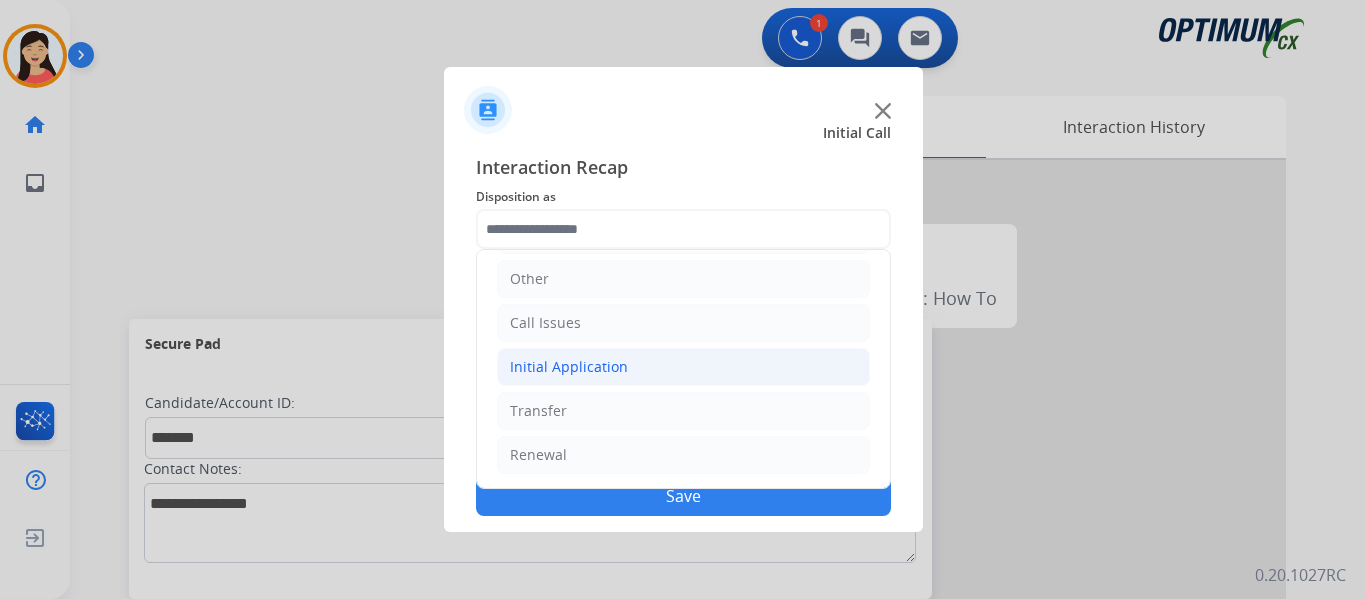 click on "Initial Application" 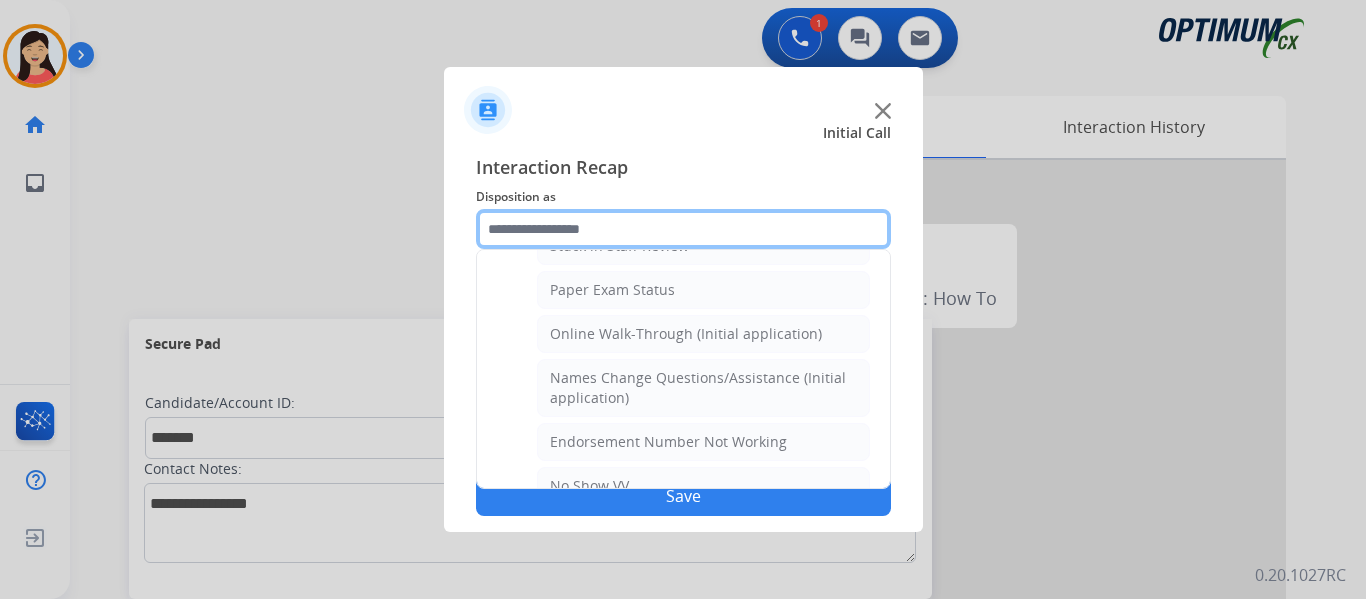 scroll, scrollTop: 1036, scrollLeft: 0, axis: vertical 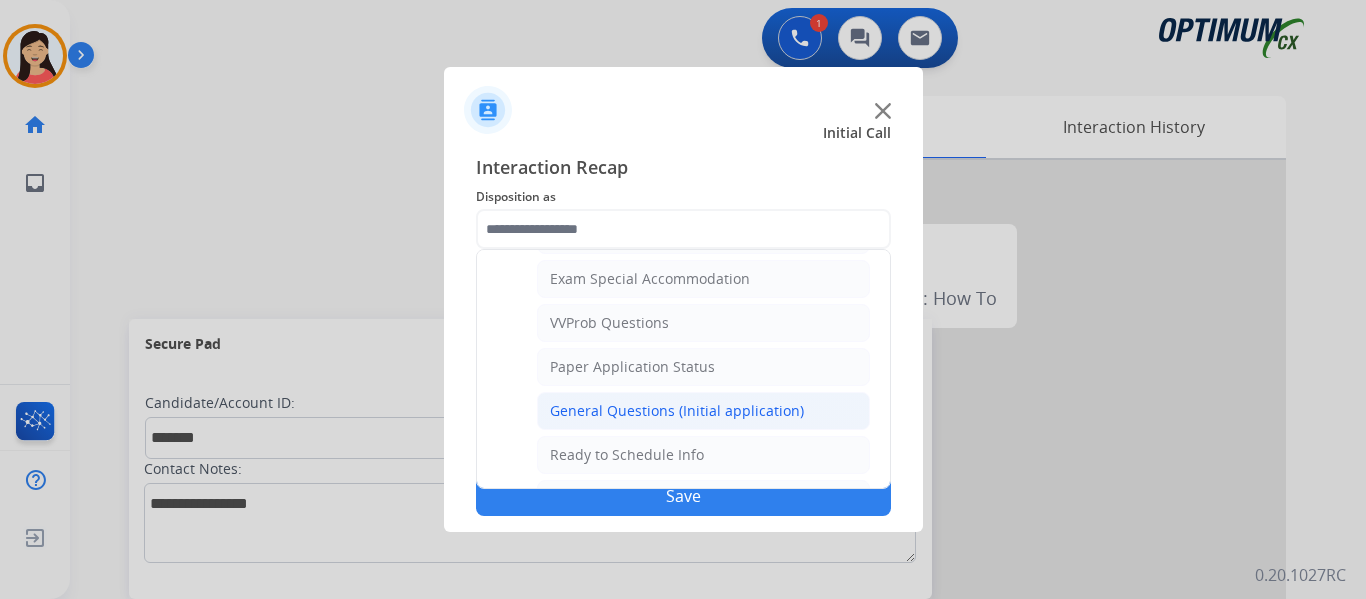 click on "General Questions (Initial application)" 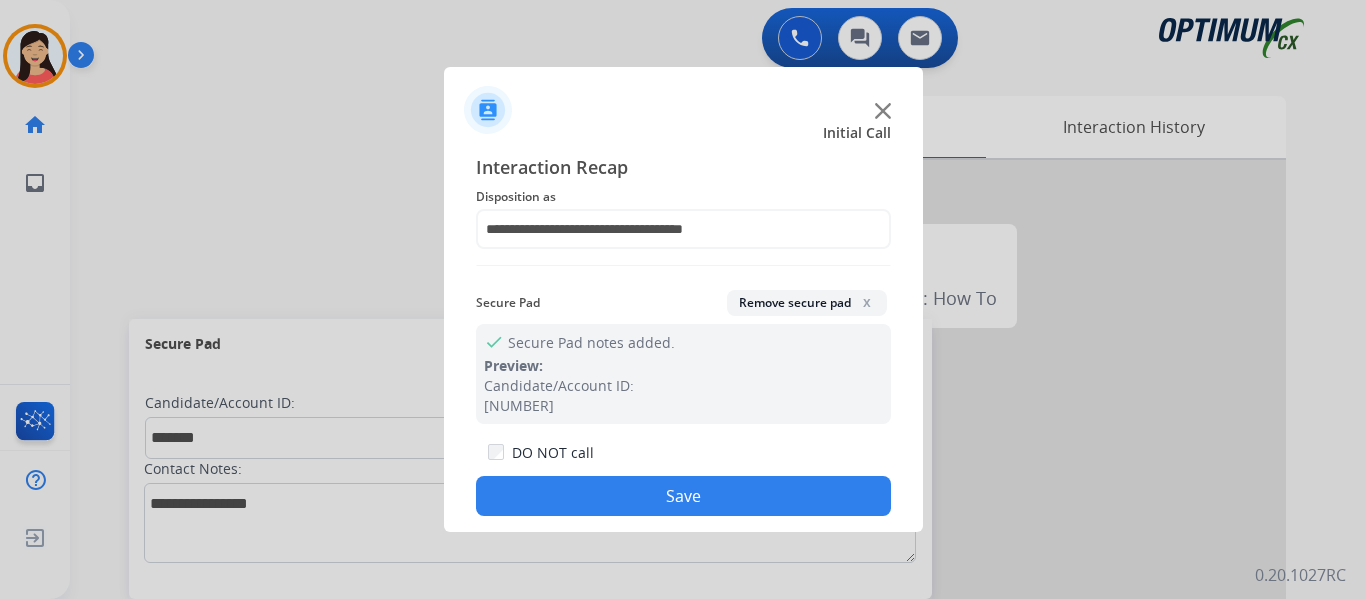 click on "Save" 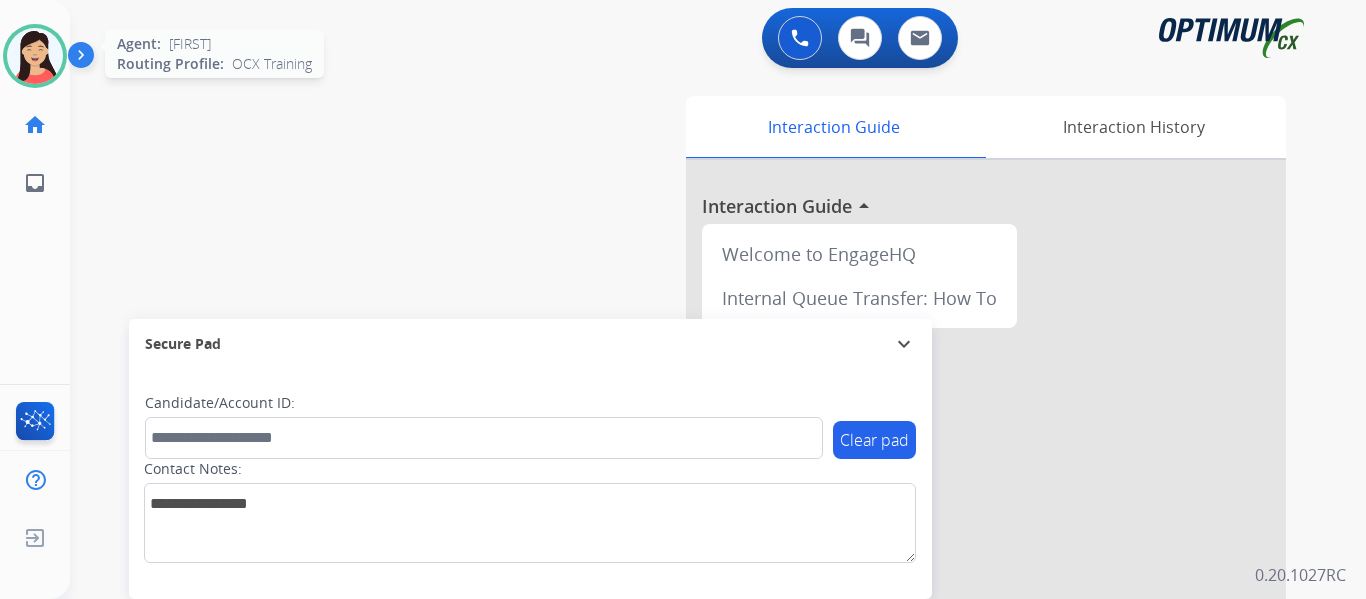 click at bounding box center [35, 56] 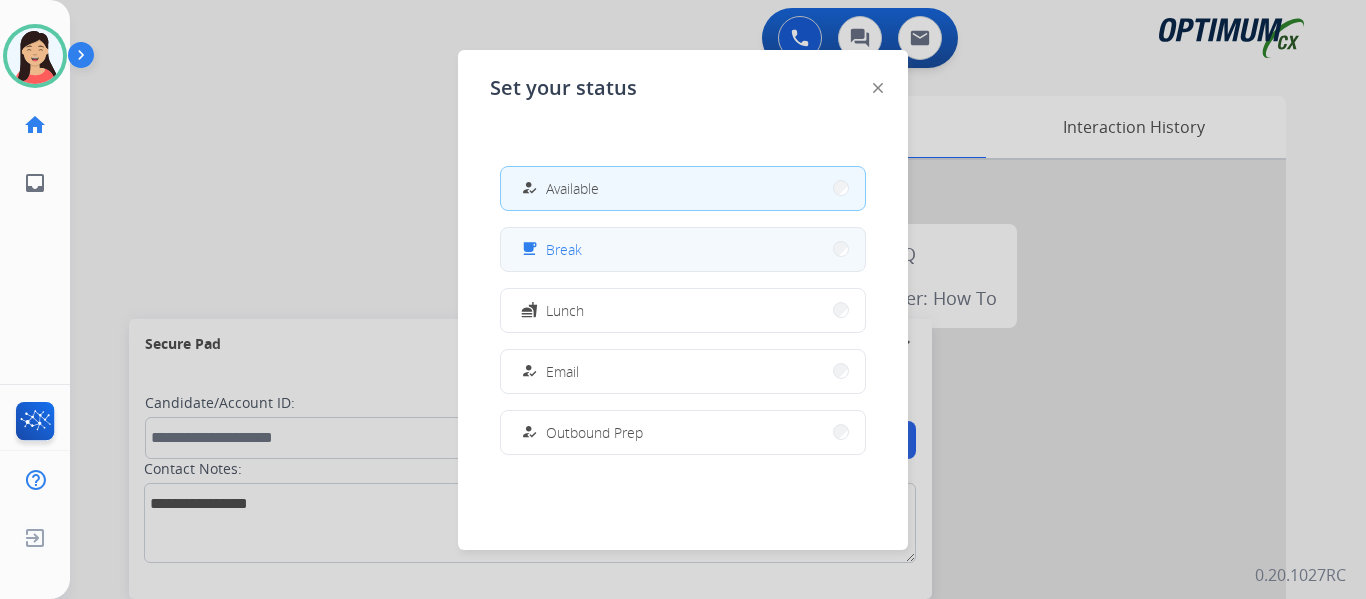 click on "free_breakfast Break" at bounding box center (683, 249) 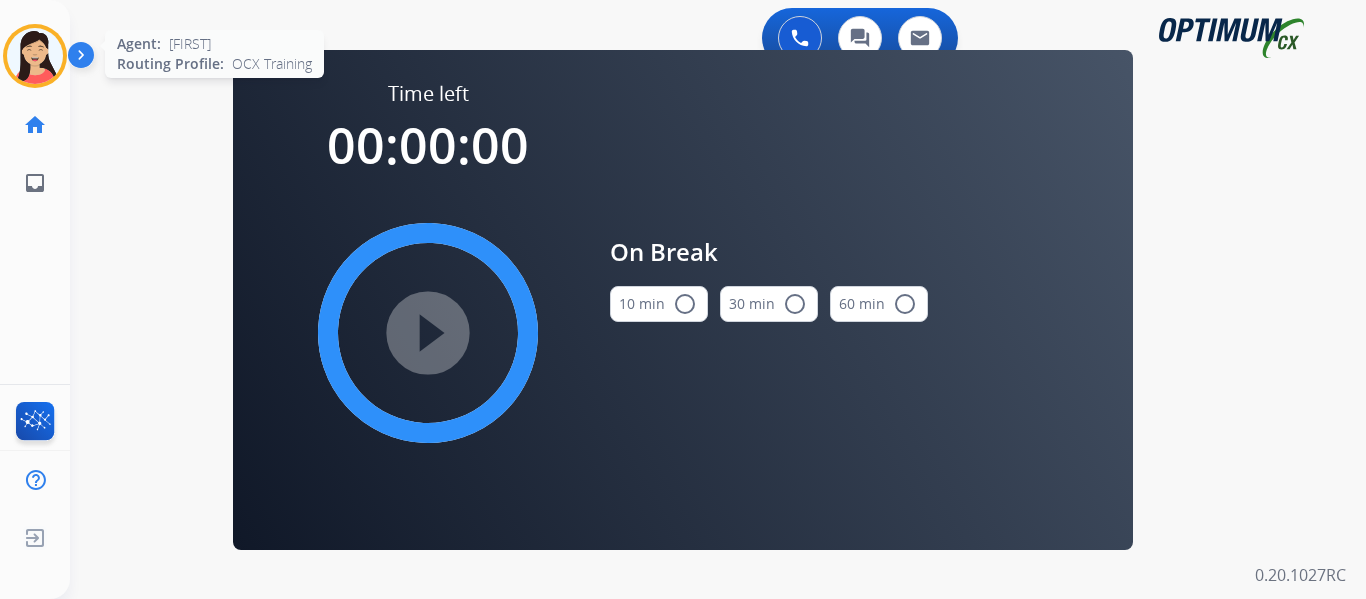click at bounding box center [35, 56] 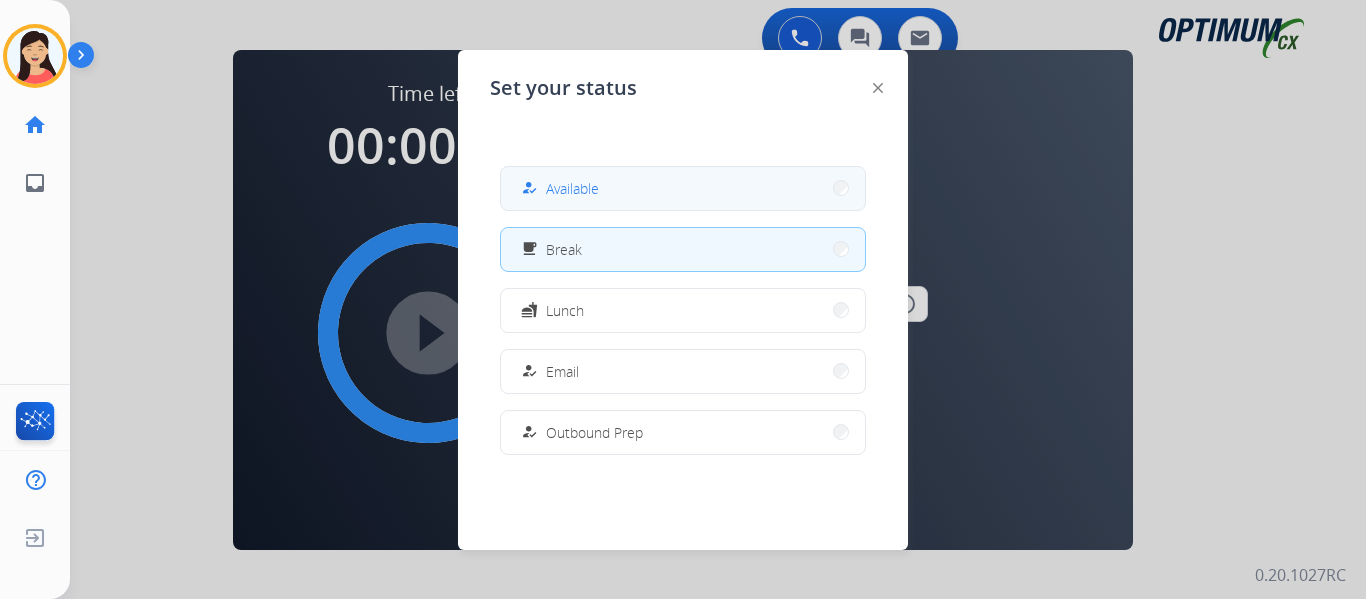 click on "how_to_reg Available" at bounding box center [558, 188] 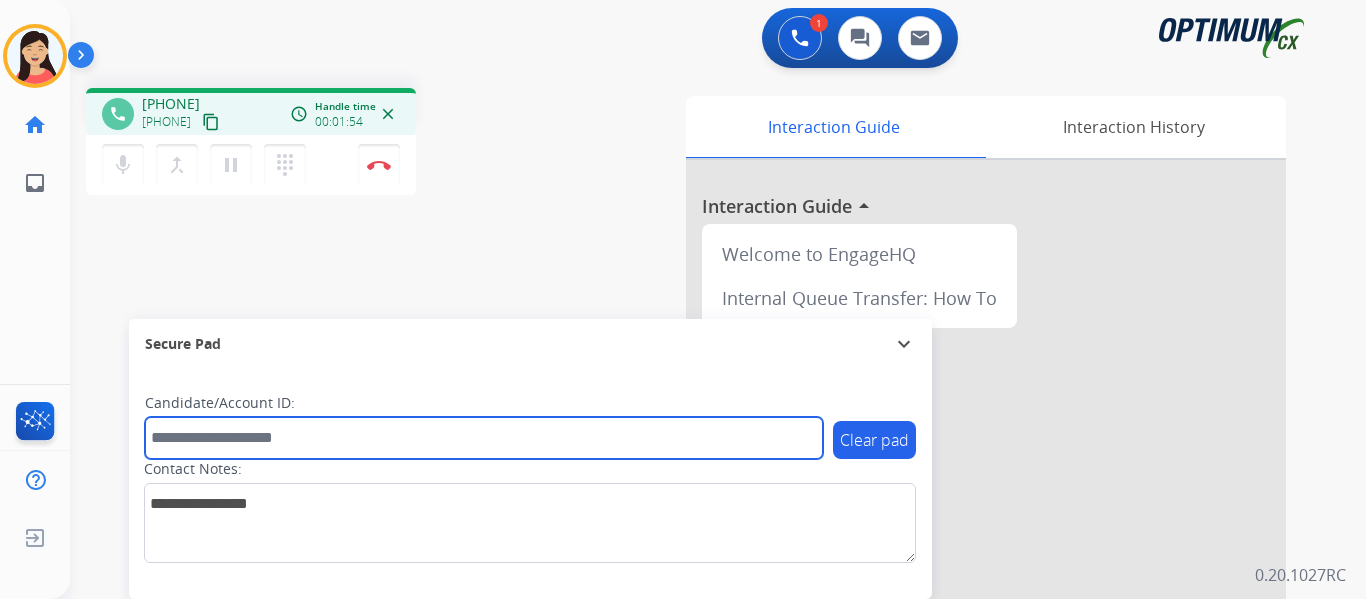 click at bounding box center [484, 438] 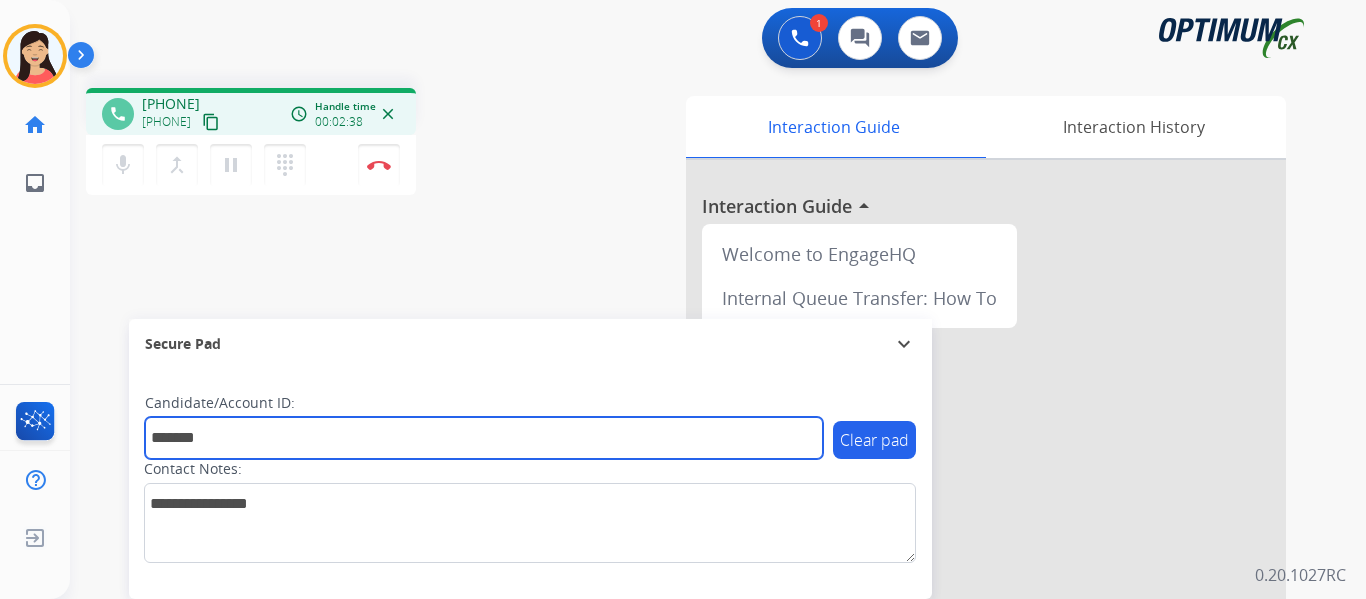 type on "*******" 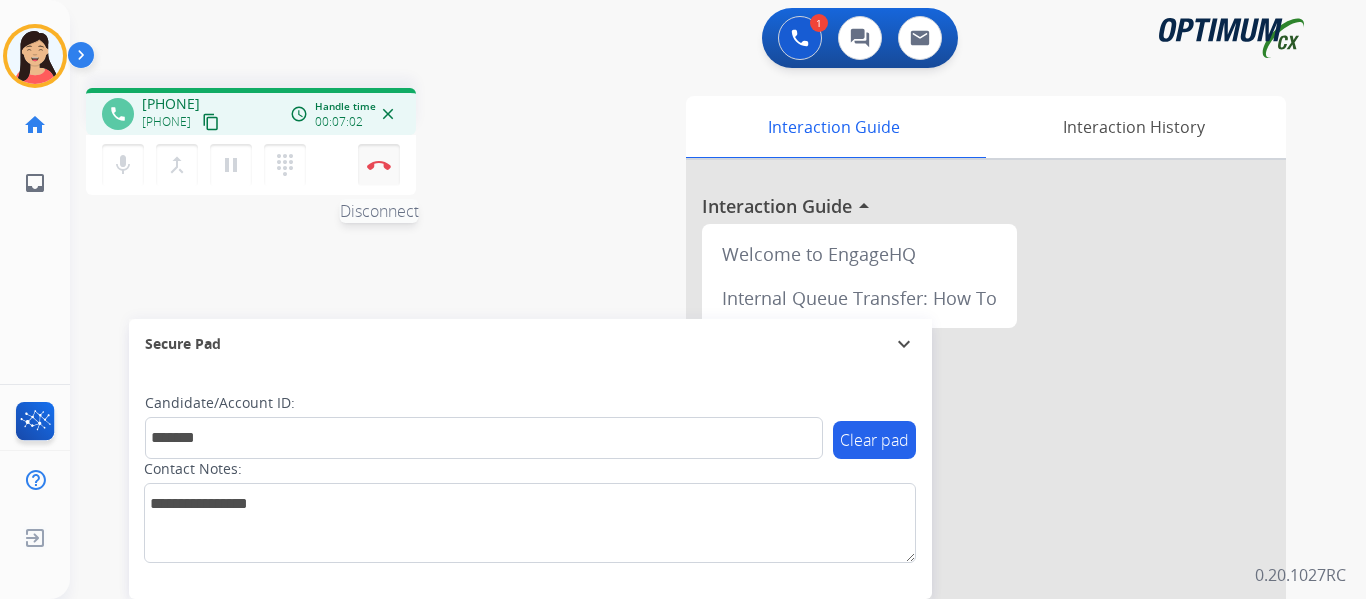 click on "Disconnect" at bounding box center [379, 165] 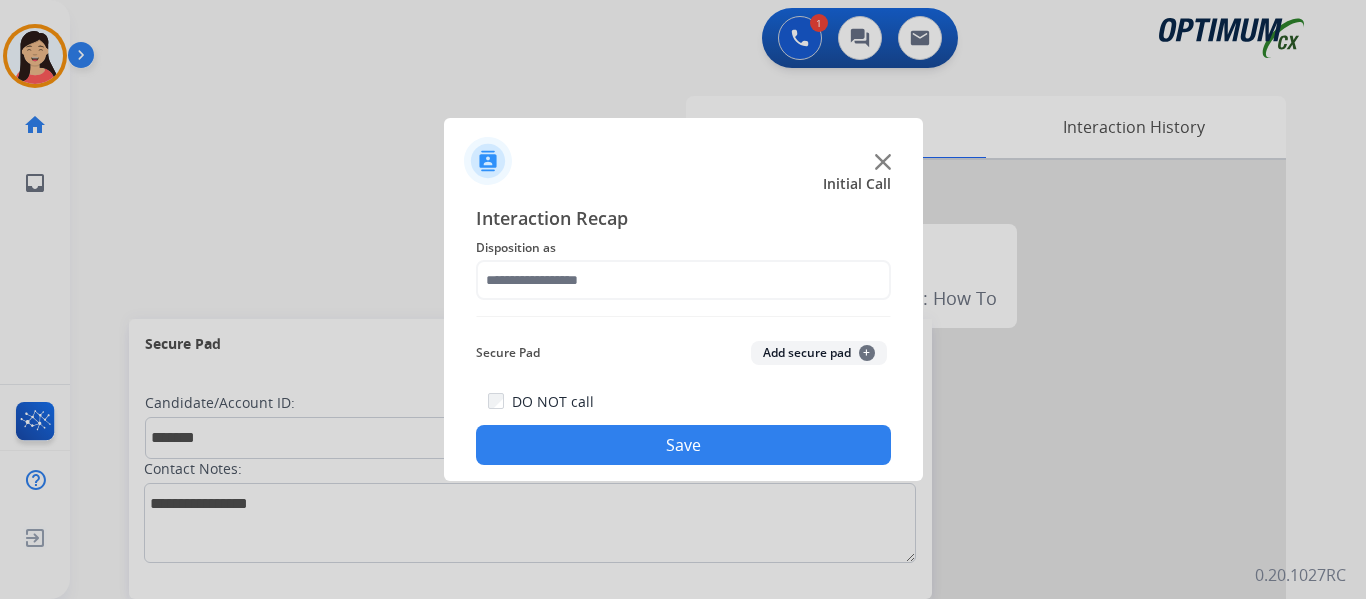 click on "Add secure pad  +" 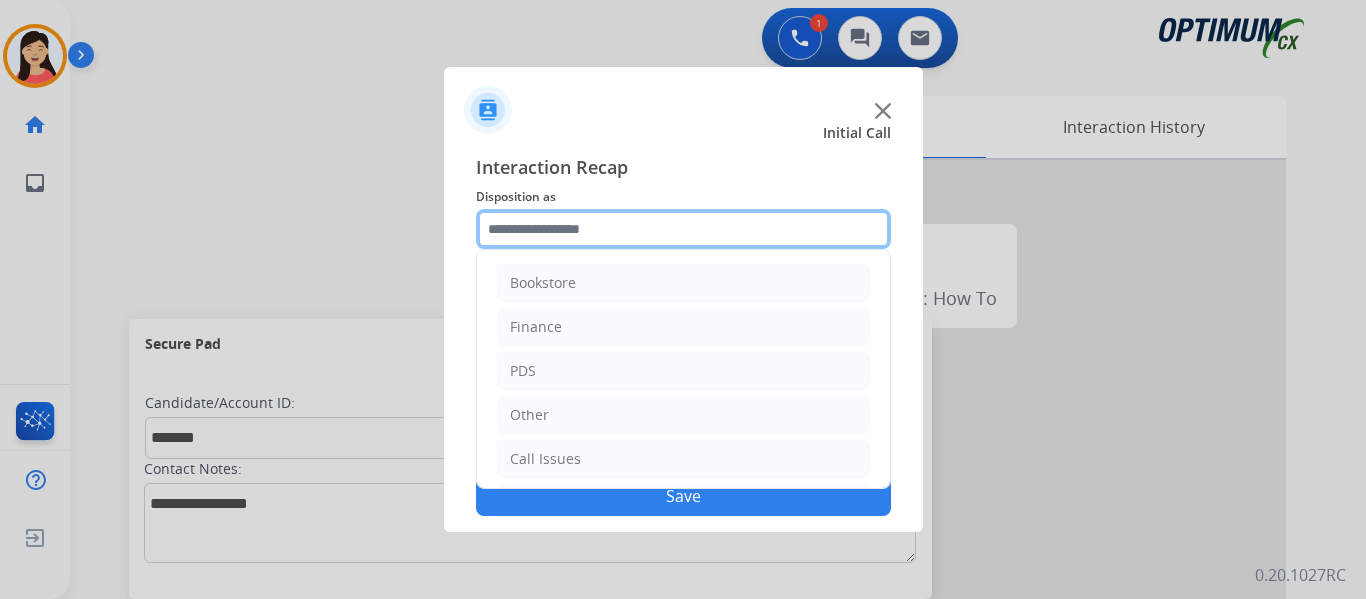 click 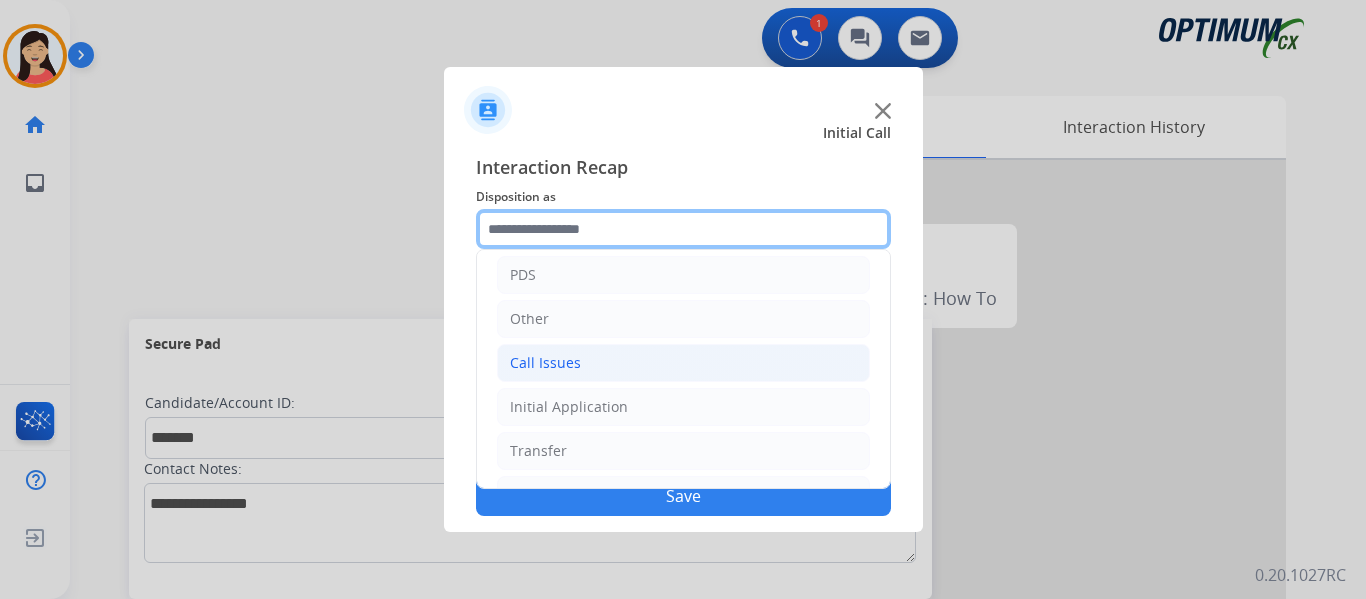 scroll, scrollTop: 136, scrollLeft: 0, axis: vertical 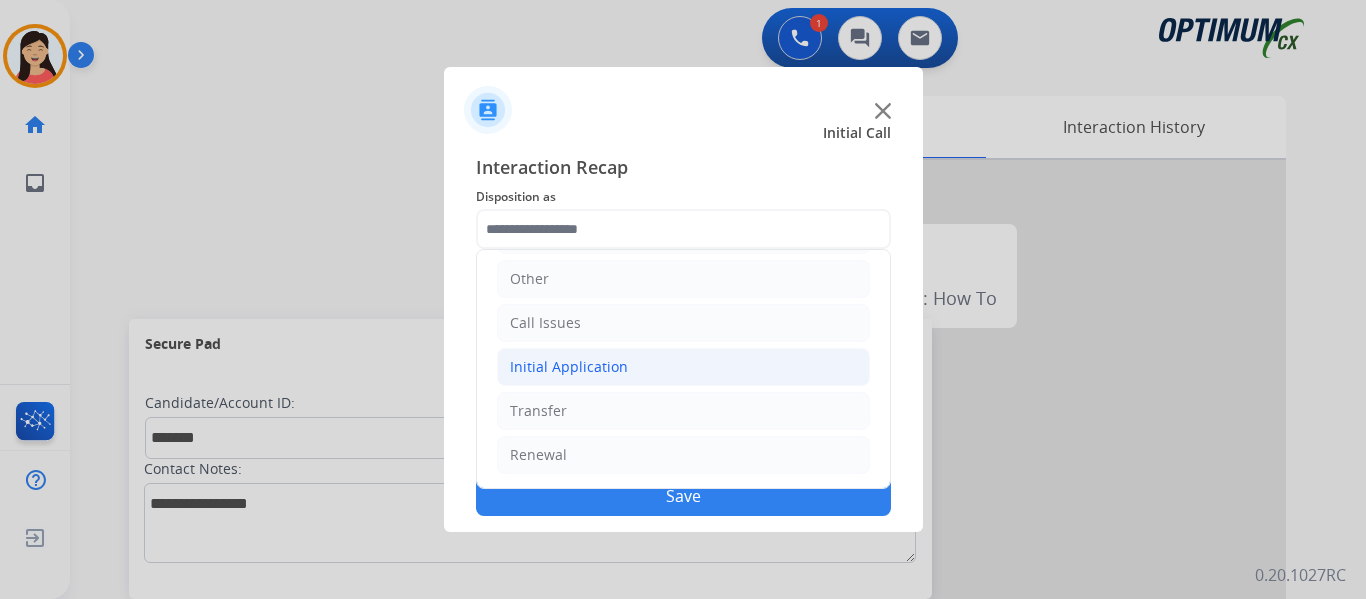 click on "Initial Application" 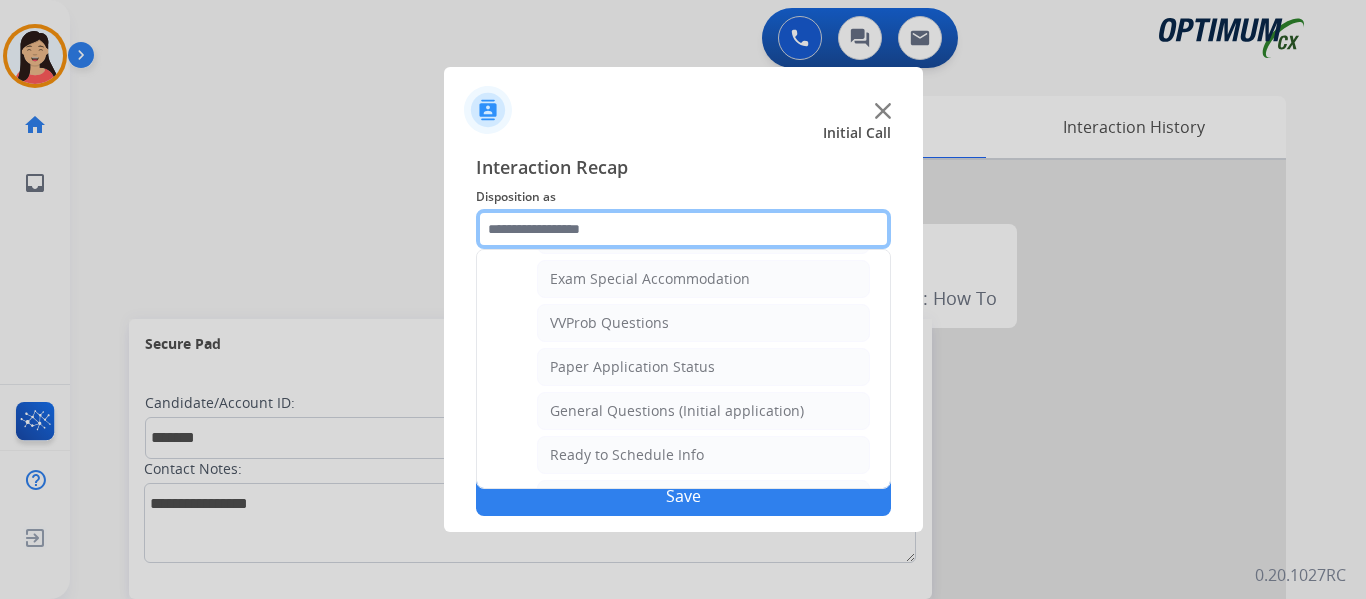 scroll, scrollTop: 1136, scrollLeft: 0, axis: vertical 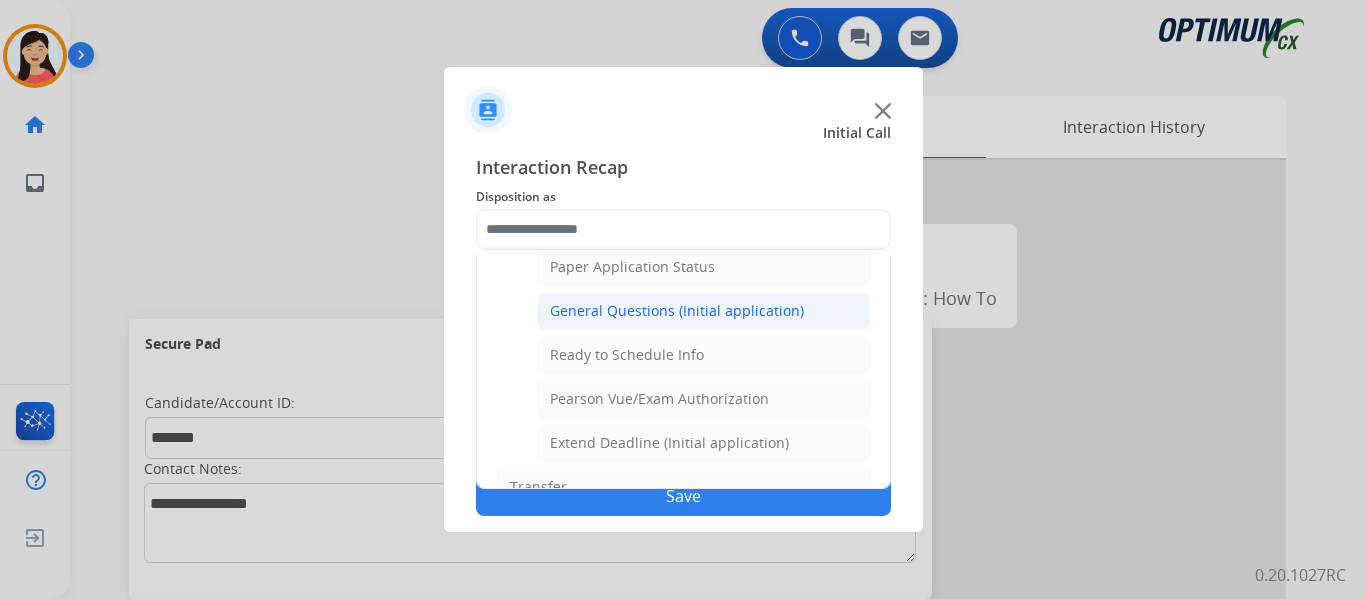 click on "General Questions (Initial application)" 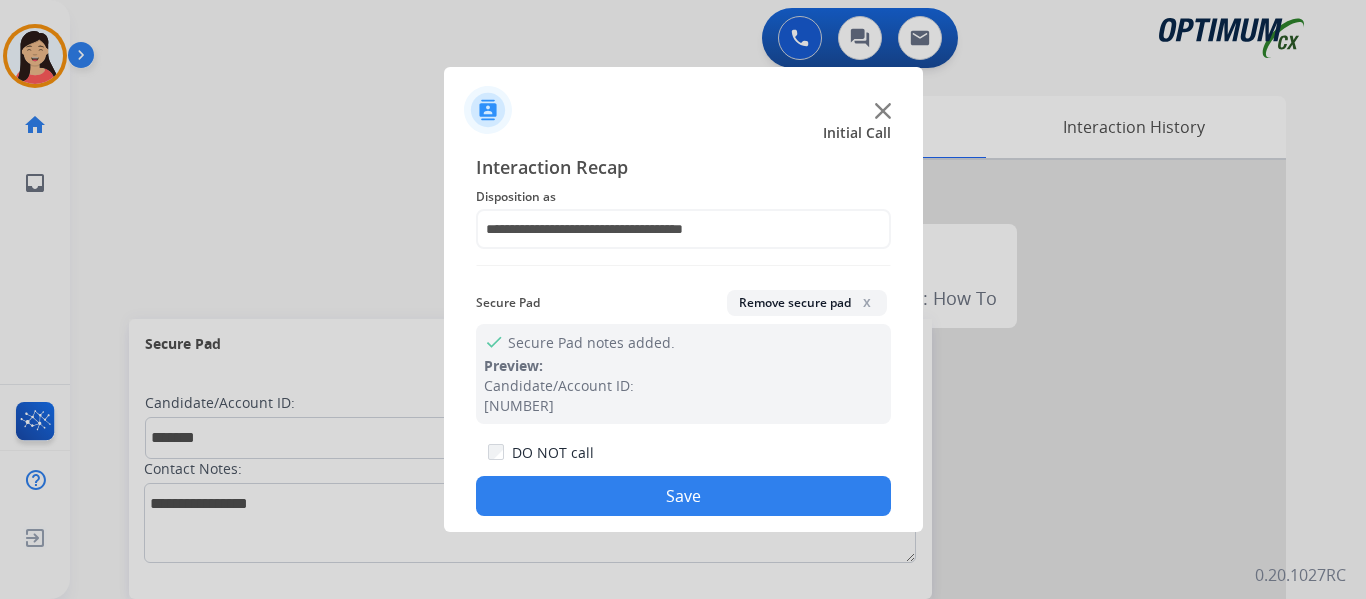 click on "Save" 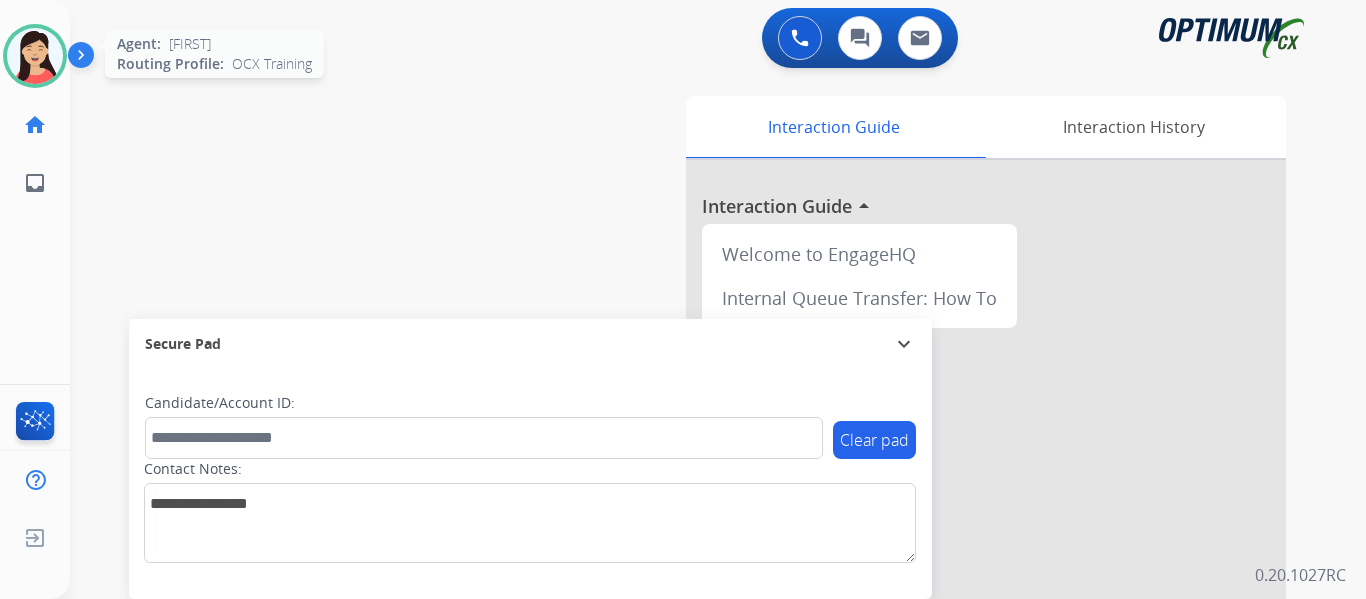 drag, startPoint x: 46, startPoint y: 68, endPoint x: 64, endPoint y: 79, distance: 21.095022 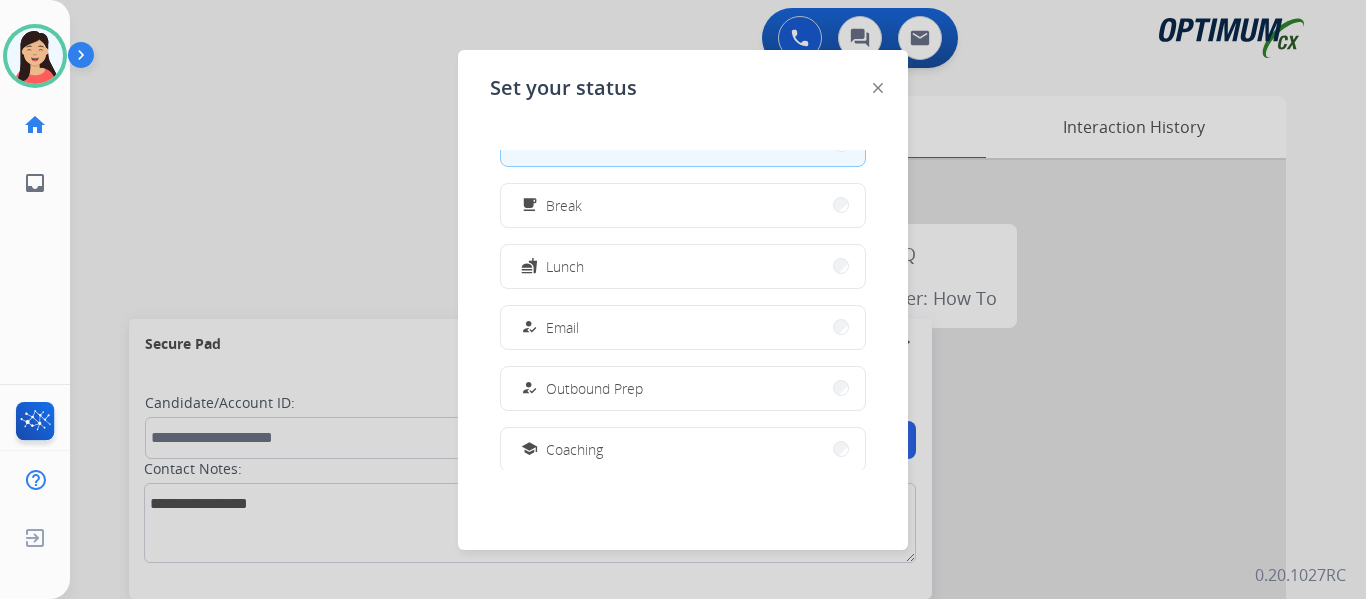 scroll, scrollTop: 0, scrollLeft: 0, axis: both 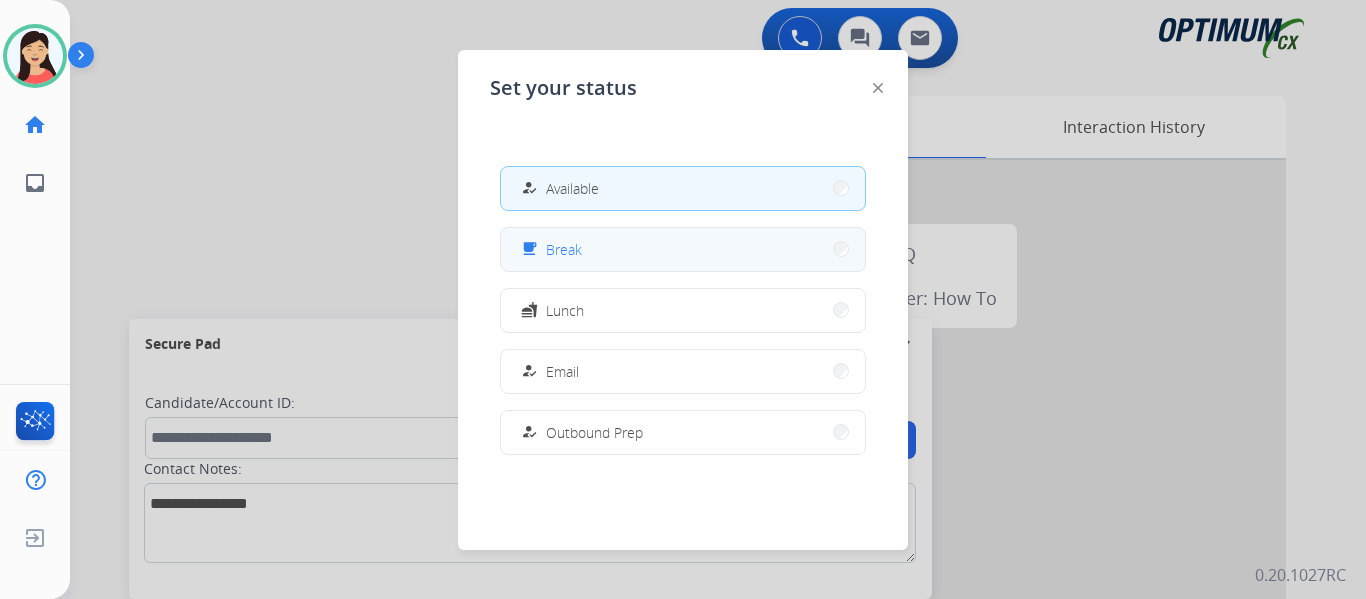 click on "free_breakfast Break" at bounding box center [683, 249] 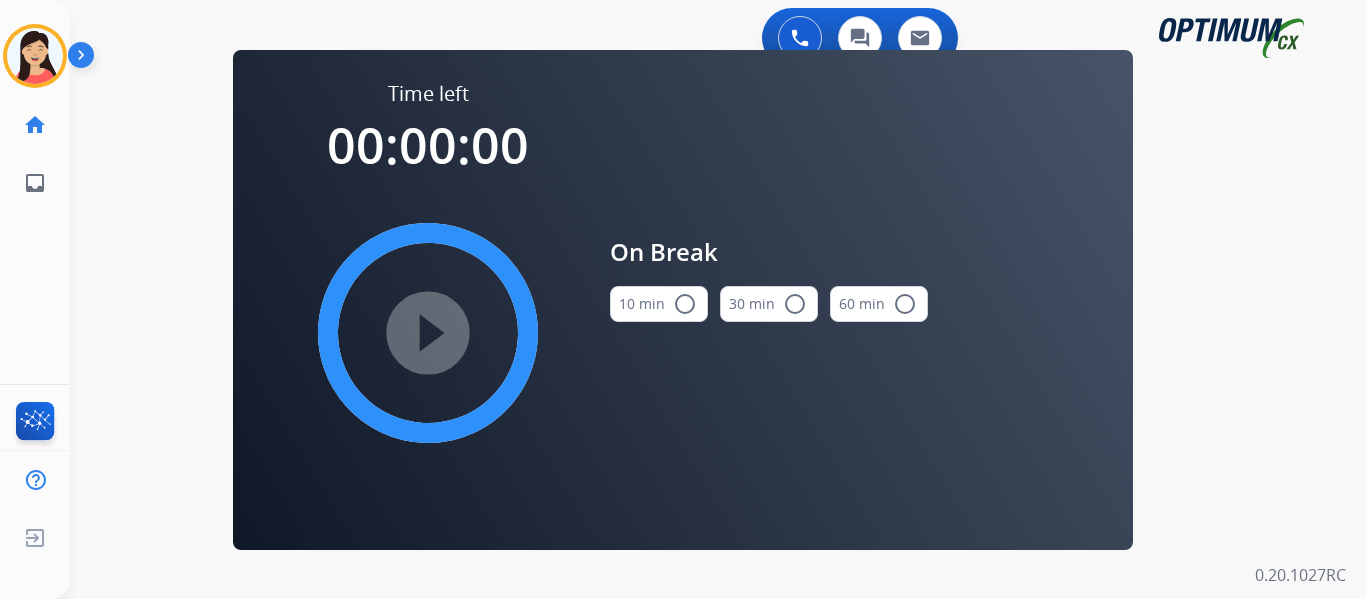 click on "10 min  radio_button_unchecked" at bounding box center [659, 304] 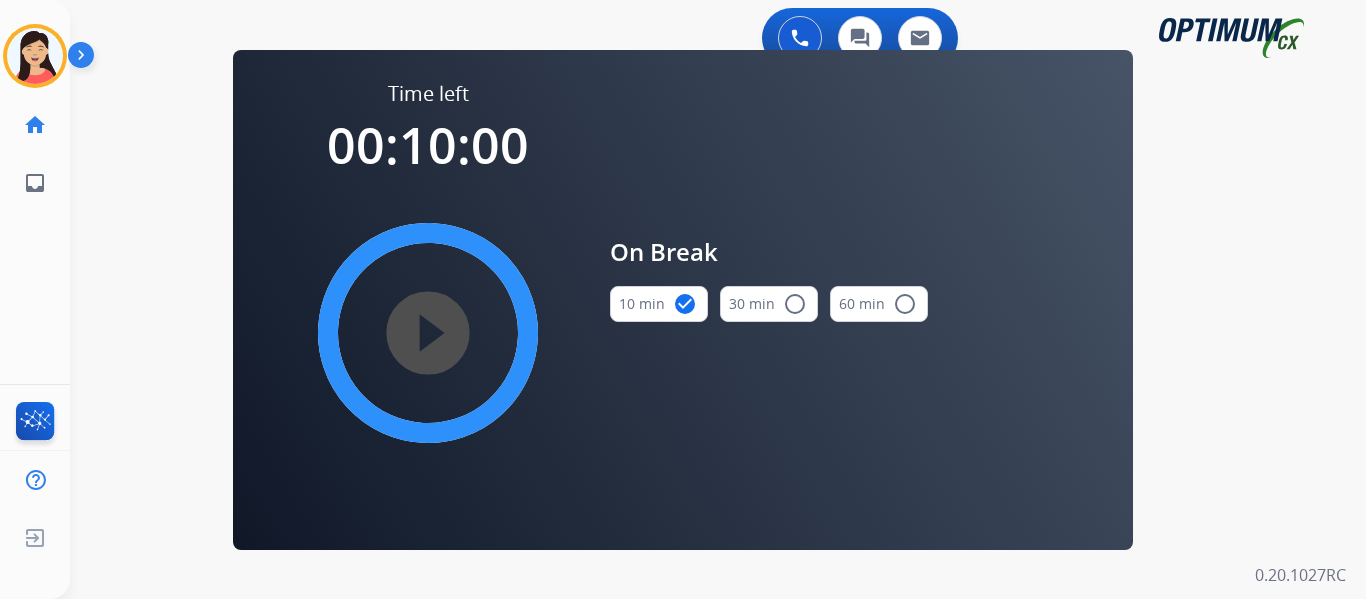 click on "play_circle_filled" at bounding box center (428, 333) 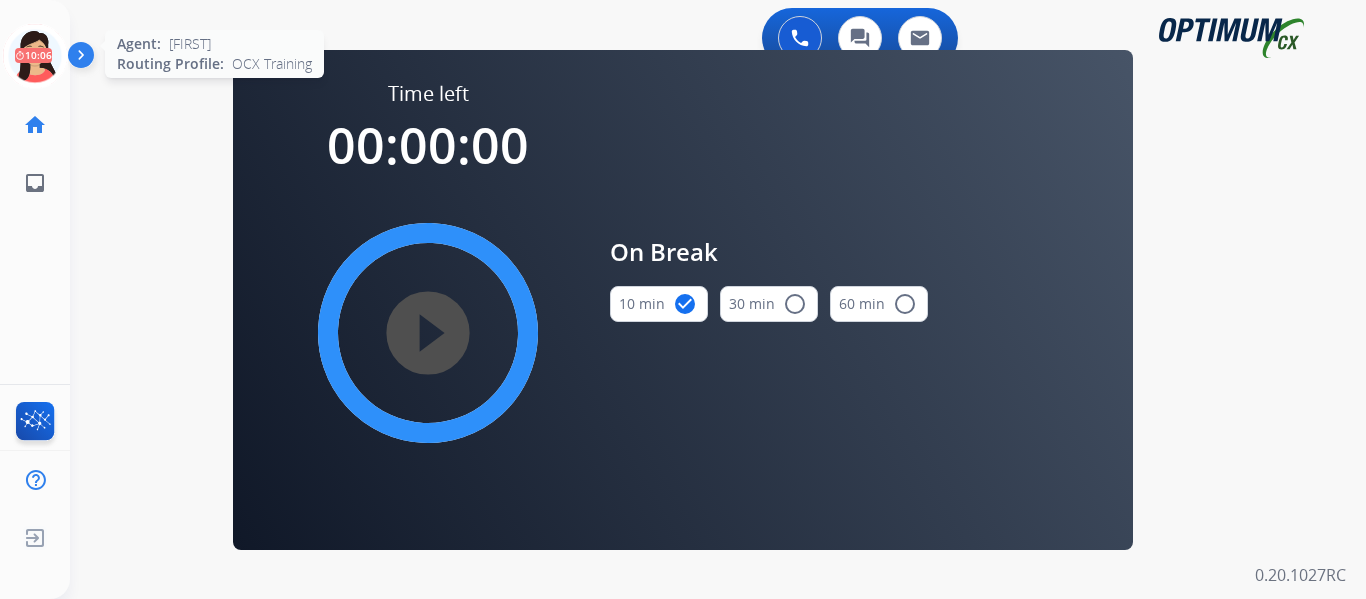 click 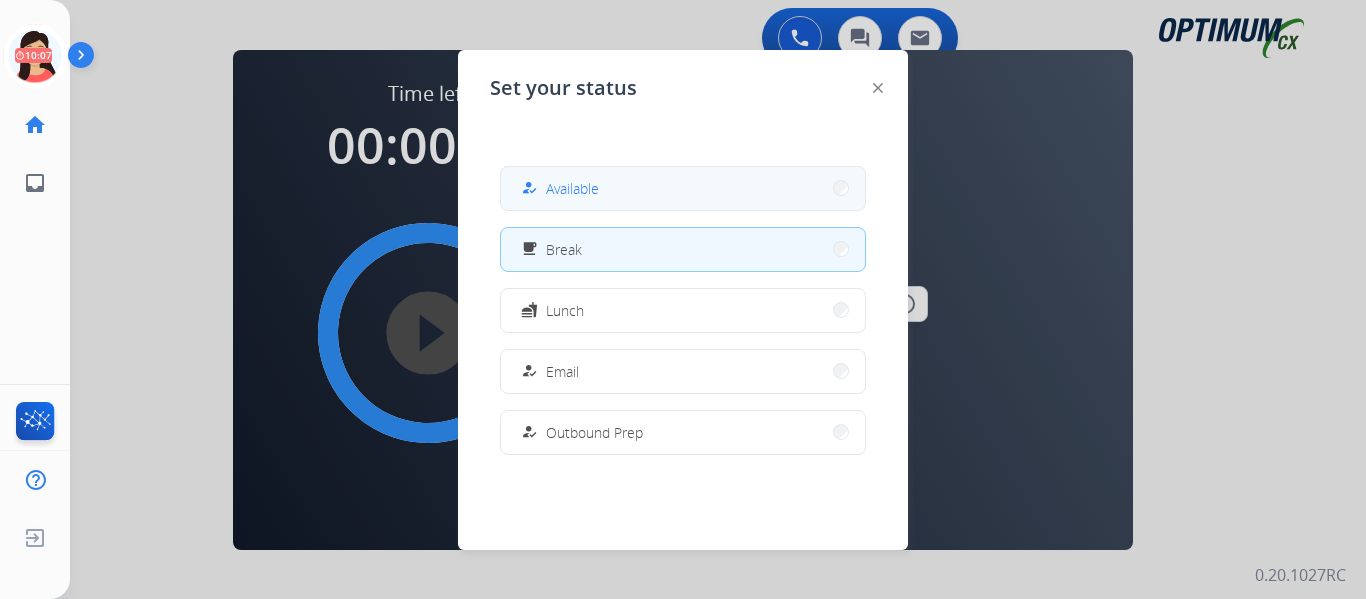 click on "how_to_reg Available" at bounding box center [683, 188] 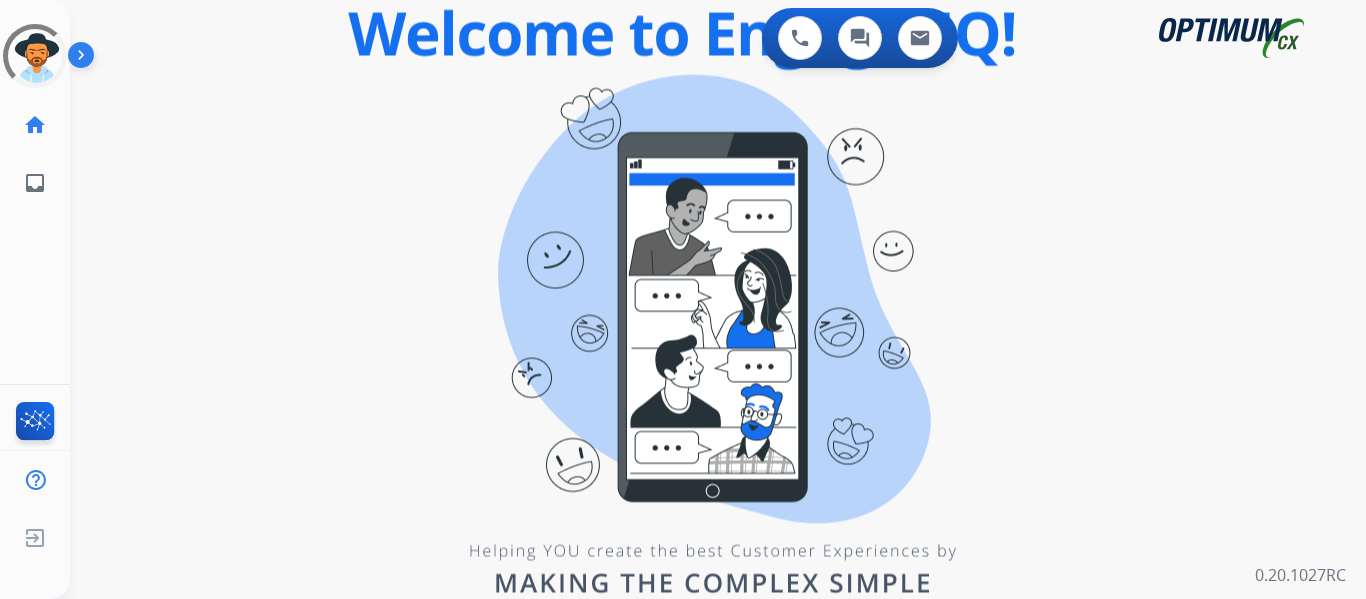 scroll, scrollTop: 0, scrollLeft: 0, axis: both 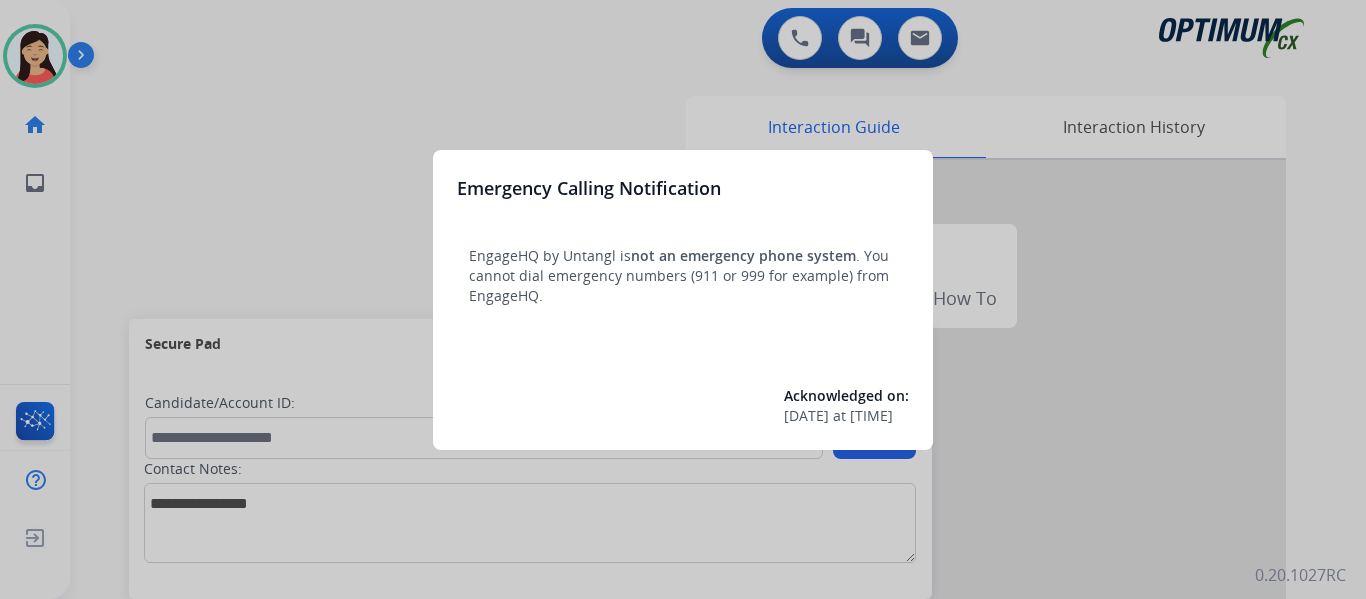 click at bounding box center (683, 299) 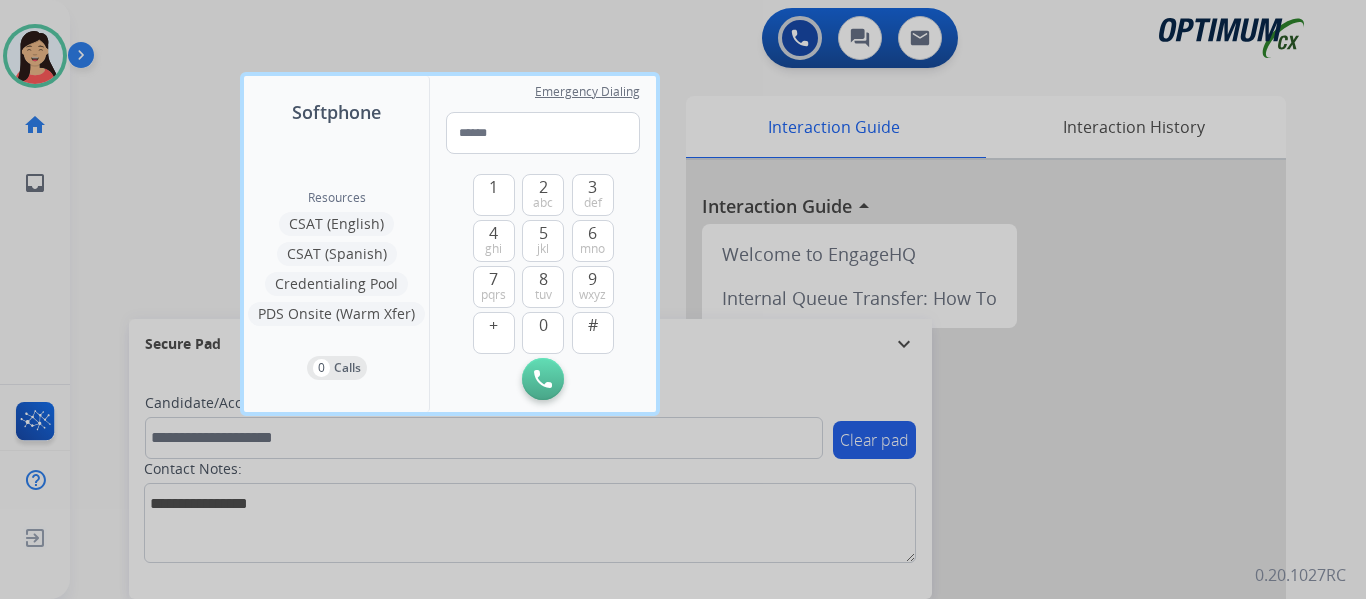 click at bounding box center (683, 299) 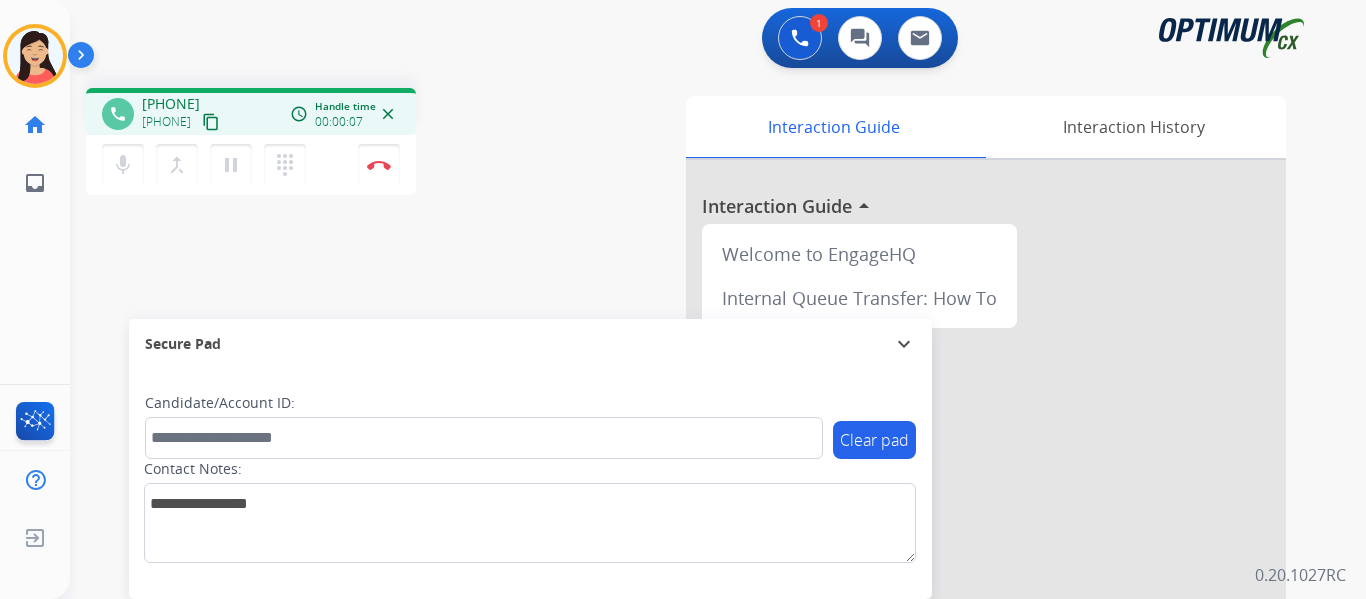 click on "content_copy" at bounding box center (211, 122) 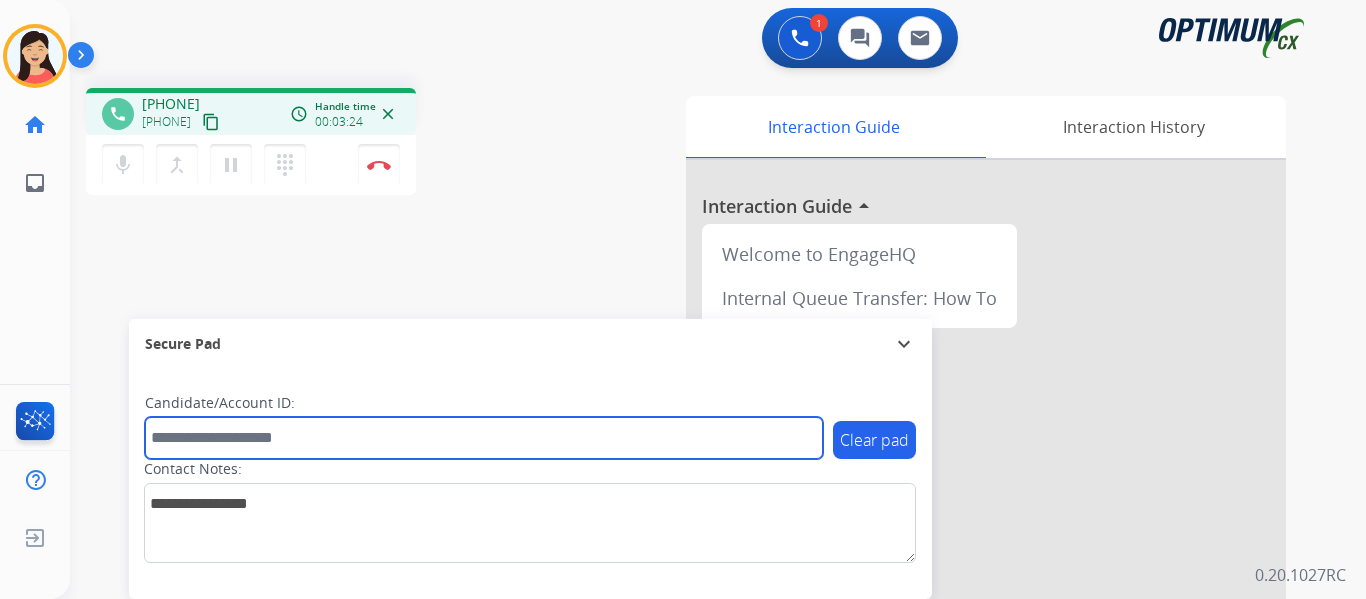 click at bounding box center [484, 438] 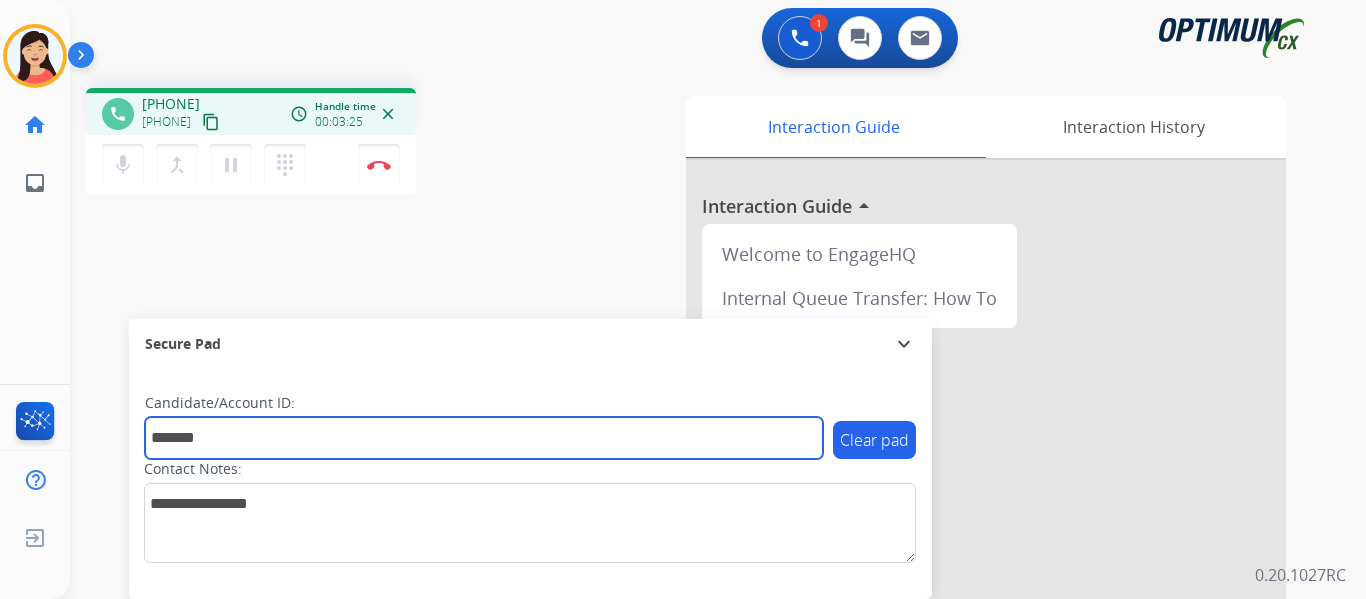 type on "*******" 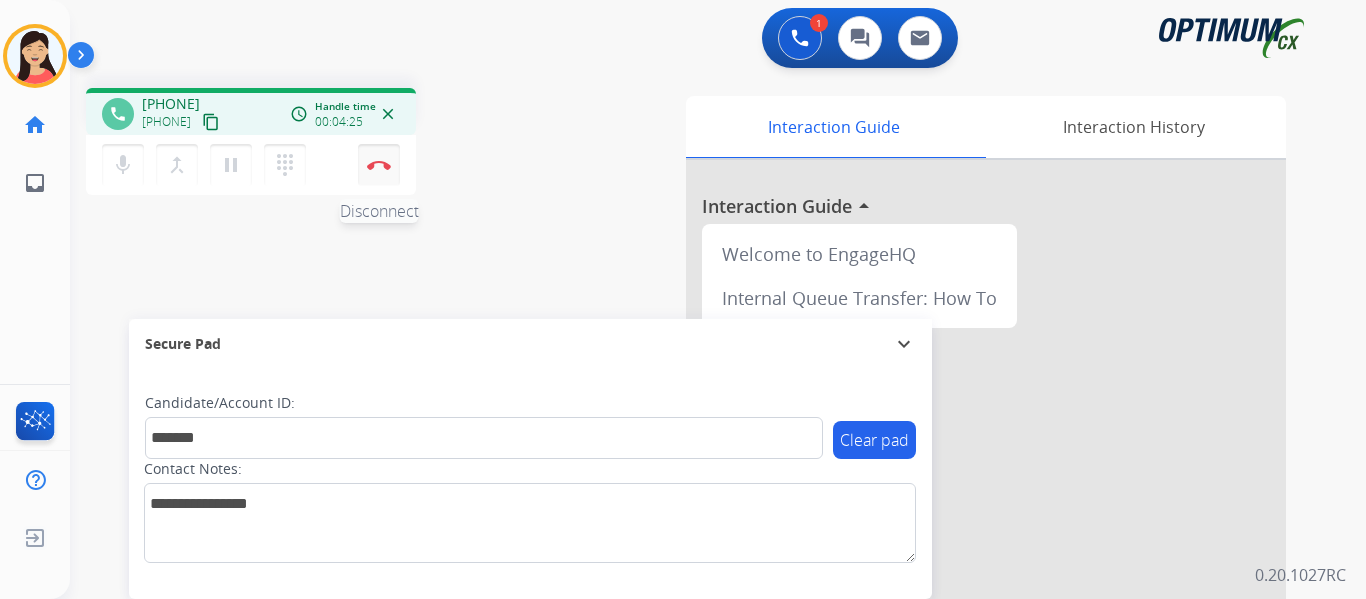 click at bounding box center (379, 165) 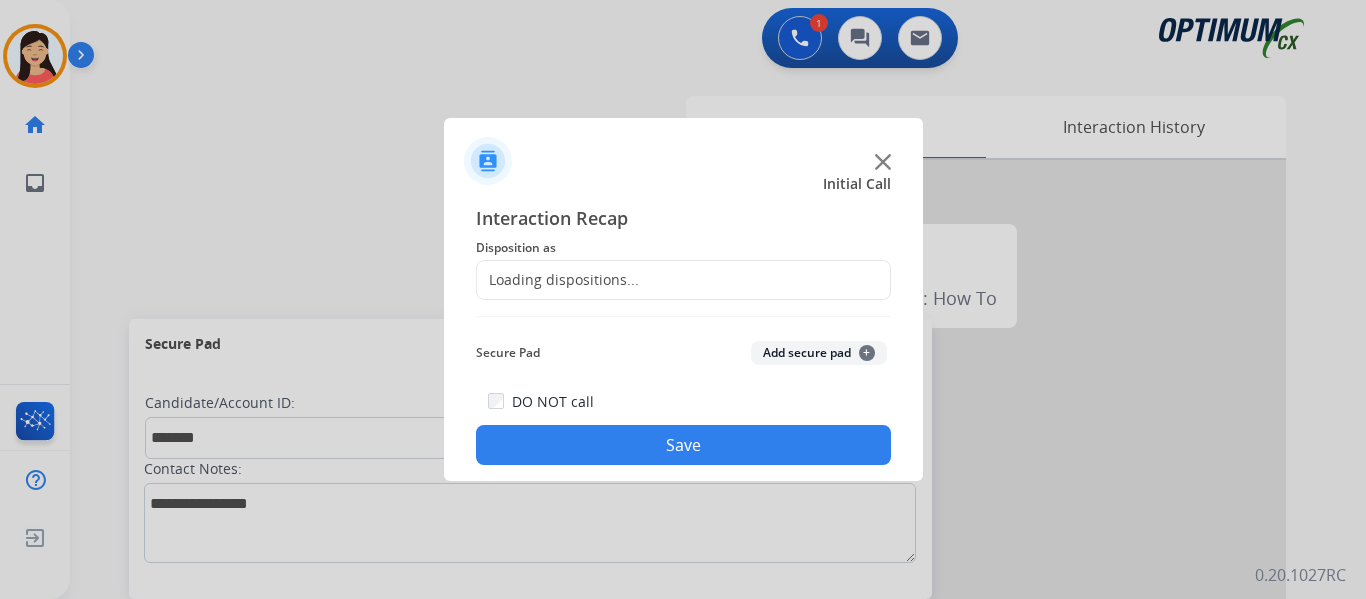 click on "Add secure pad  +" 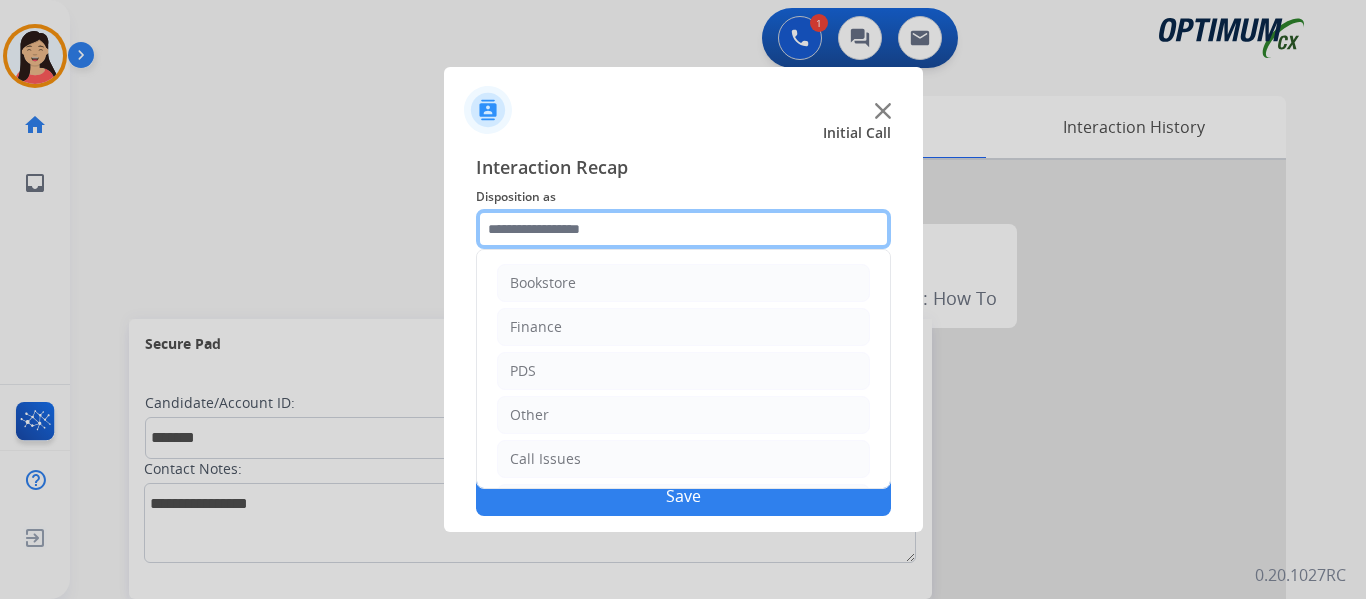 click 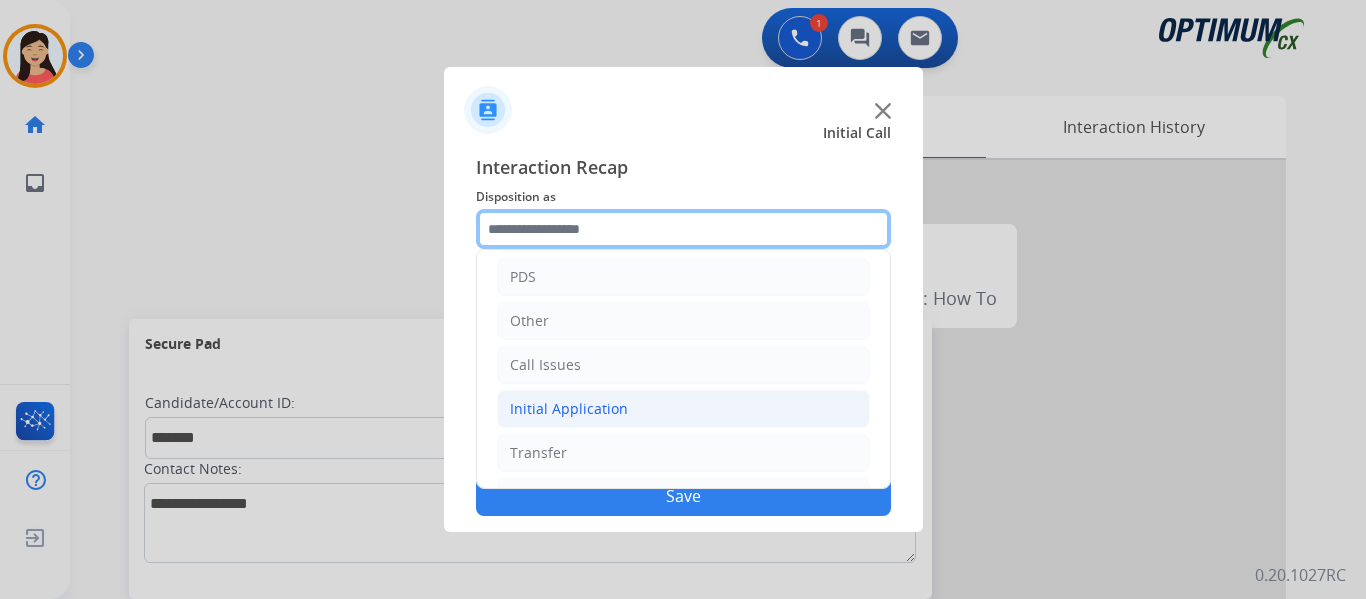 scroll, scrollTop: 136, scrollLeft: 0, axis: vertical 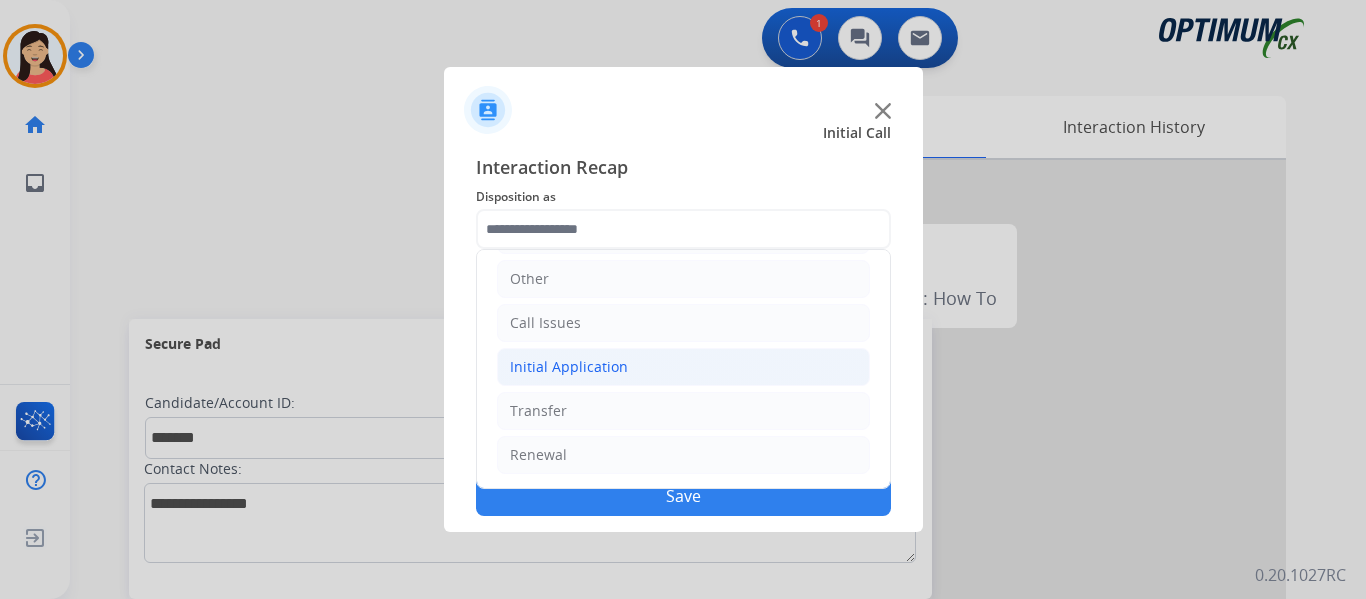 click on "Initial Application" 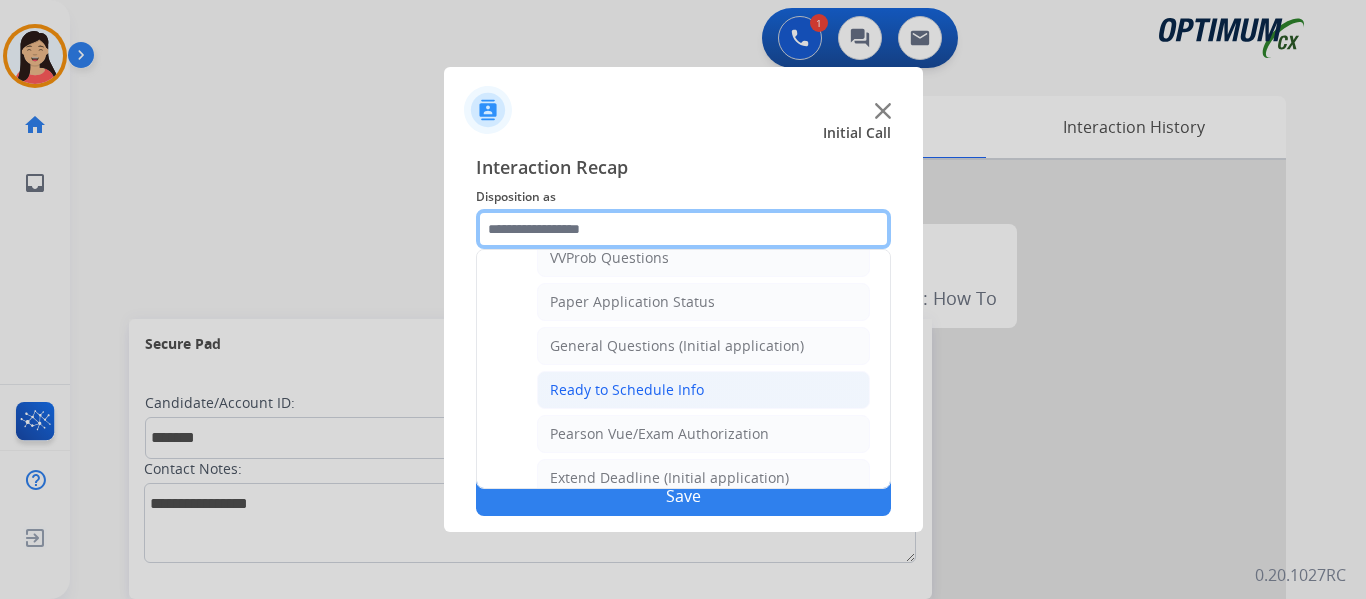 scroll, scrollTop: 1136, scrollLeft: 0, axis: vertical 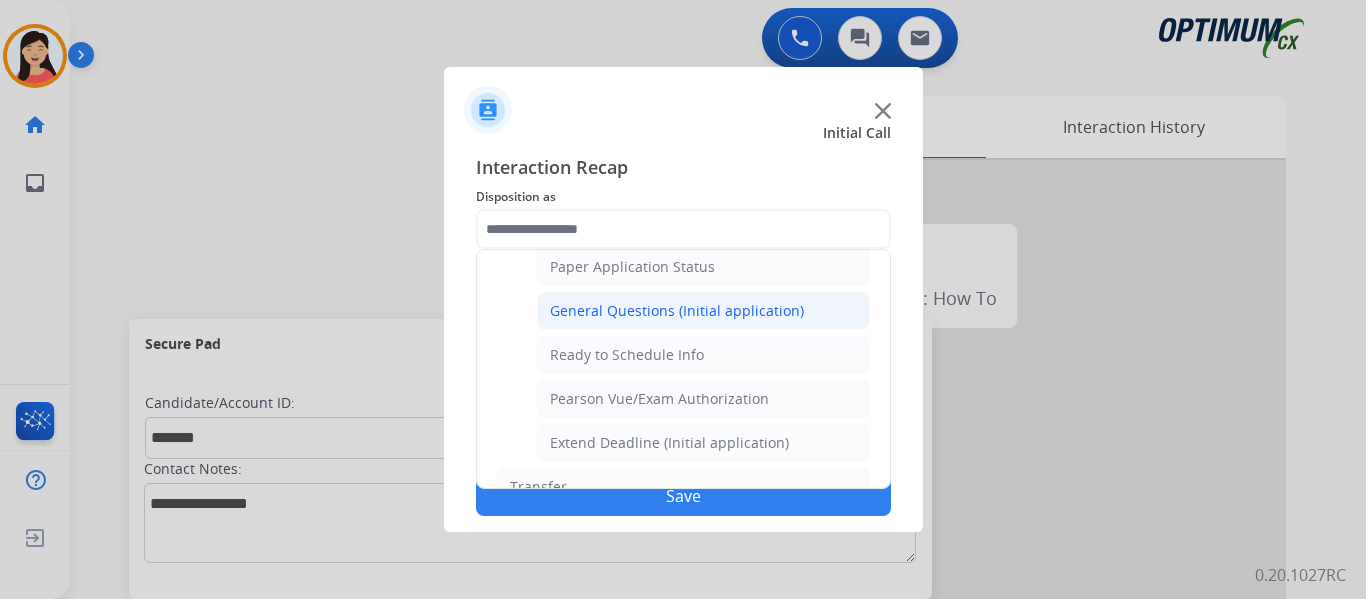 click on "General Questions (Initial application)" 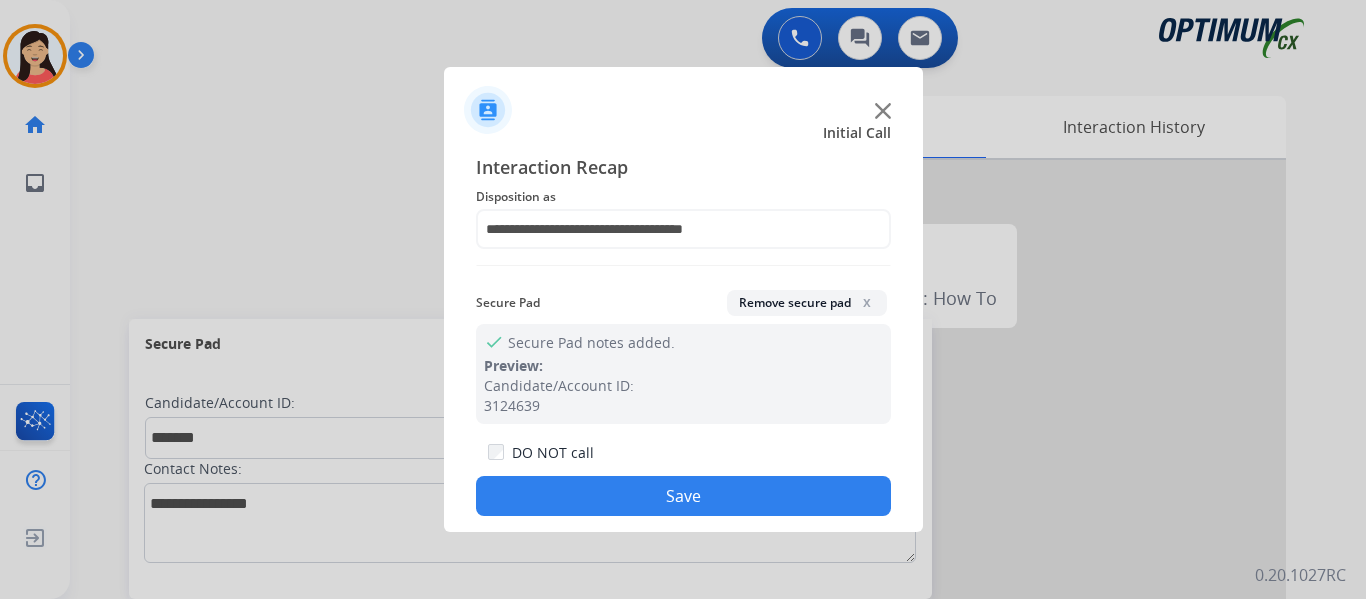 click on "Save" 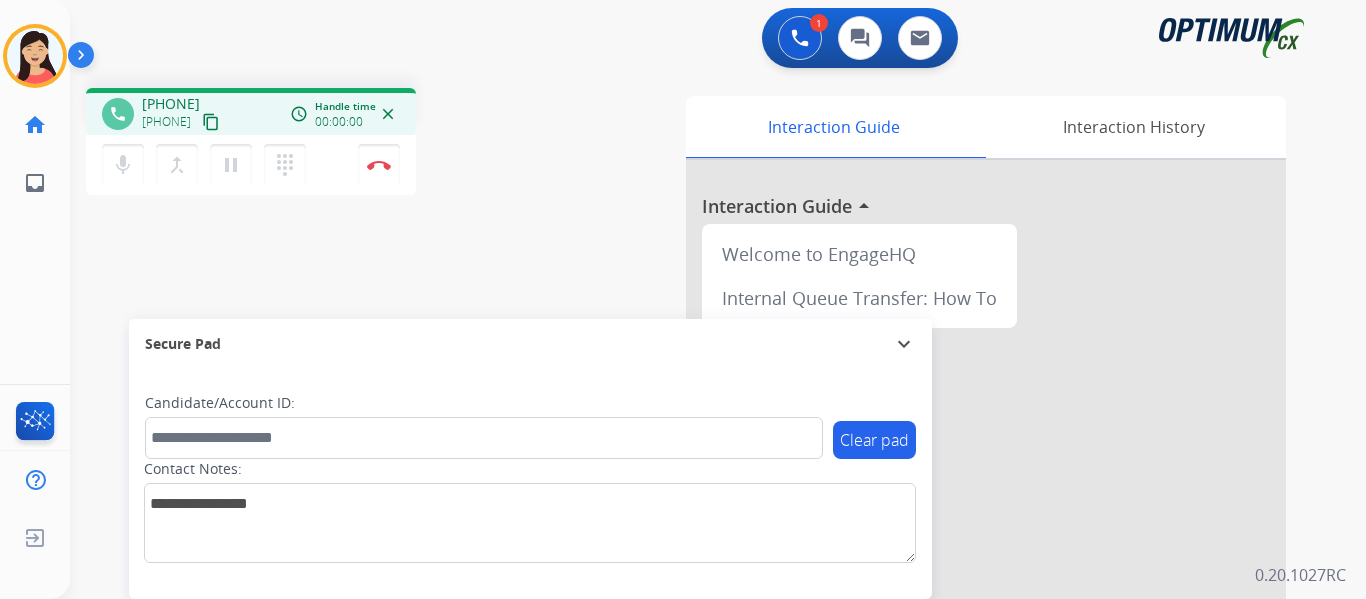 click on "content_copy" at bounding box center [211, 122] 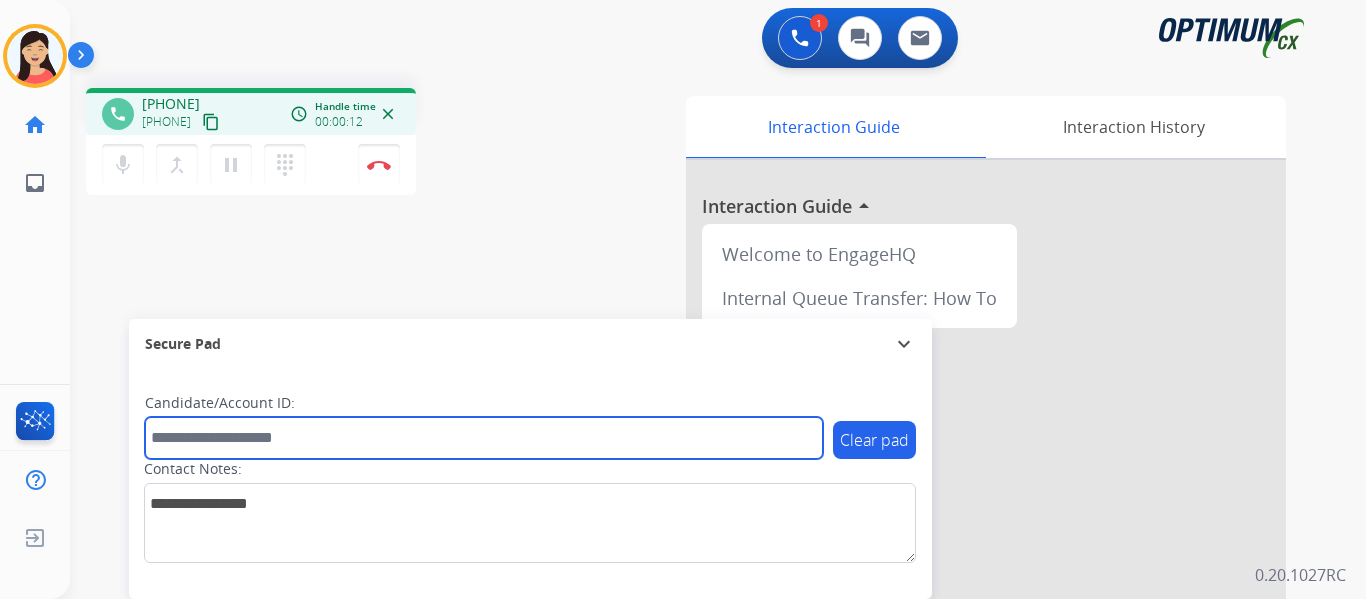 click at bounding box center [484, 438] 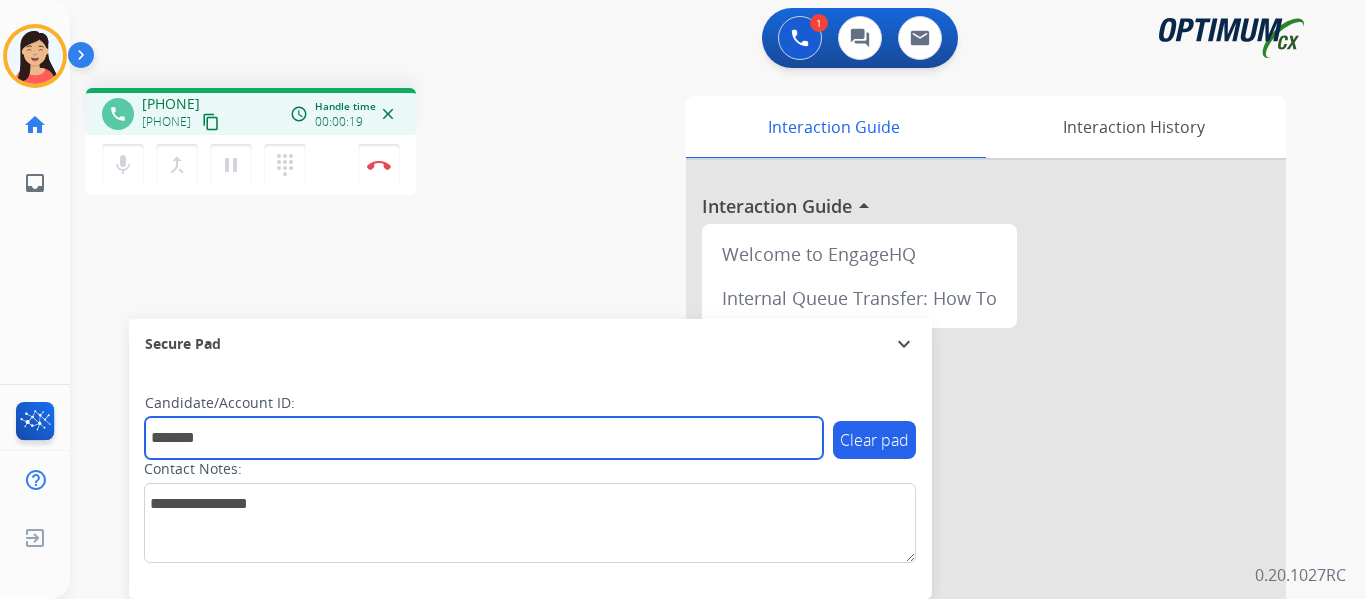 type on "*******" 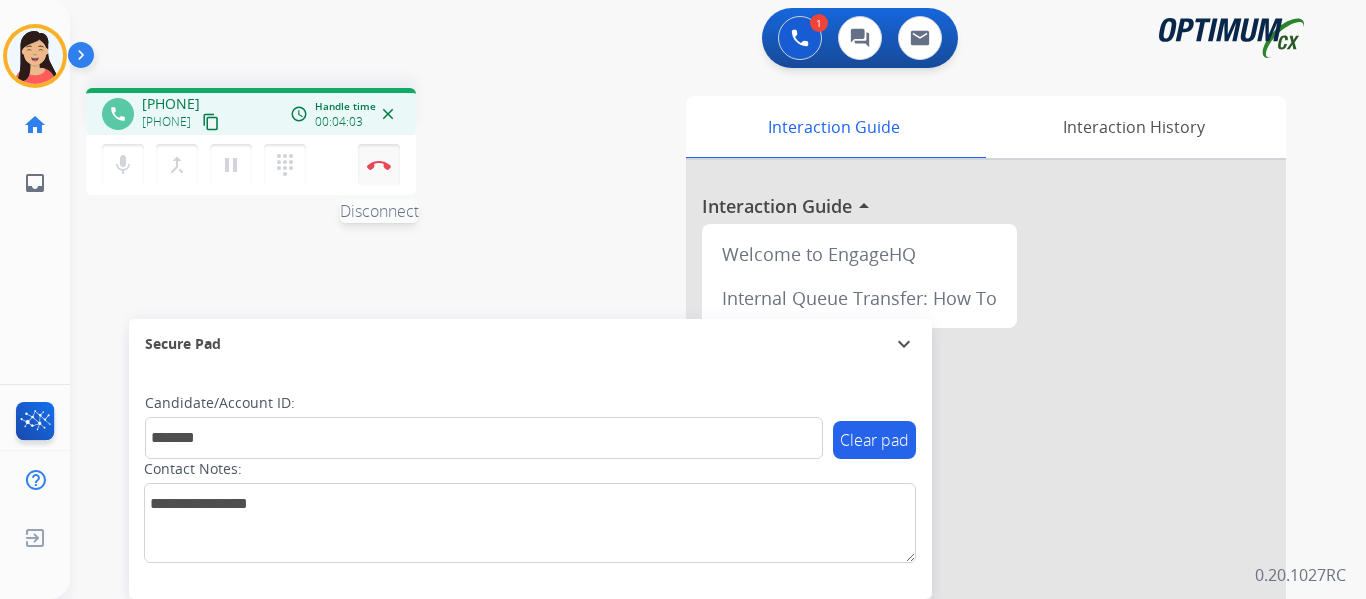 click on "Disconnect" at bounding box center [379, 165] 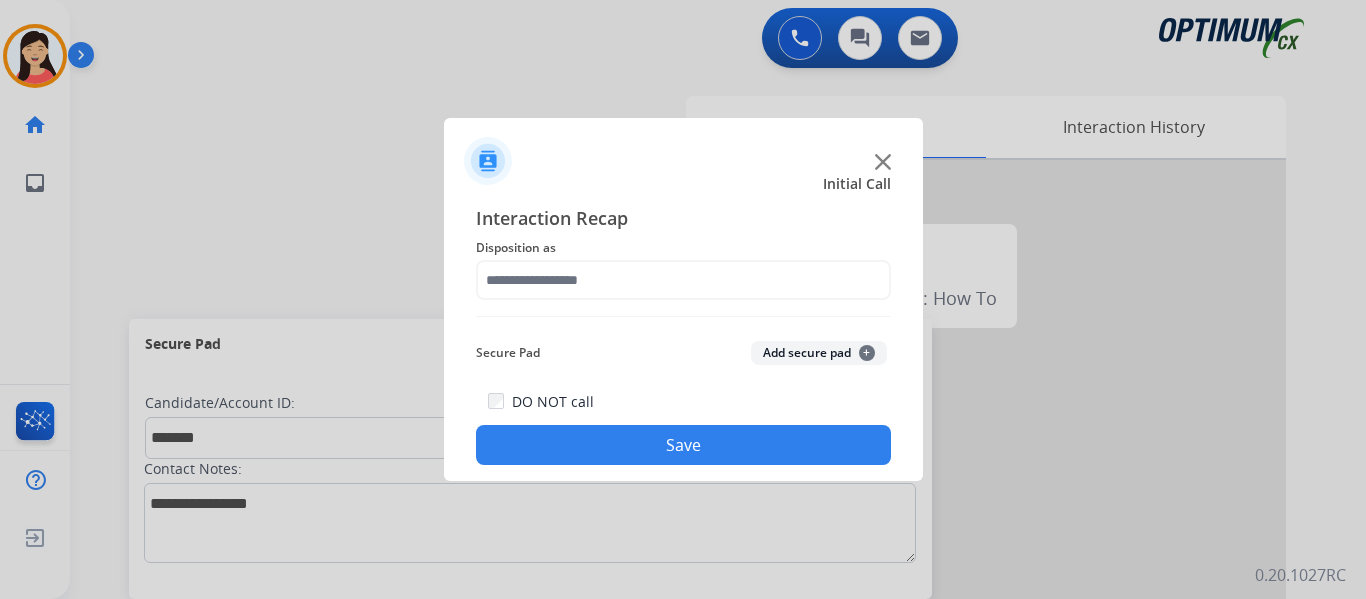 drag, startPoint x: 810, startPoint y: 349, endPoint x: 741, endPoint y: 321, distance: 74.46476 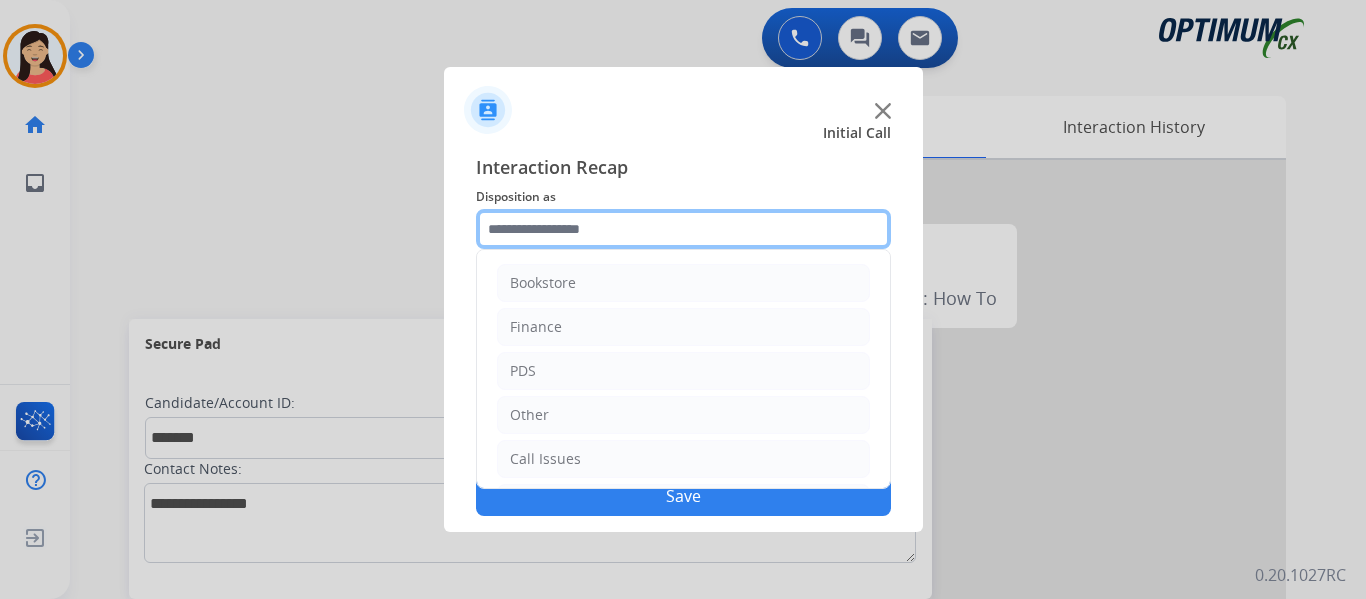 click 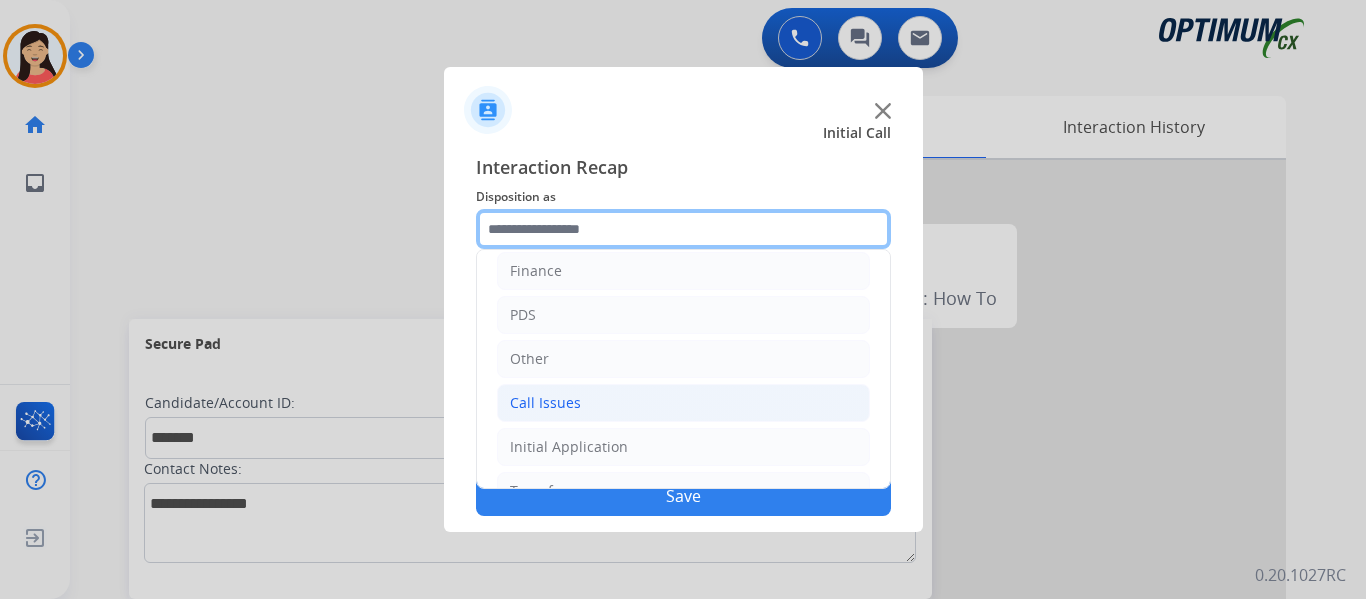 scroll, scrollTop: 136, scrollLeft: 0, axis: vertical 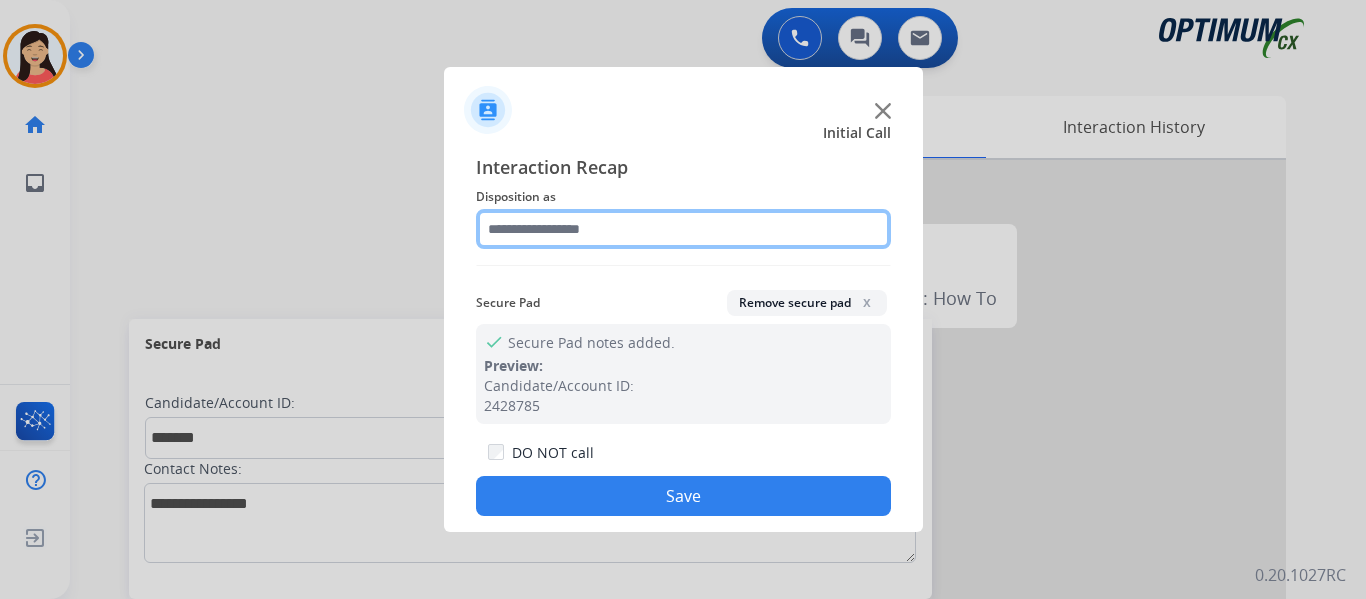 drag, startPoint x: 565, startPoint y: 227, endPoint x: 575, endPoint y: 240, distance: 16.40122 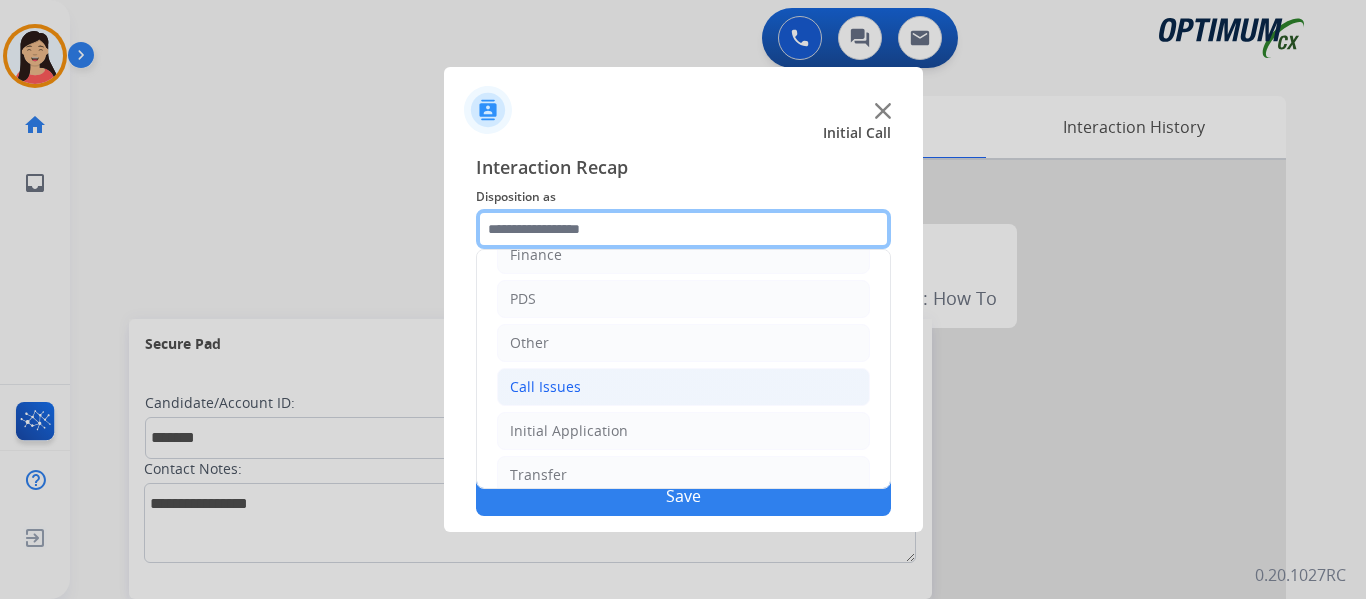 scroll, scrollTop: 136, scrollLeft: 0, axis: vertical 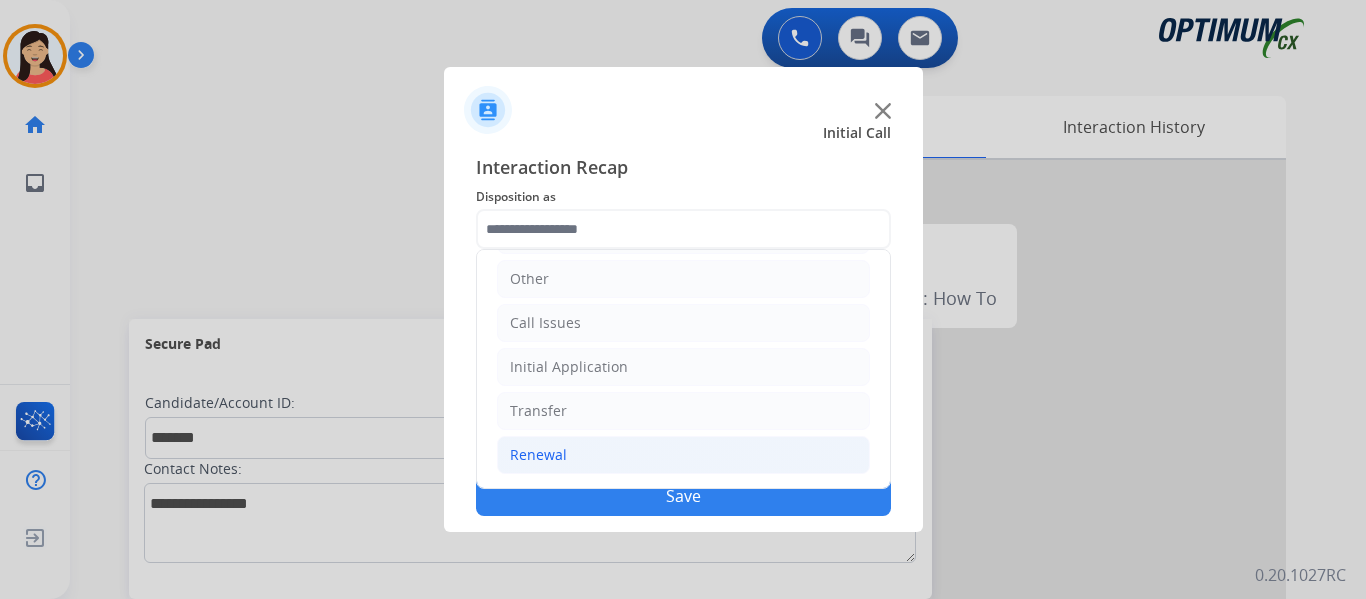 click on "Renewal" 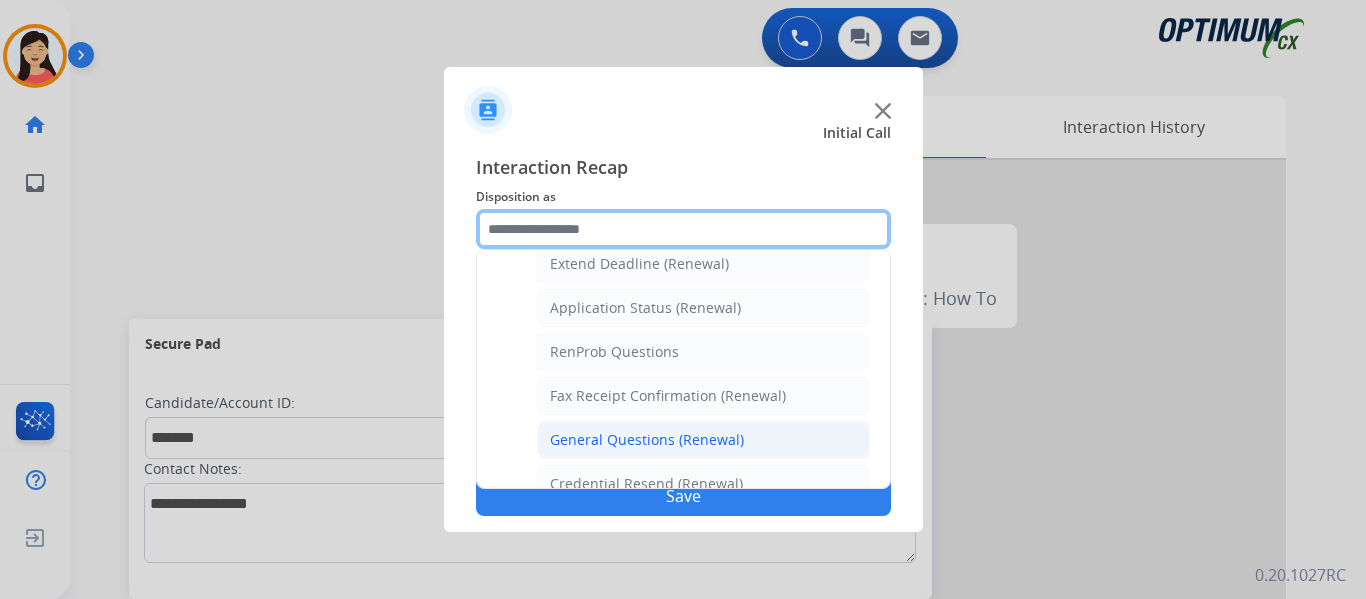 scroll, scrollTop: 436, scrollLeft: 0, axis: vertical 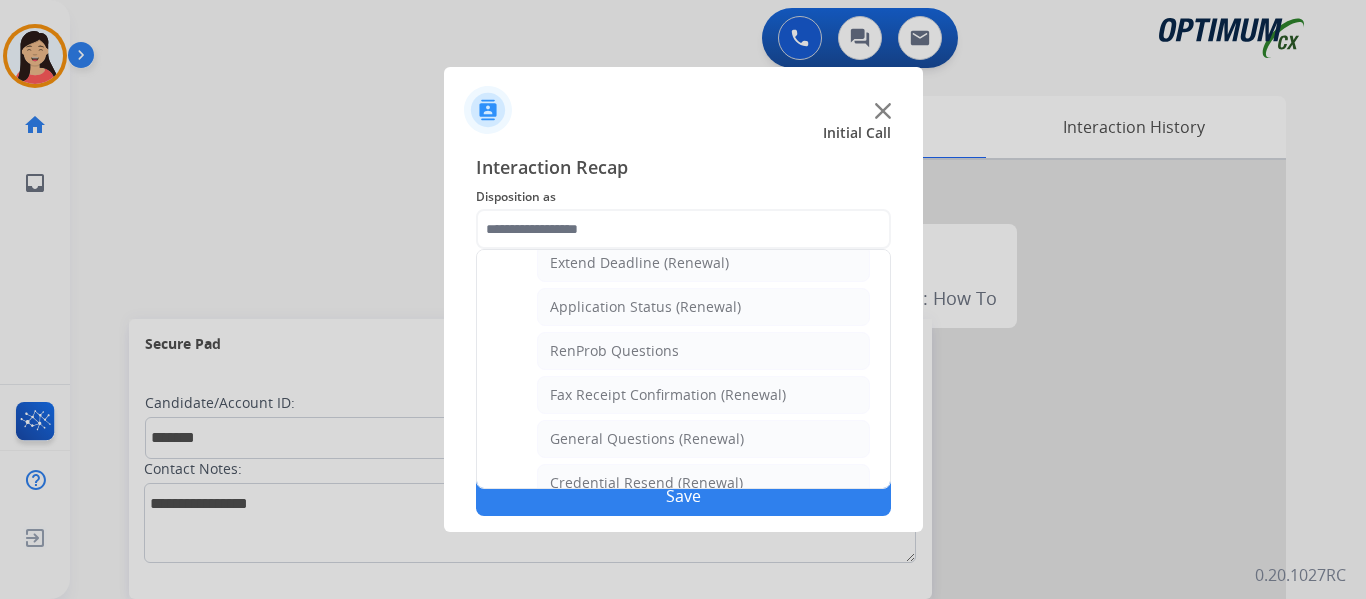 drag, startPoint x: 682, startPoint y: 429, endPoint x: 692, endPoint y: 467, distance: 39.293766 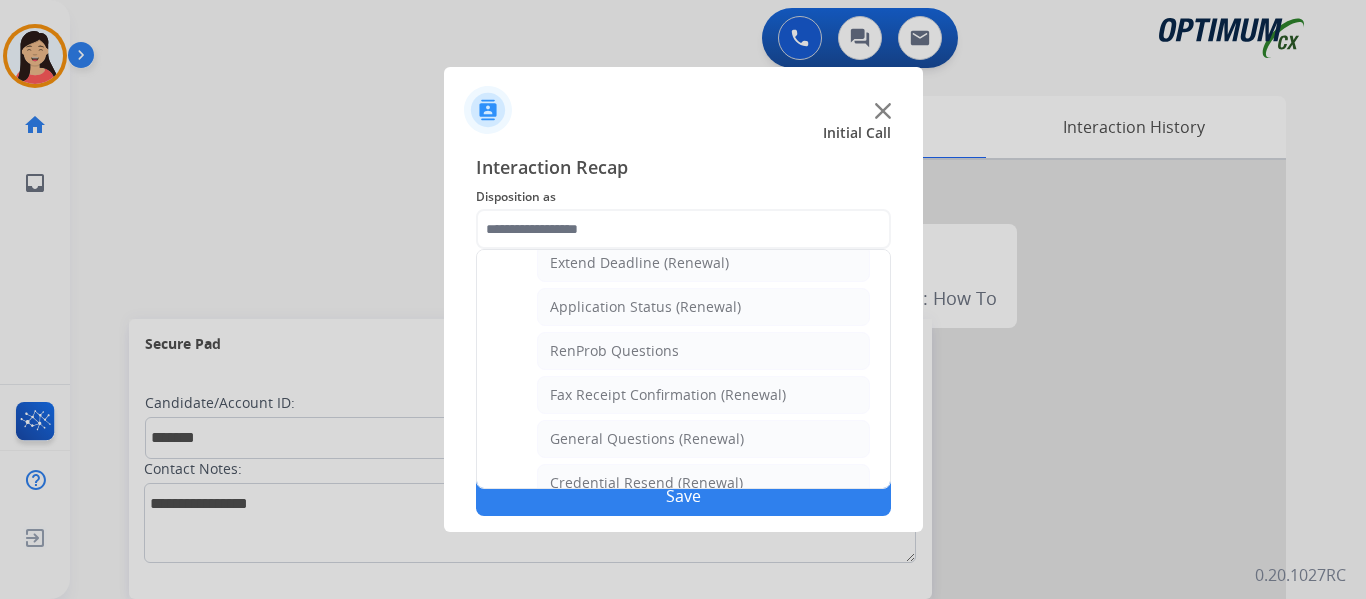 click on "General Questions (Renewal)" 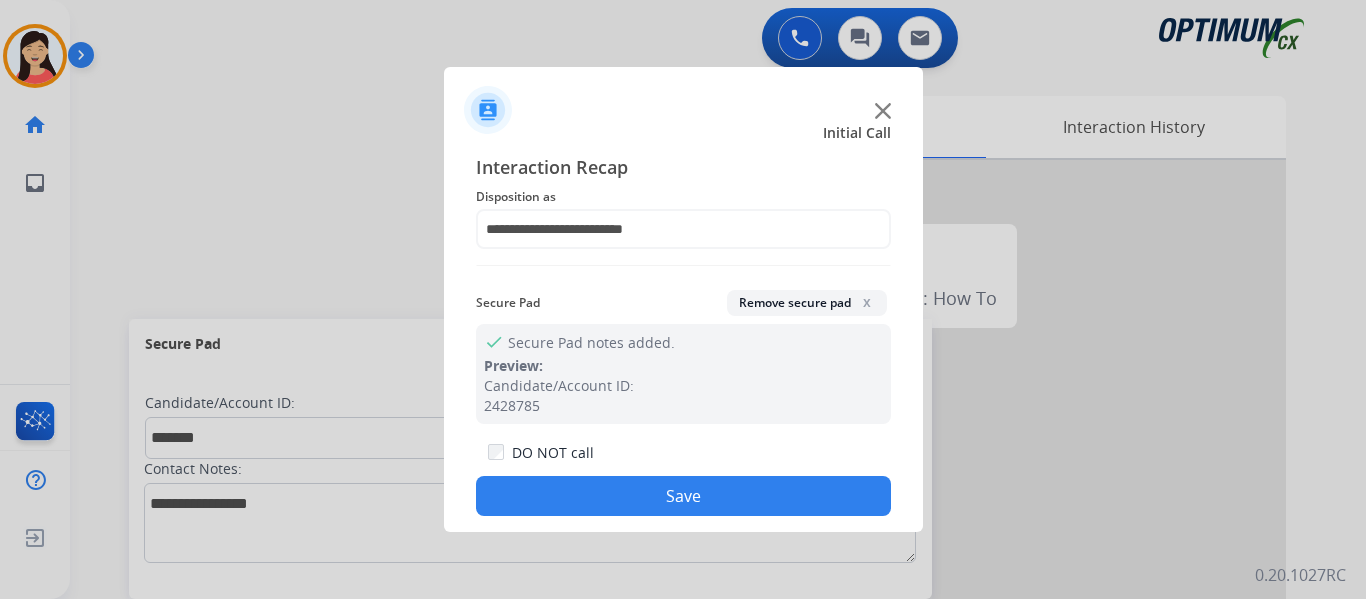 click on "Save" 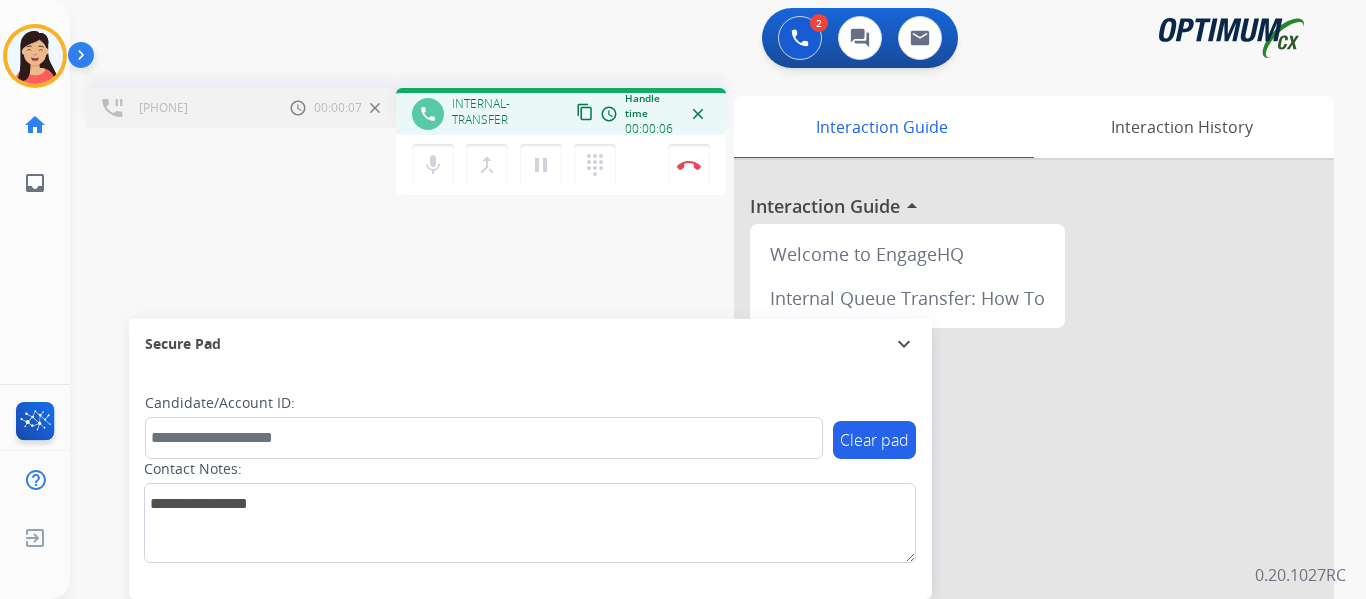 click on "content_copy" at bounding box center (585, 112) 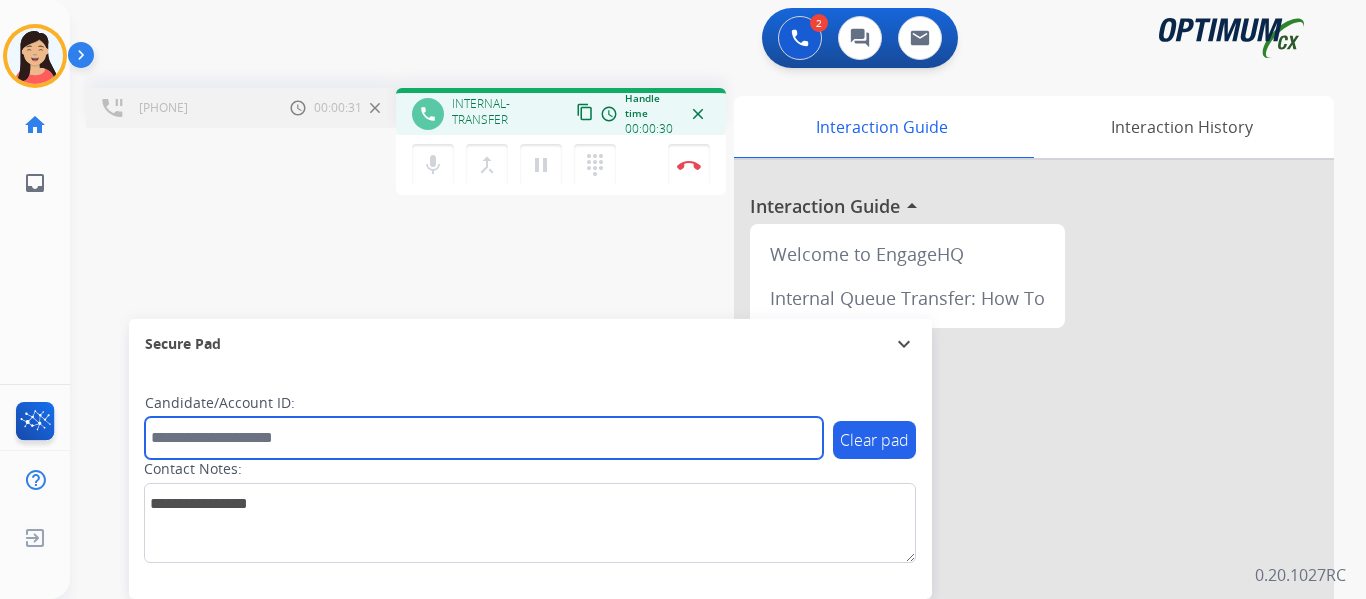 click at bounding box center (484, 438) 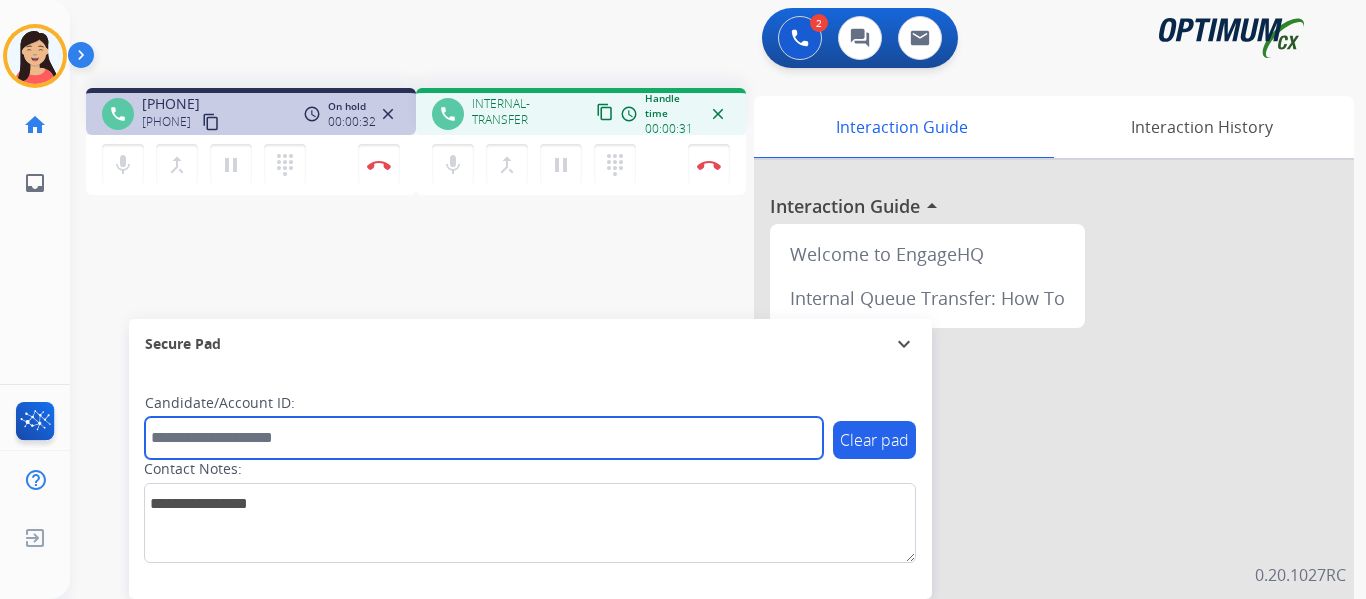 paste on "*******" 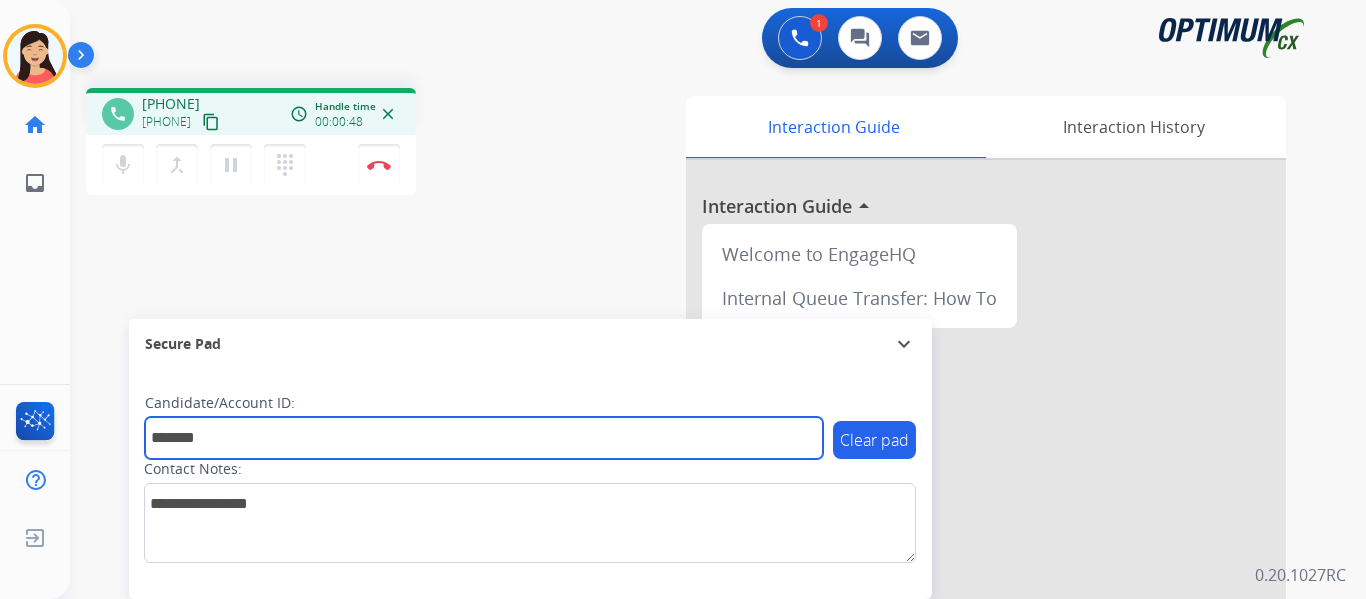 type on "*******" 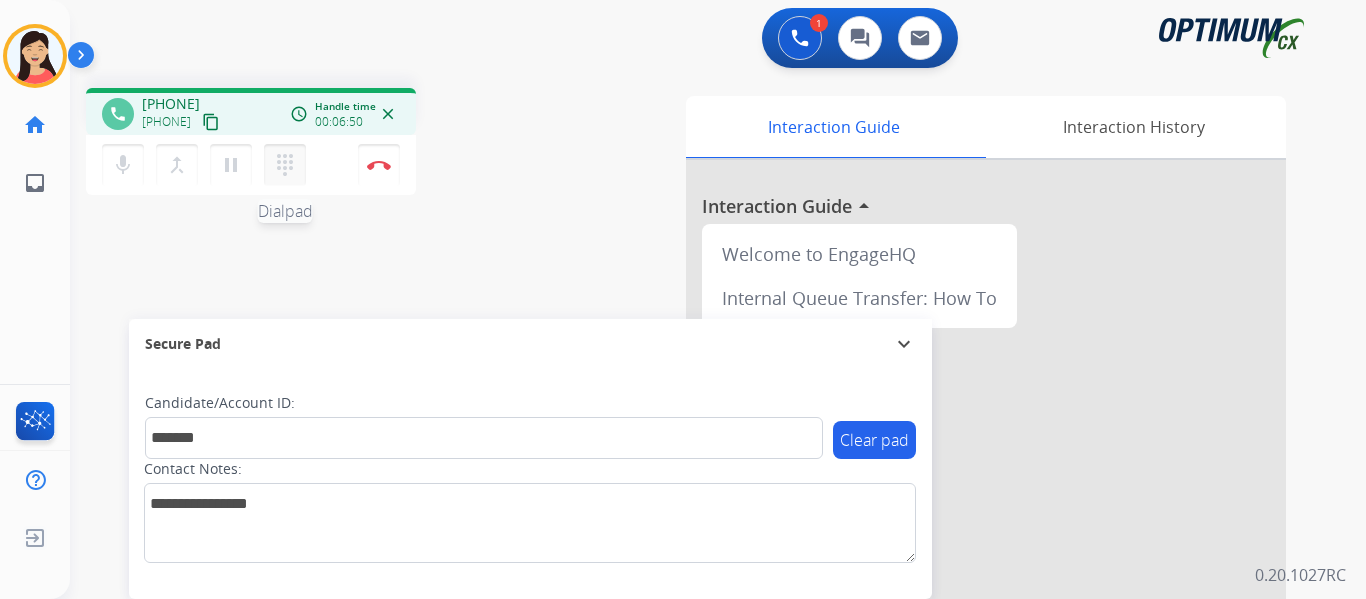 click on "dialpad" at bounding box center [285, 165] 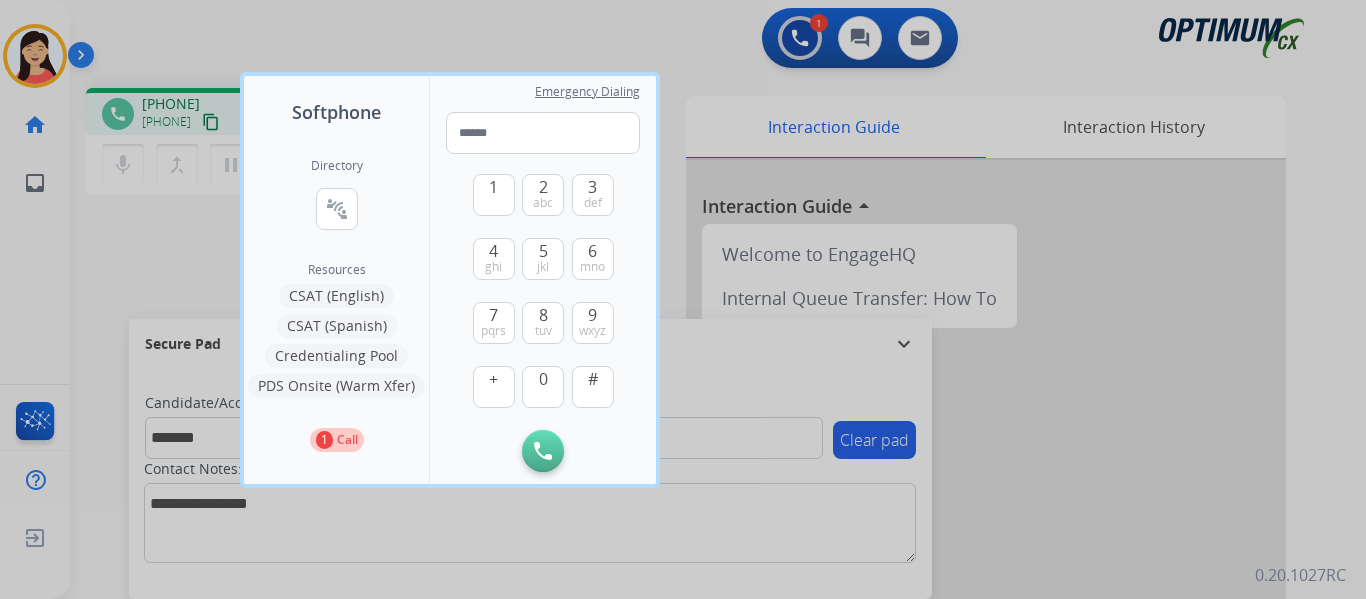 click on "CSAT (Spanish)" at bounding box center [337, 326] 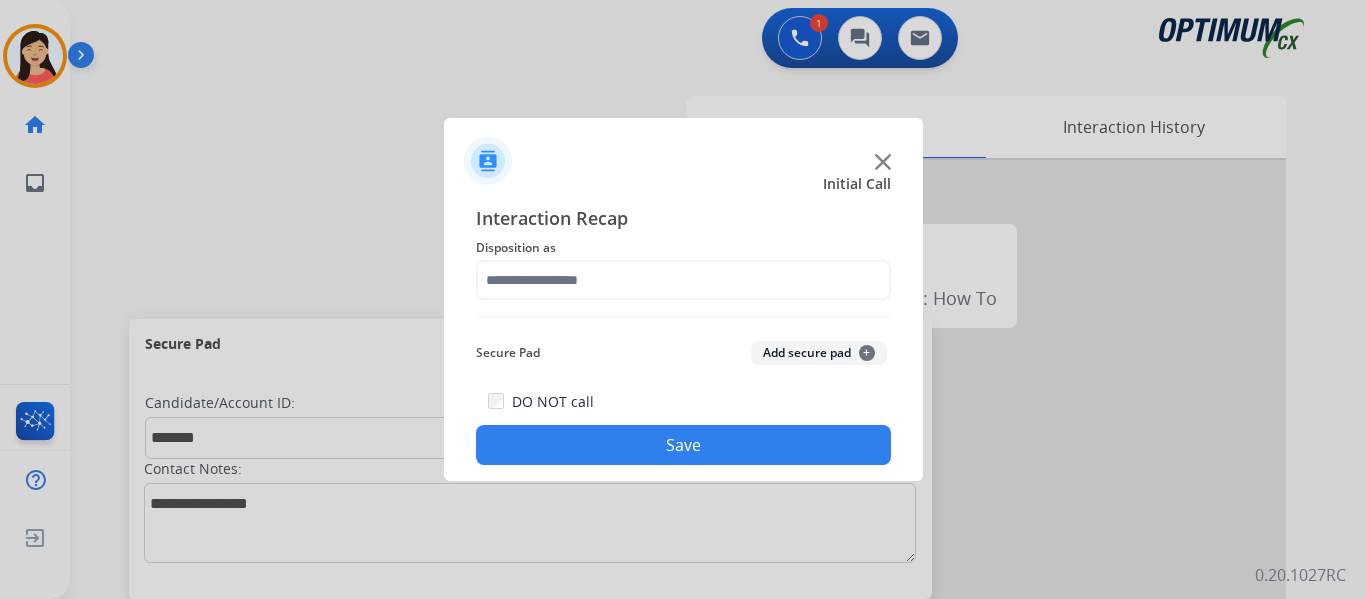 click on "Secure Pad  Add secure pad  +" 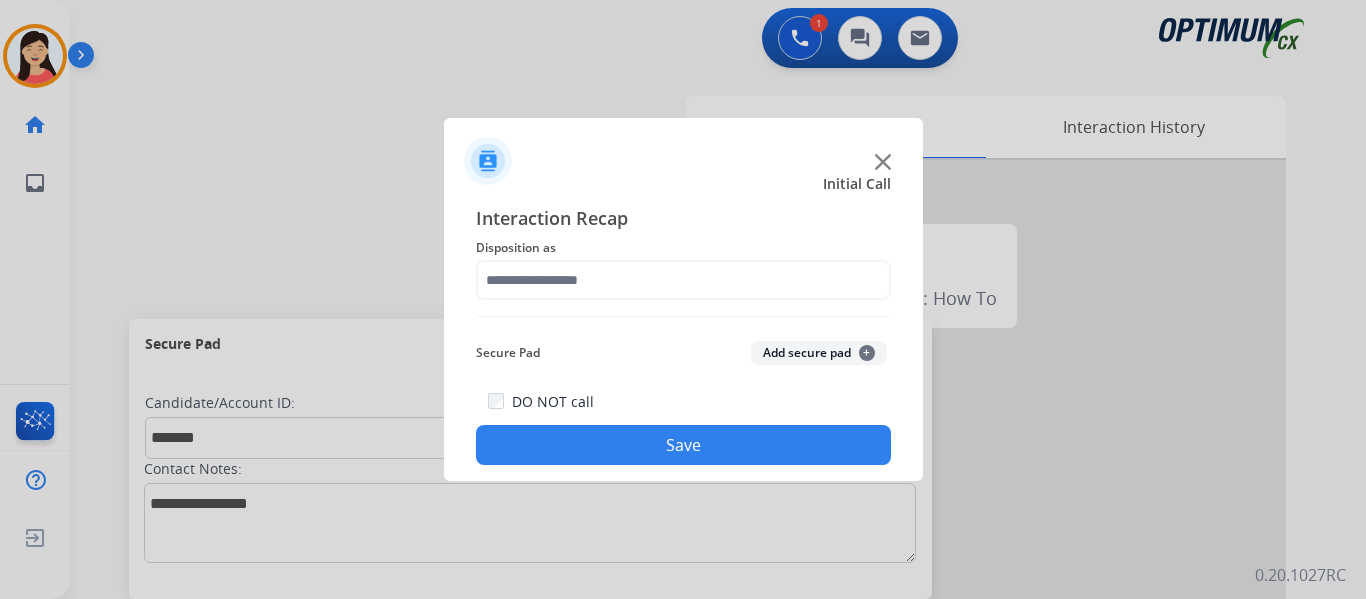 click on "Add secure pad  +" 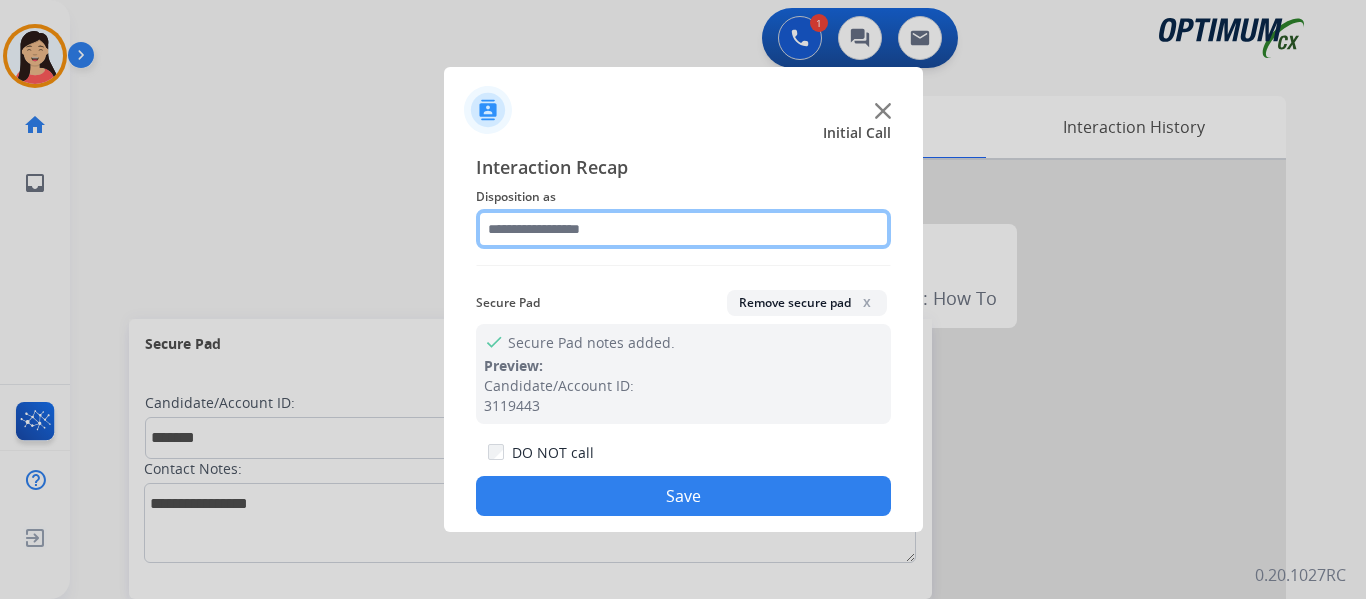 click 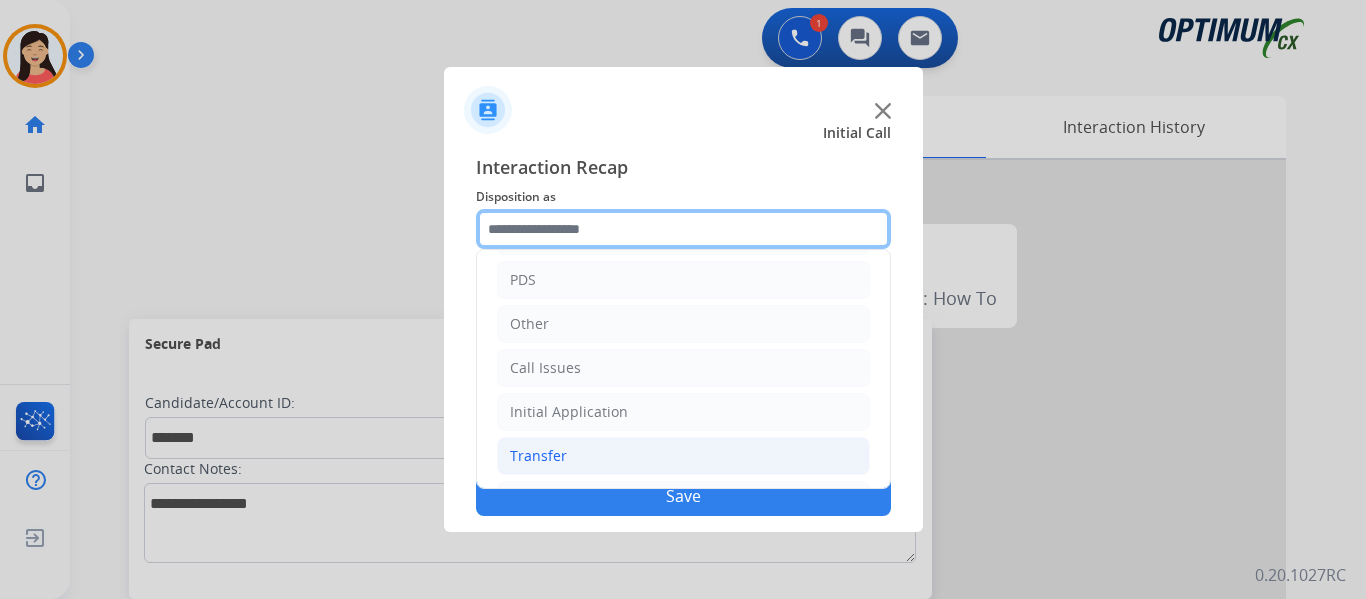 scroll, scrollTop: 136, scrollLeft: 0, axis: vertical 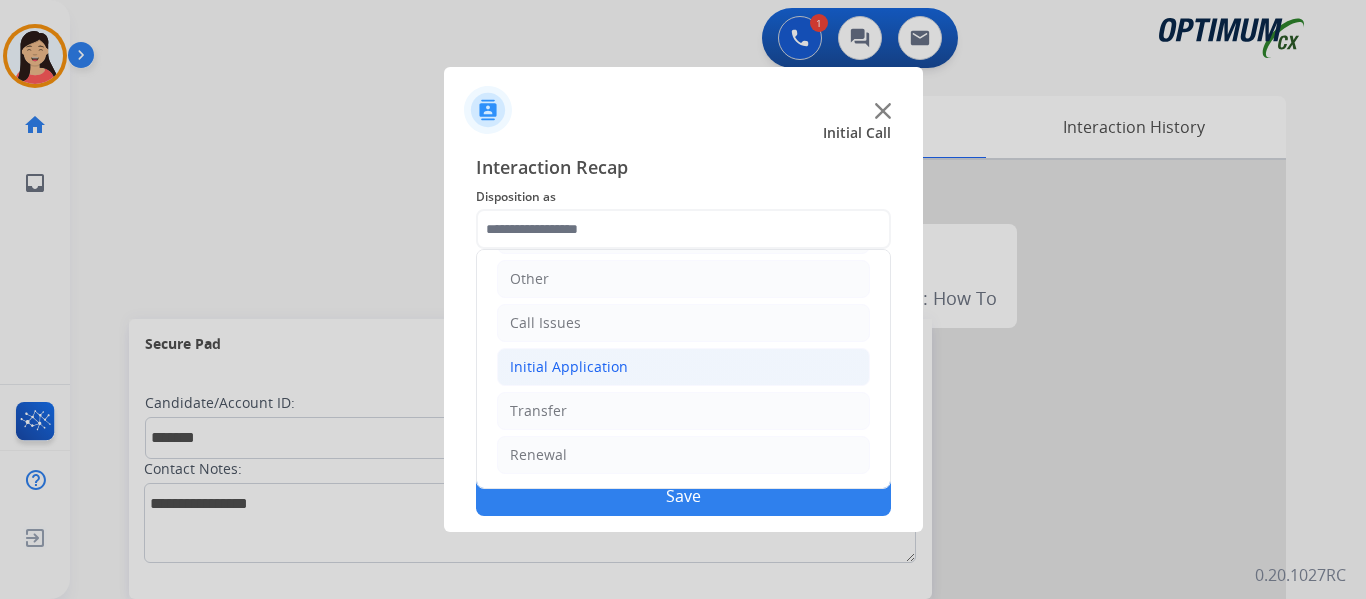 click on "Initial Application" 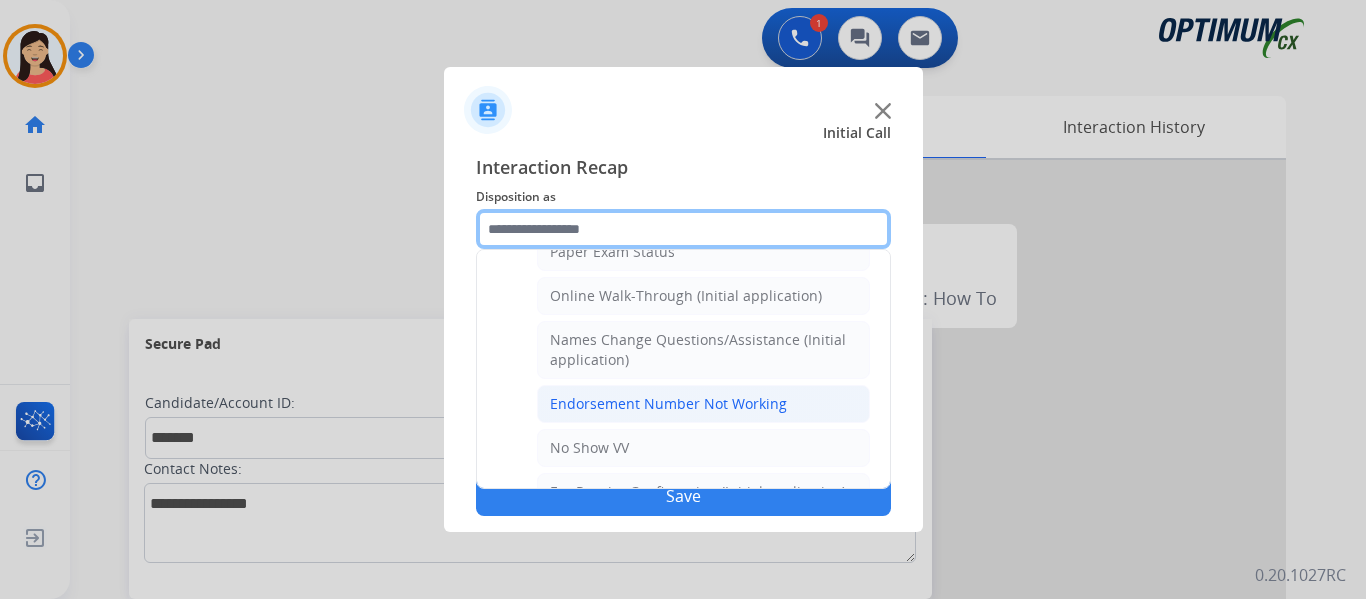 scroll, scrollTop: 436, scrollLeft: 0, axis: vertical 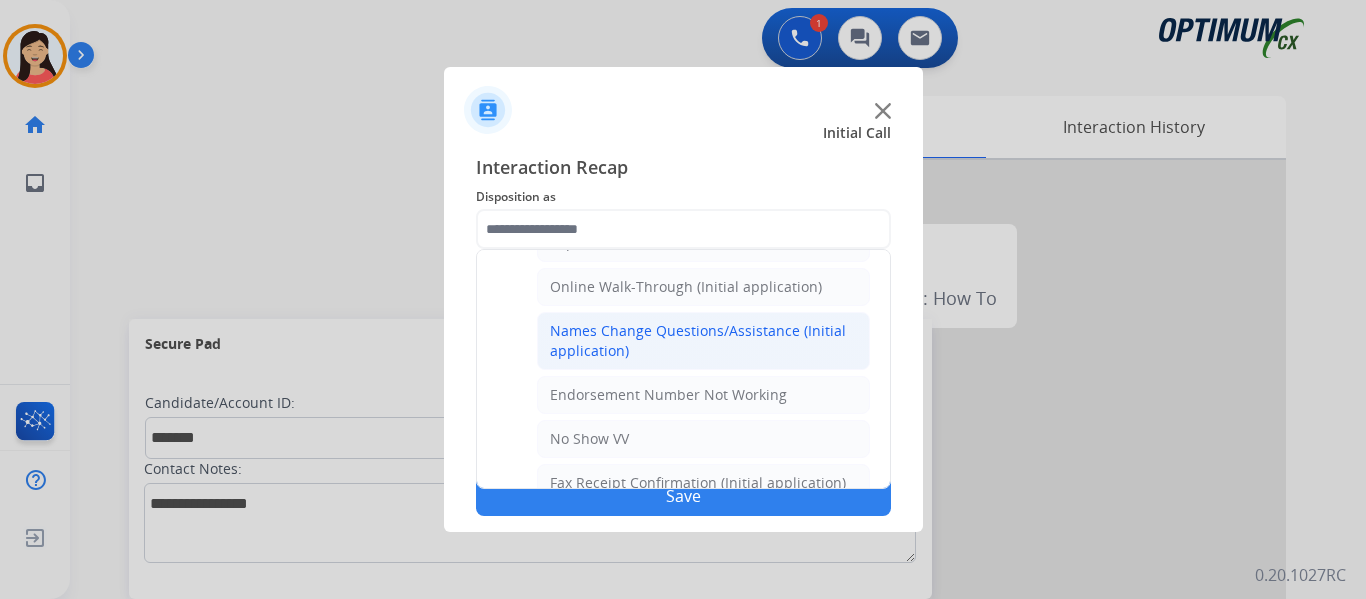 click on "Names Change Questions/Assistance (Initial application)" 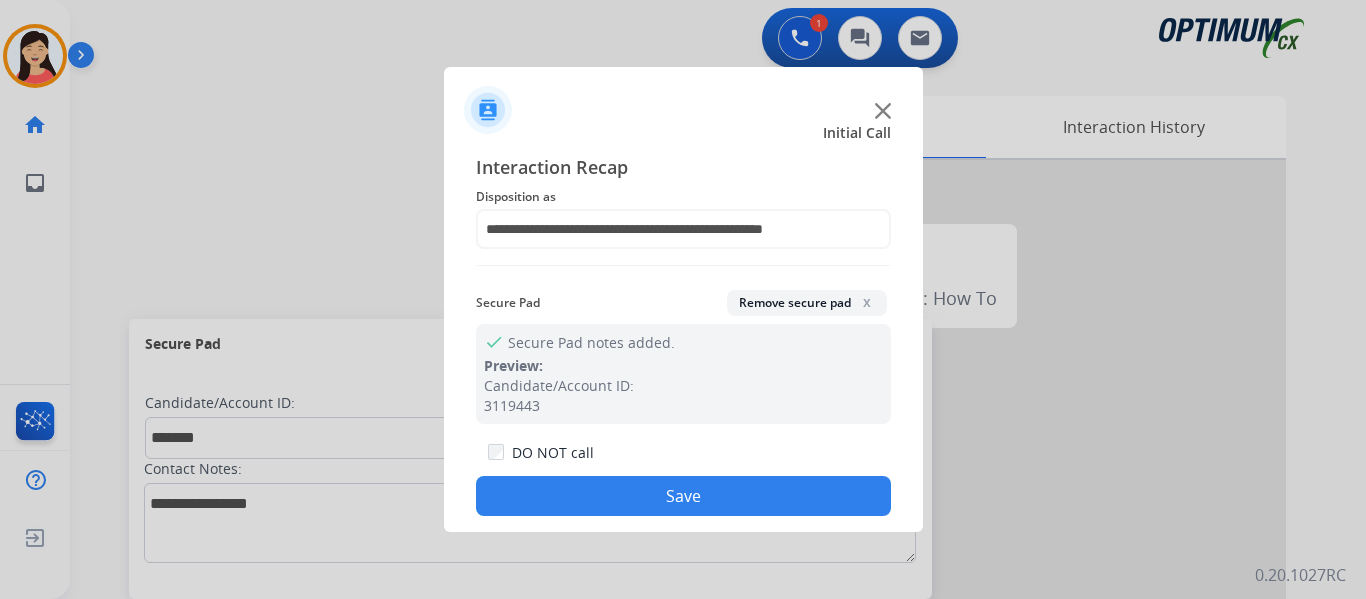 click on "Save" 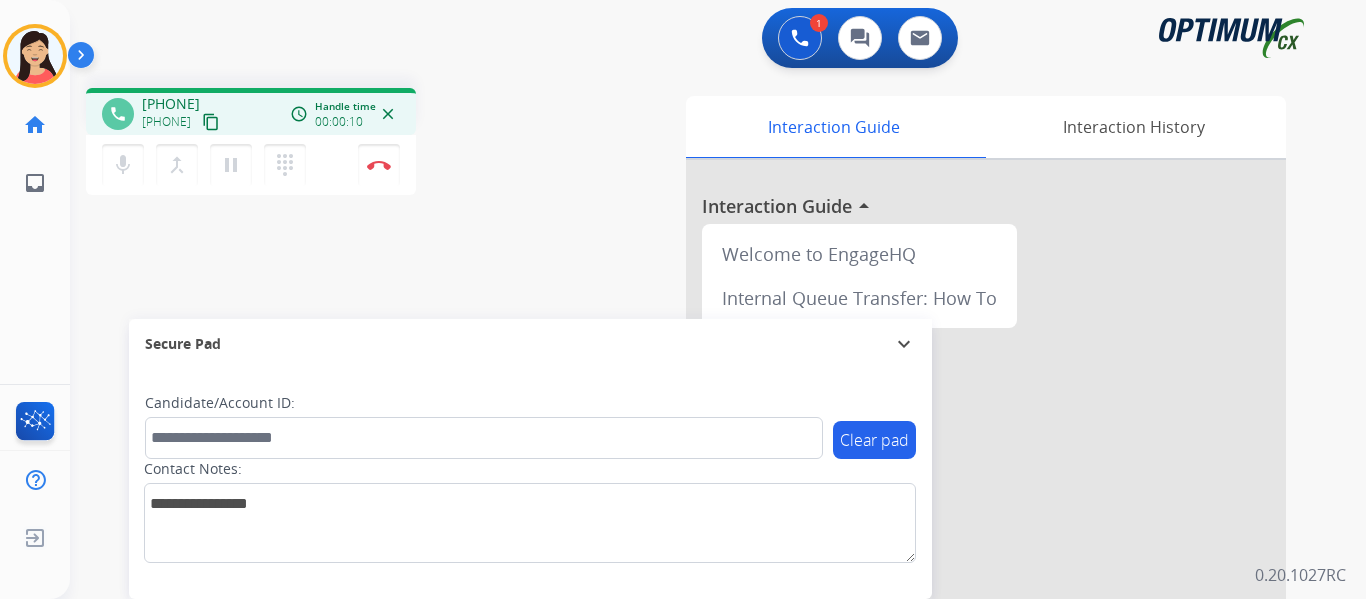 click on "content_copy" at bounding box center [211, 122] 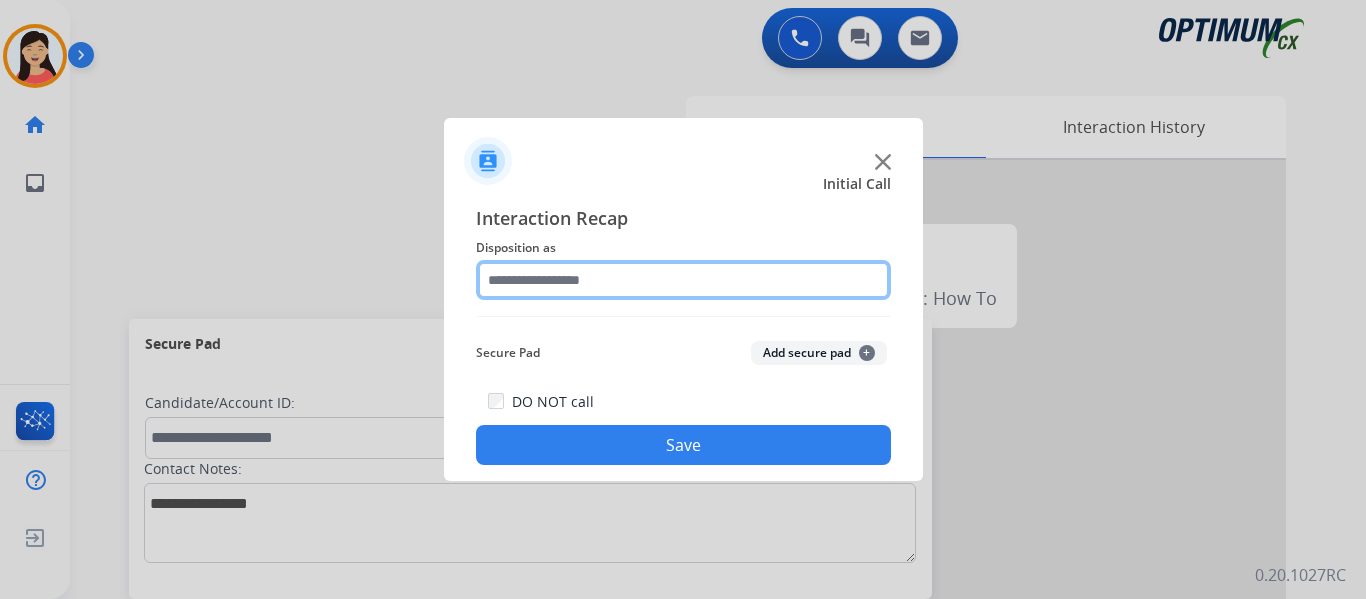 click 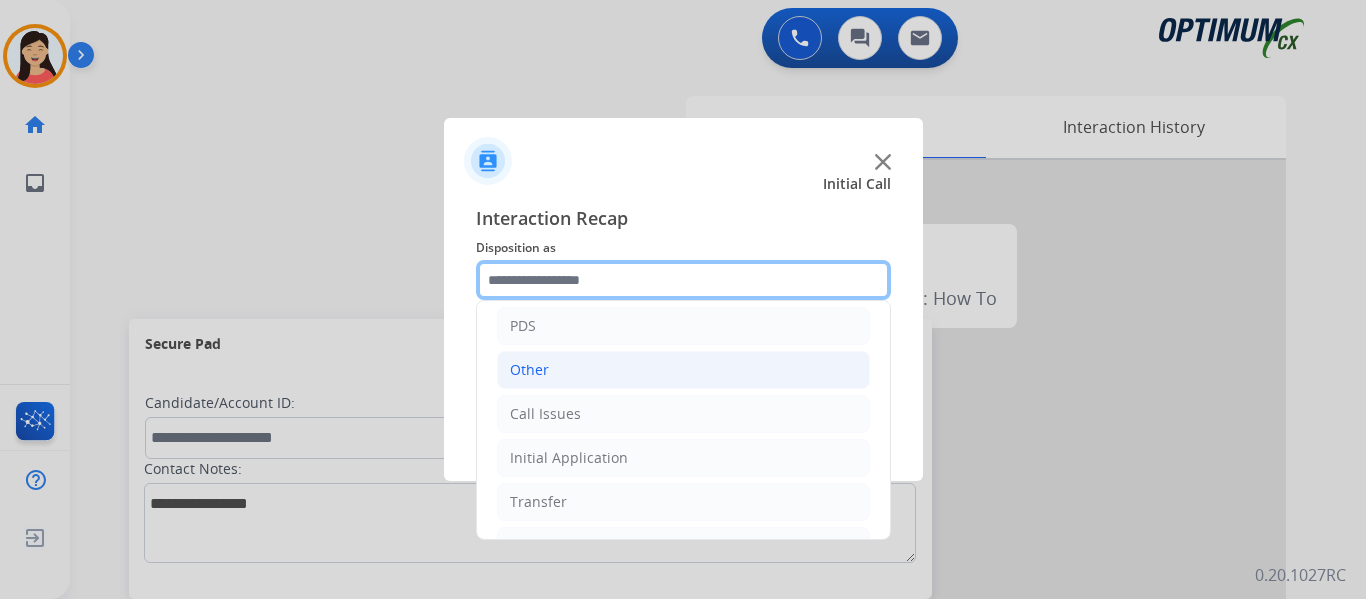 scroll, scrollTop: 136, scrollLeft: 0, axis: vertical 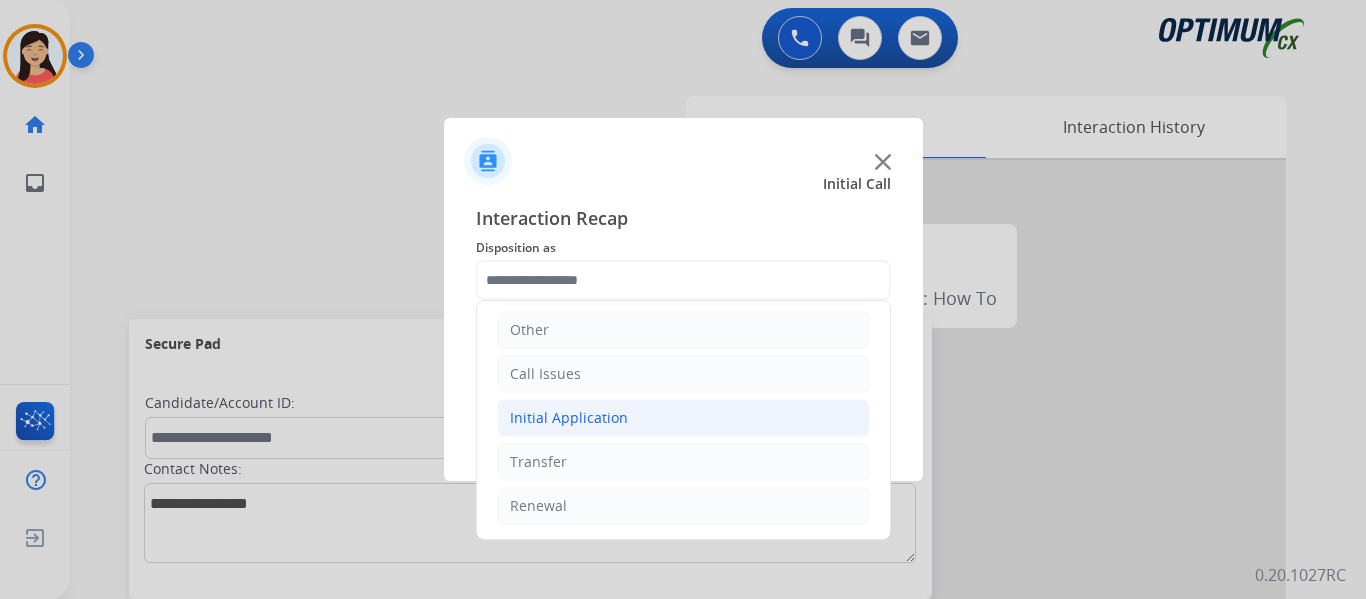 click on "Initial Application" 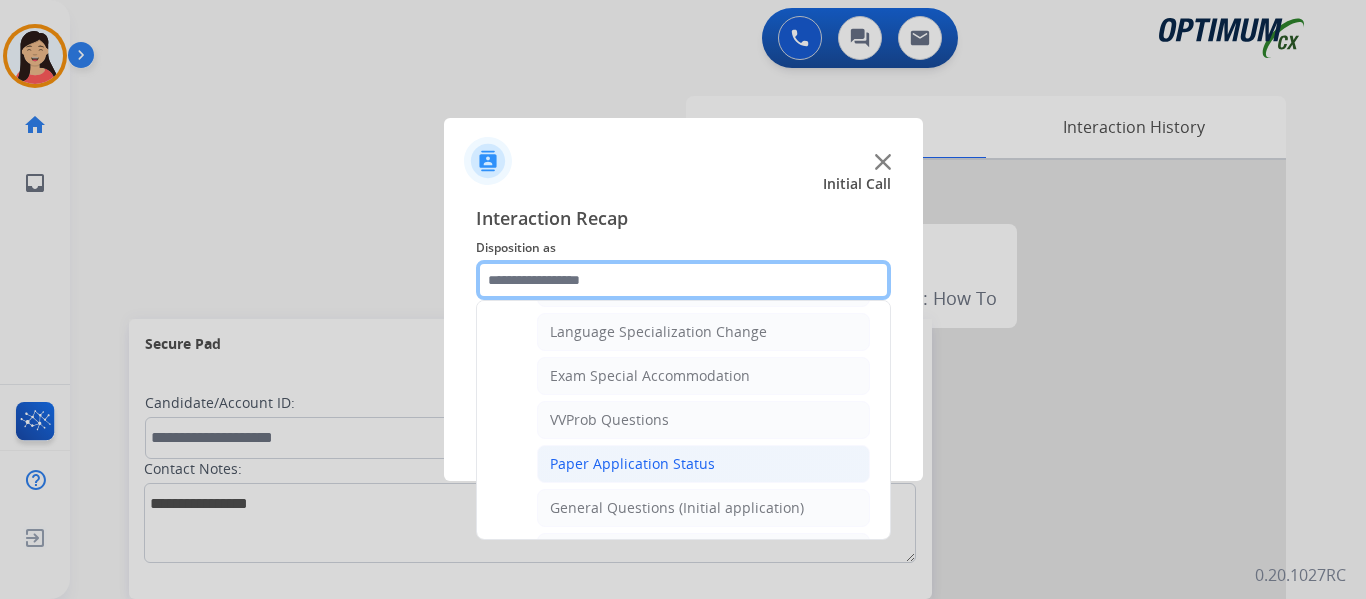 scroll, scrollTop: 1036, scrollLeft: 0, axis: vertical 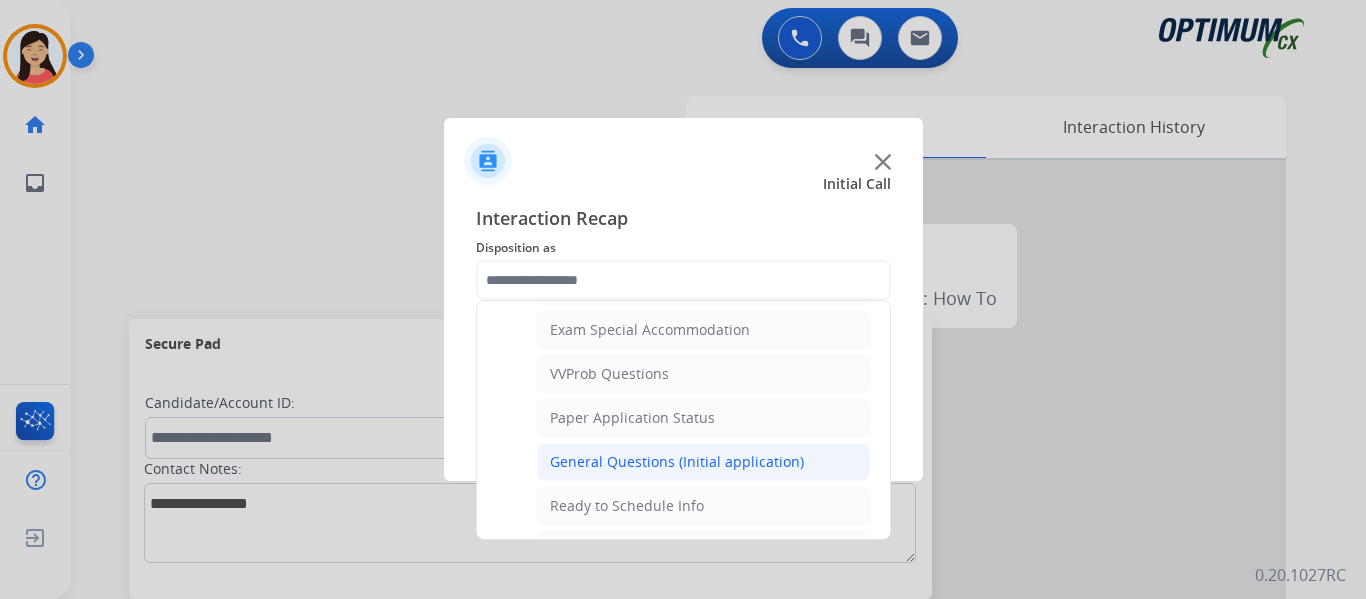 click on "General Questions (Initial application)" 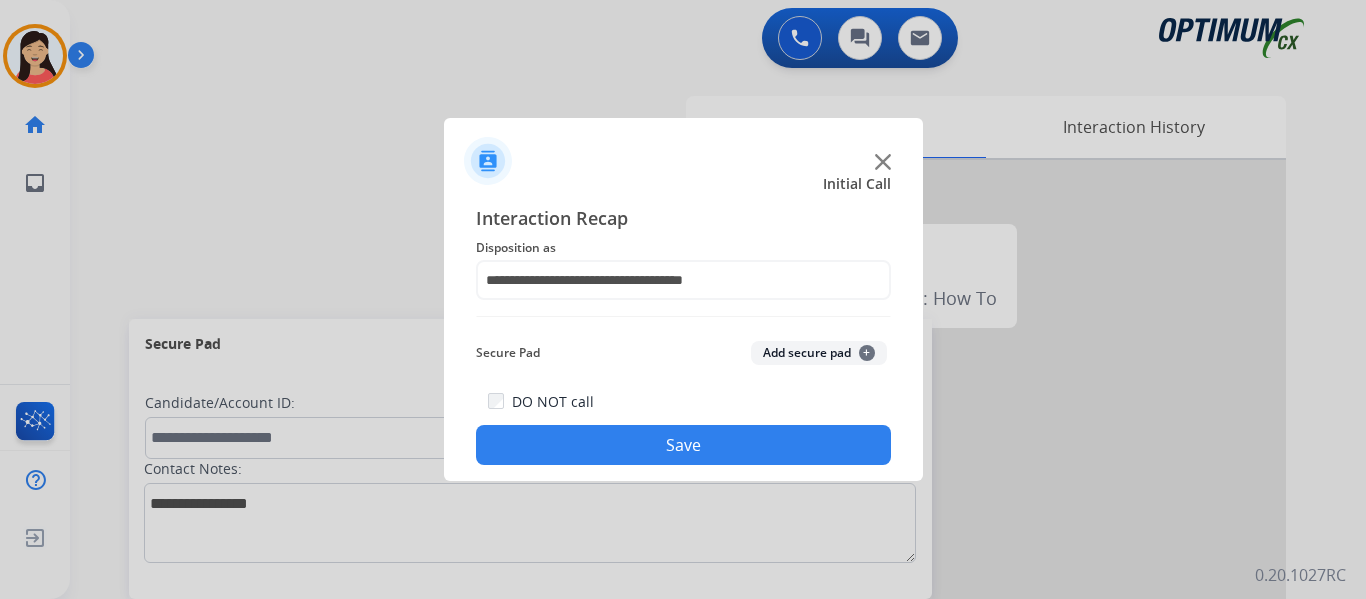 click on "Save" 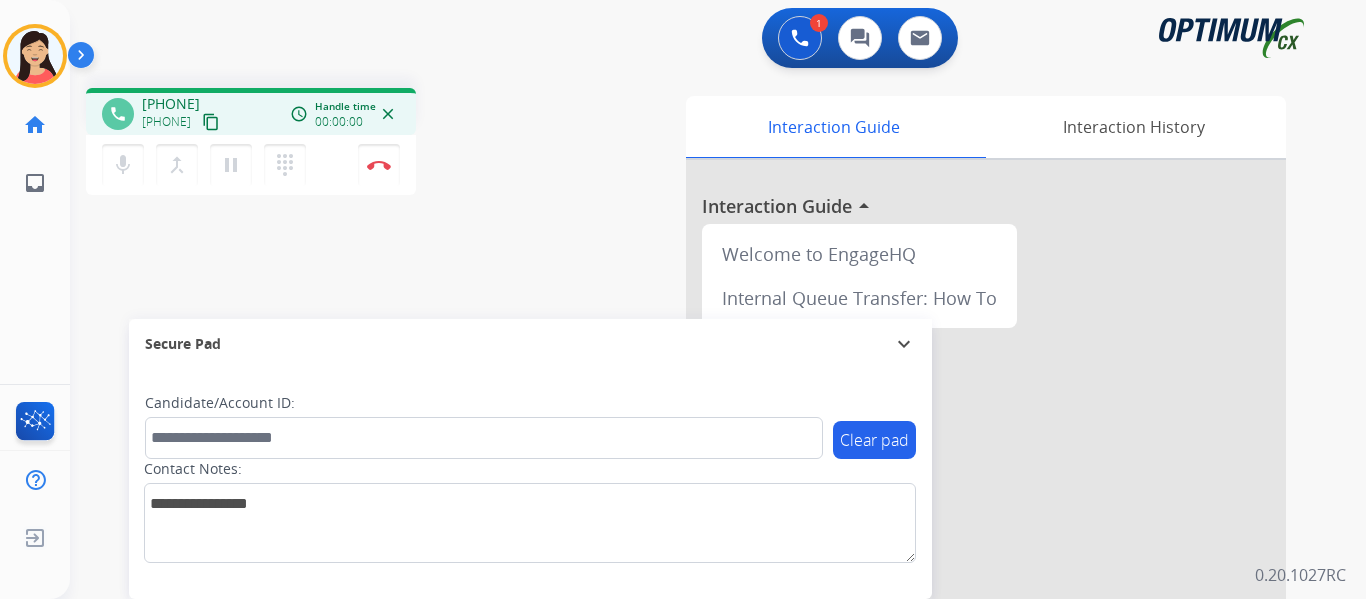 click on "content_copy" at bounding box center [211, 122] 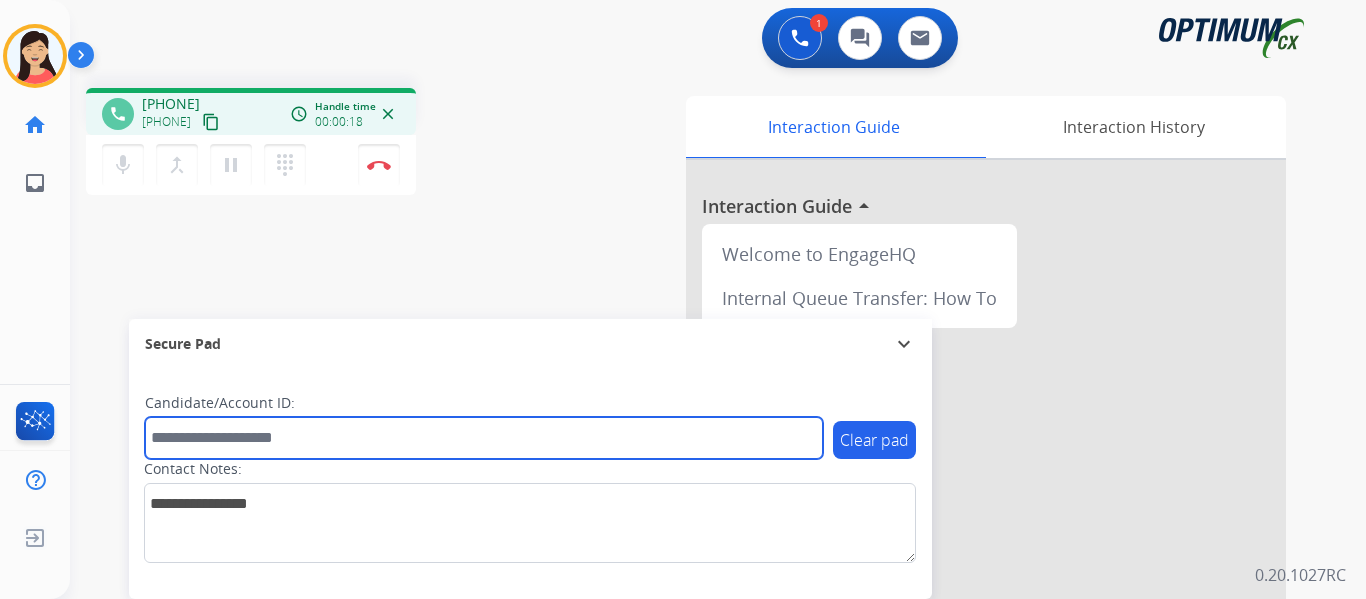 click at bounding box center [484, 438] 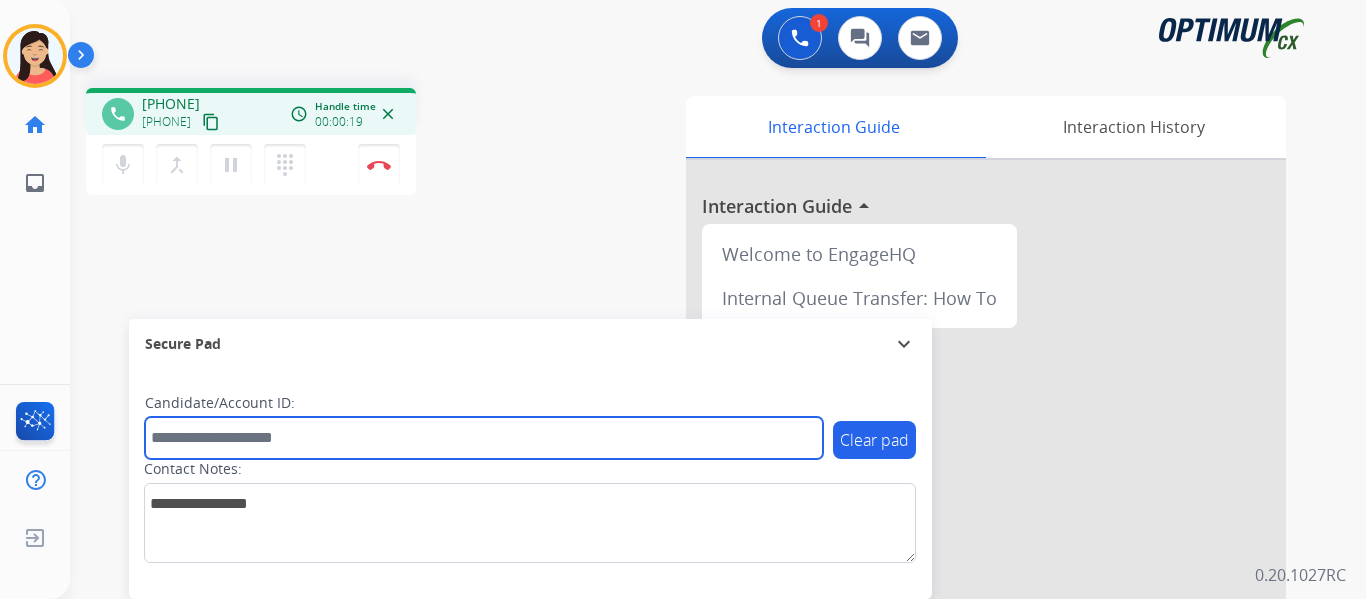 paste on "*******" 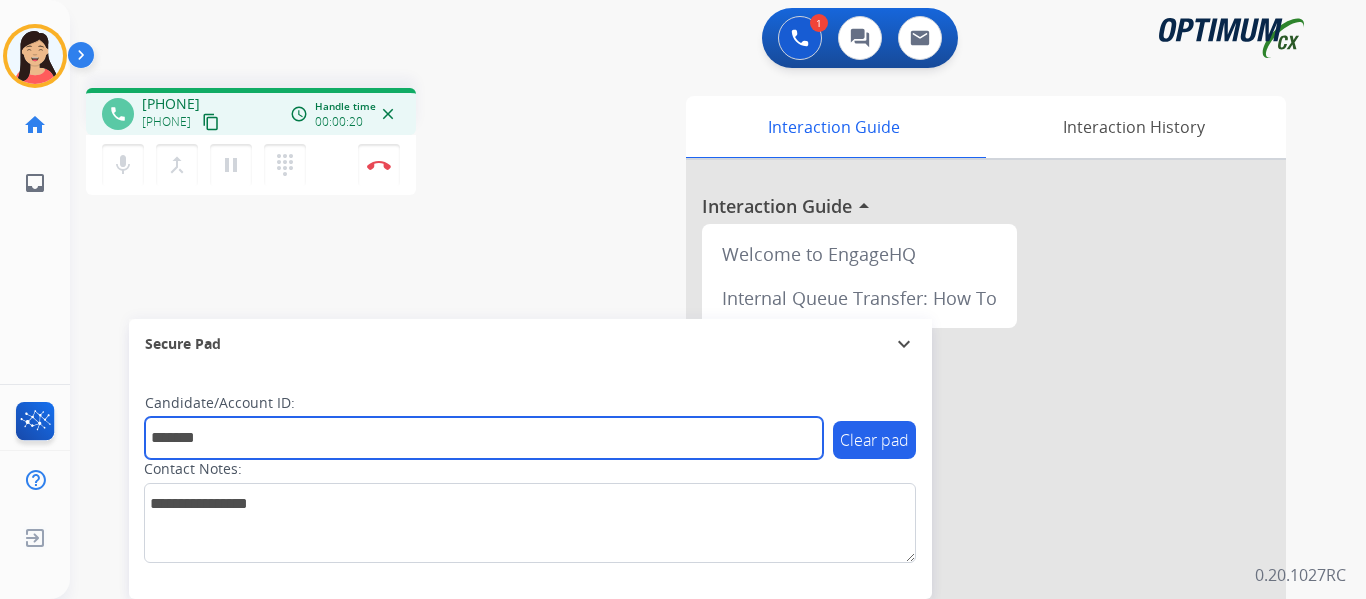 type on "*******" 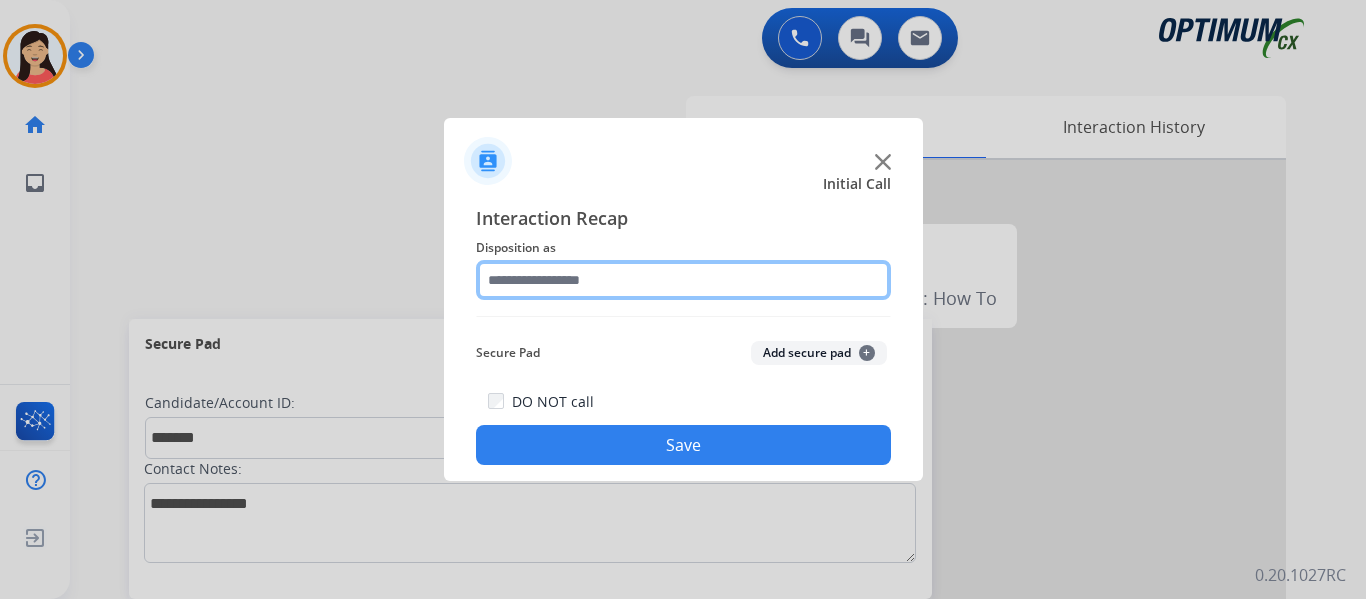 click 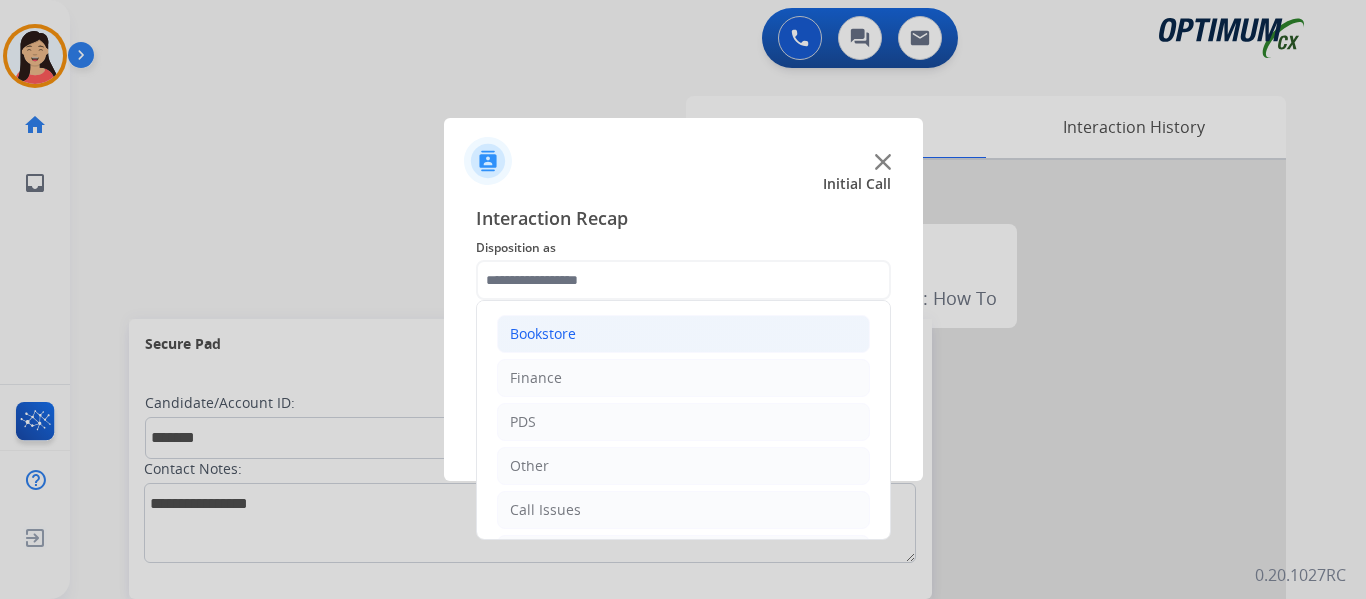 click on "Bookstore" 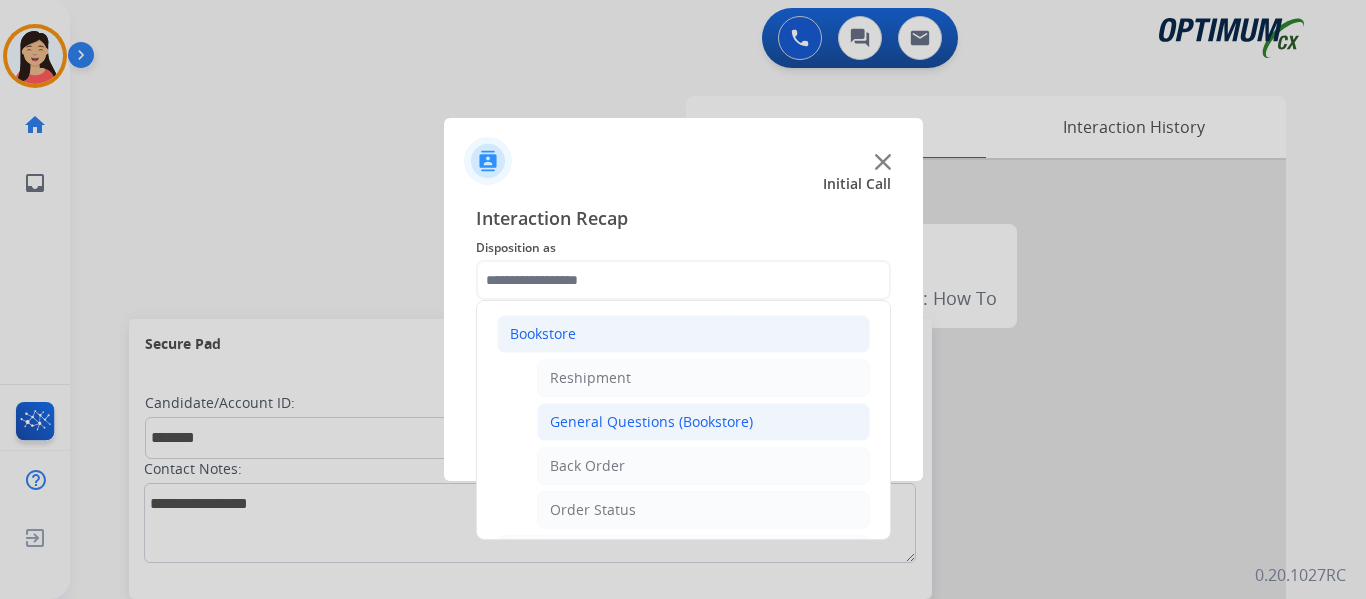 click on "General Questions (Bookstore)" 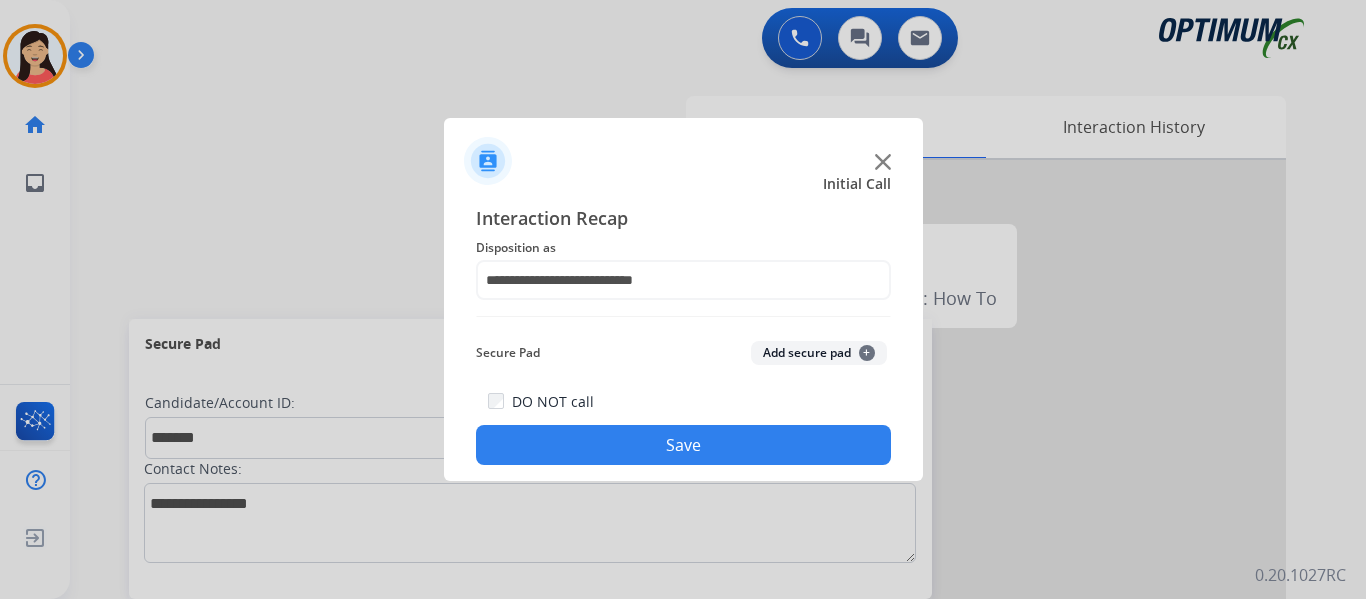click on "Add secure pad  +" 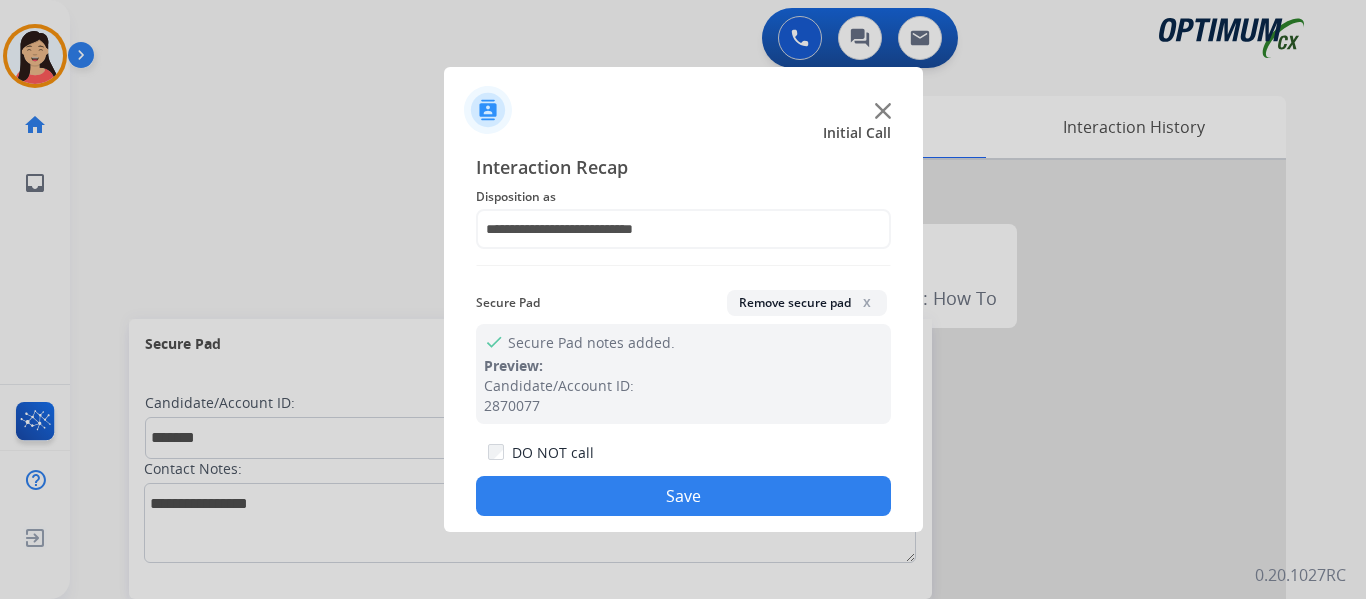 click on "Save" 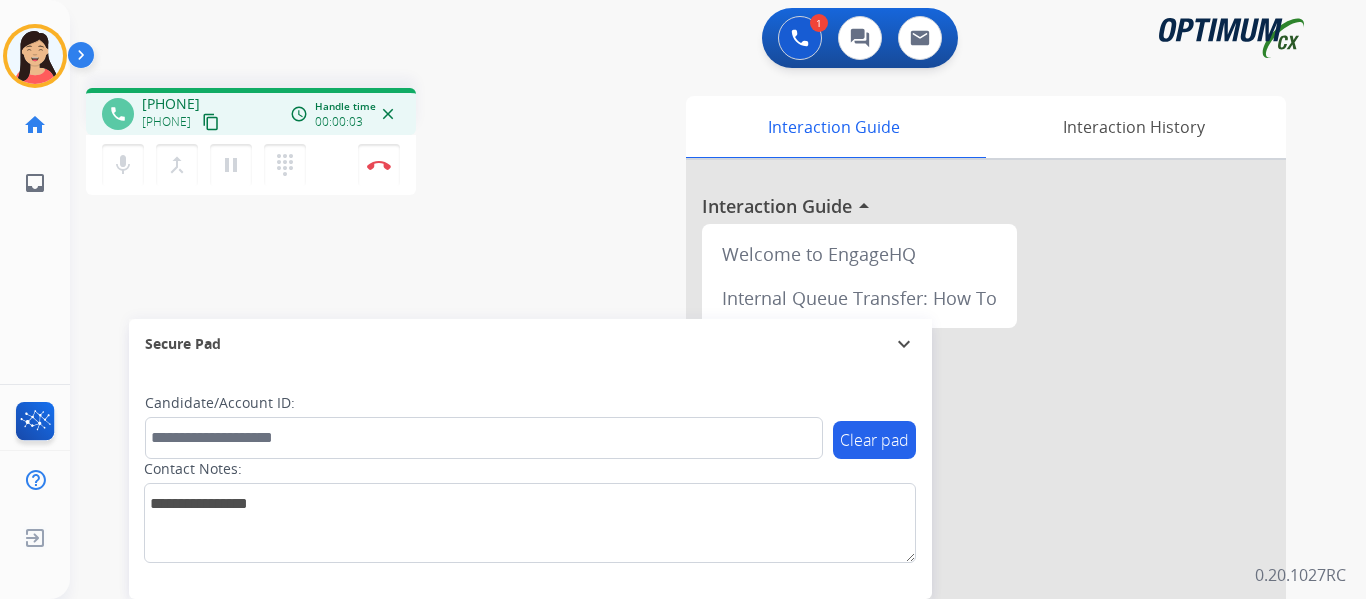 click on "content_copy" at bounding box center [211, 122] 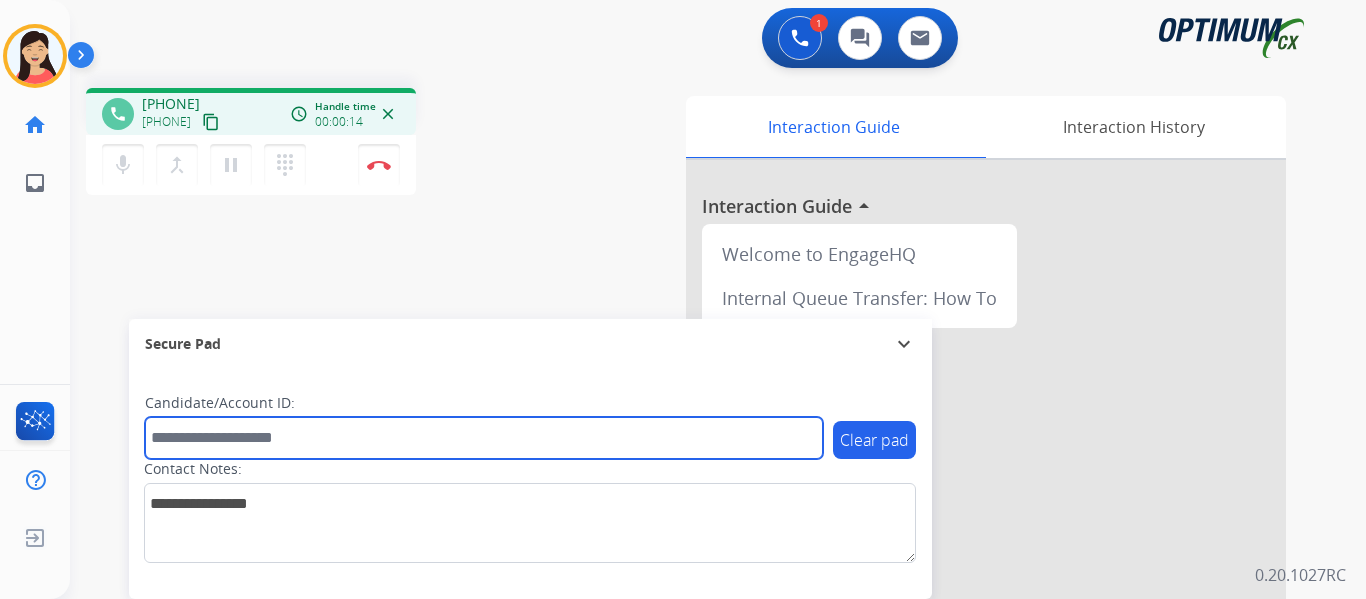 click at bounding box center (484, 438) 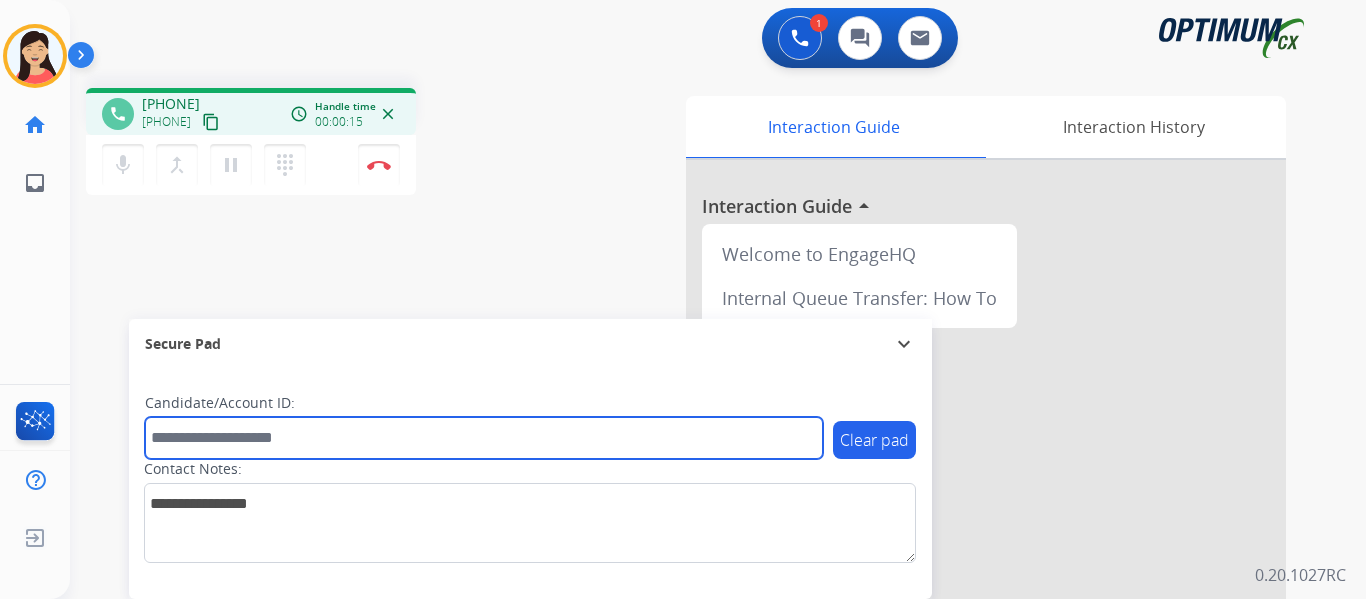 paste on "*******" 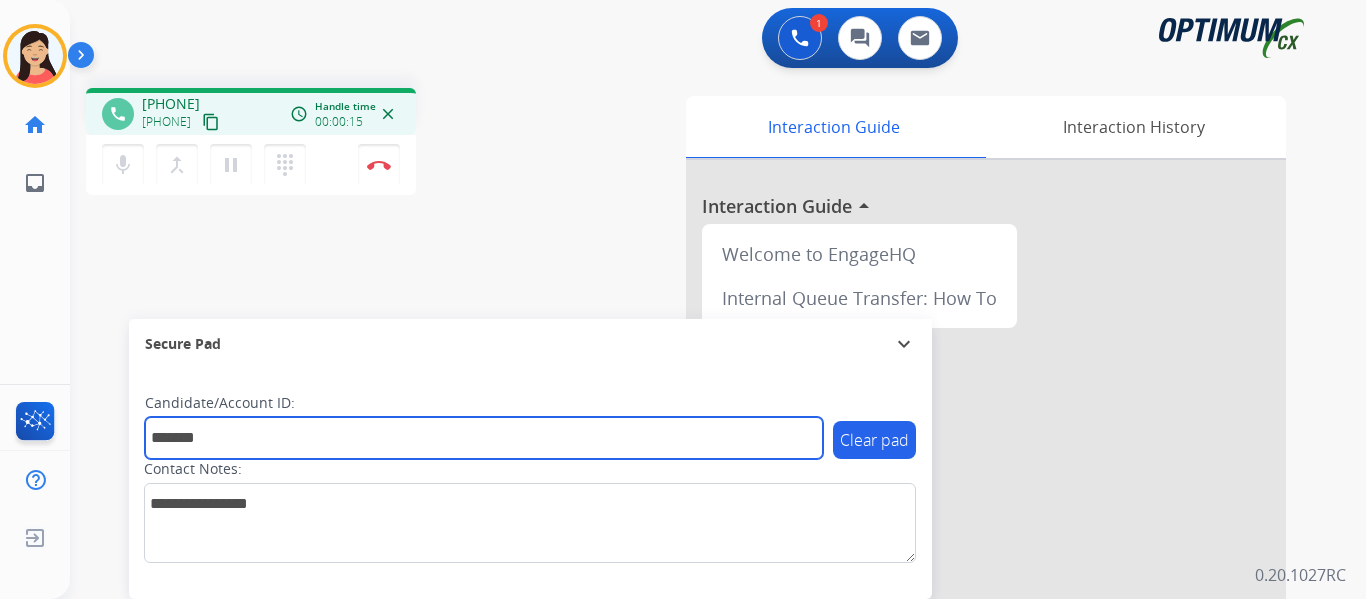 type on "*******" 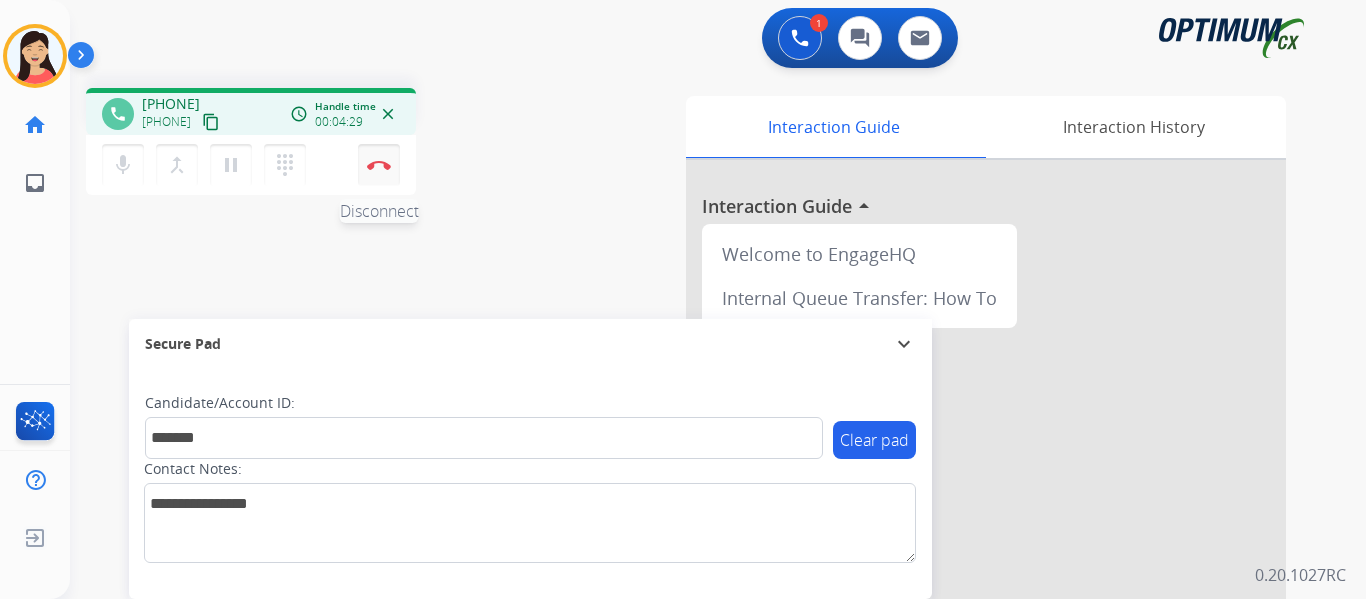 click at bounding box center (379, 165) 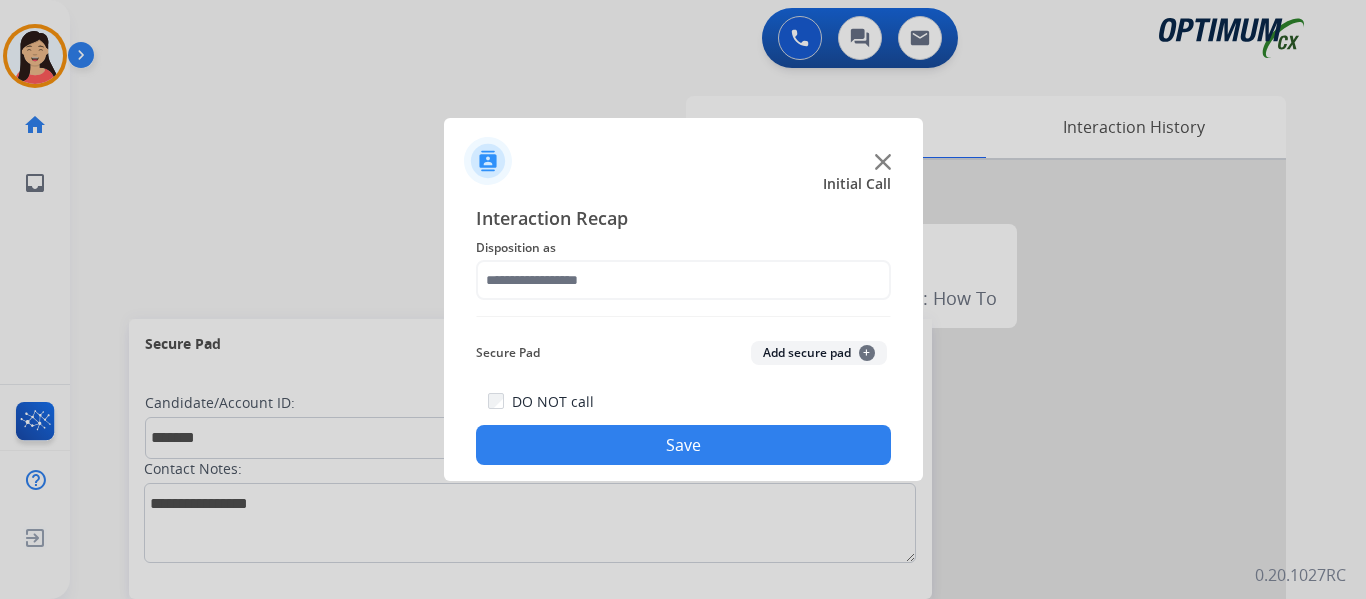 click on "Add secure pad  +" 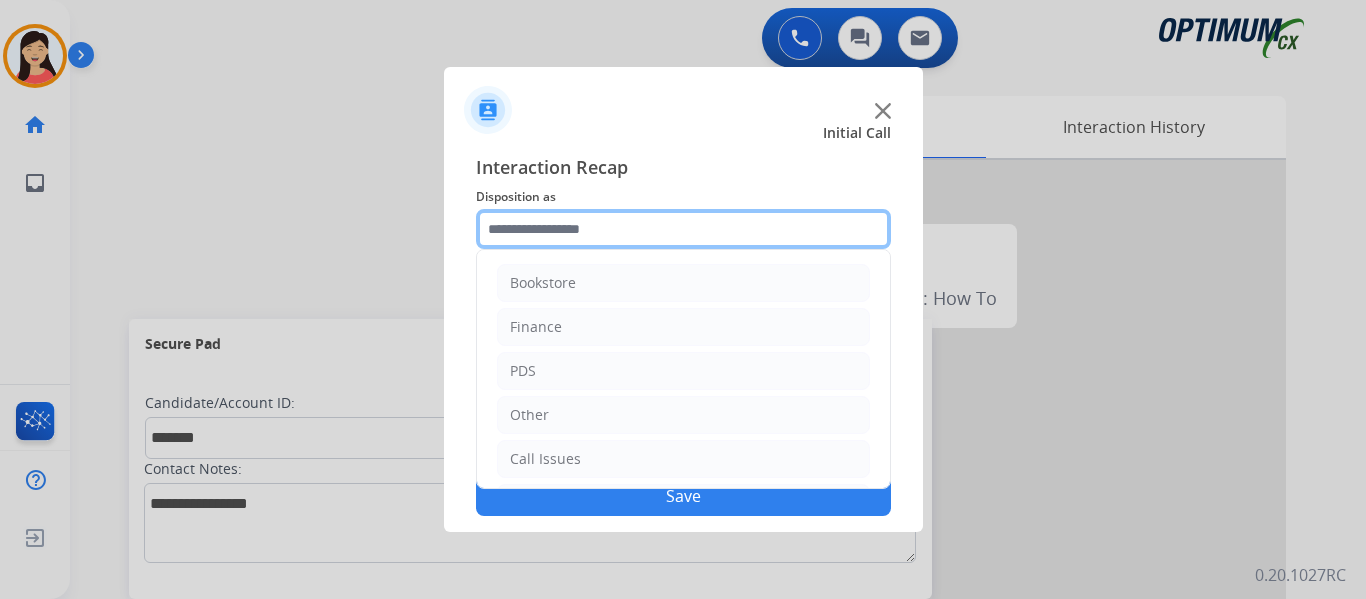 click 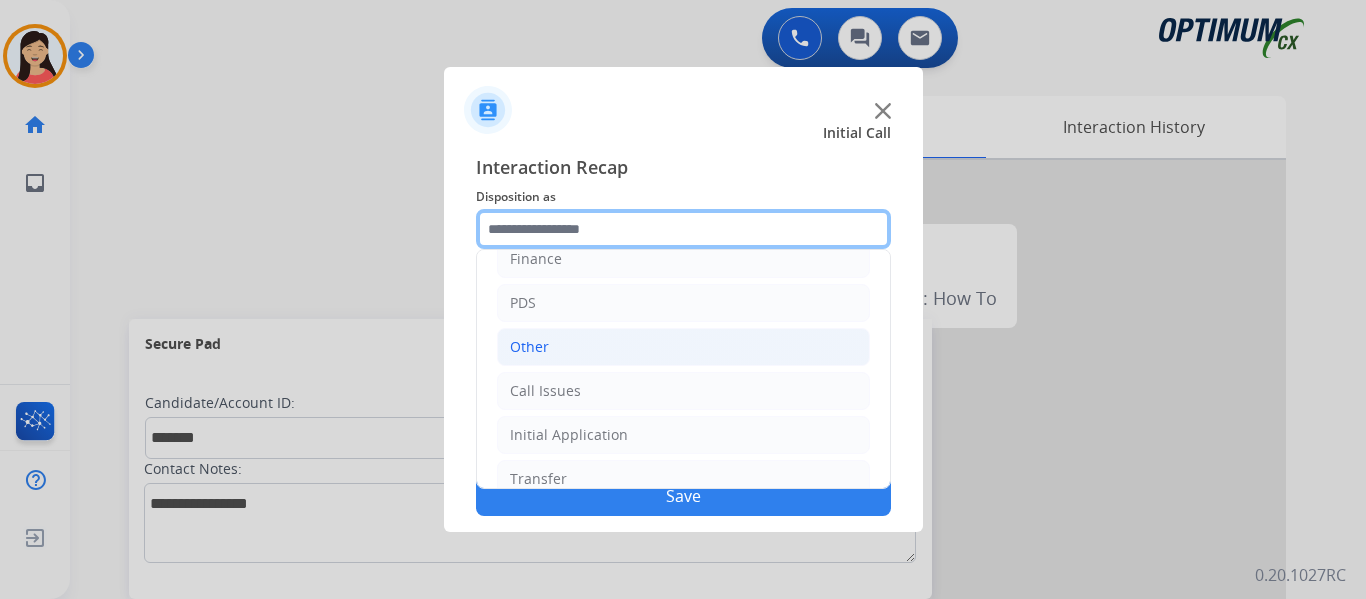 scroll, scrollTop: 136, scrollLeft: 0, axis: vertical 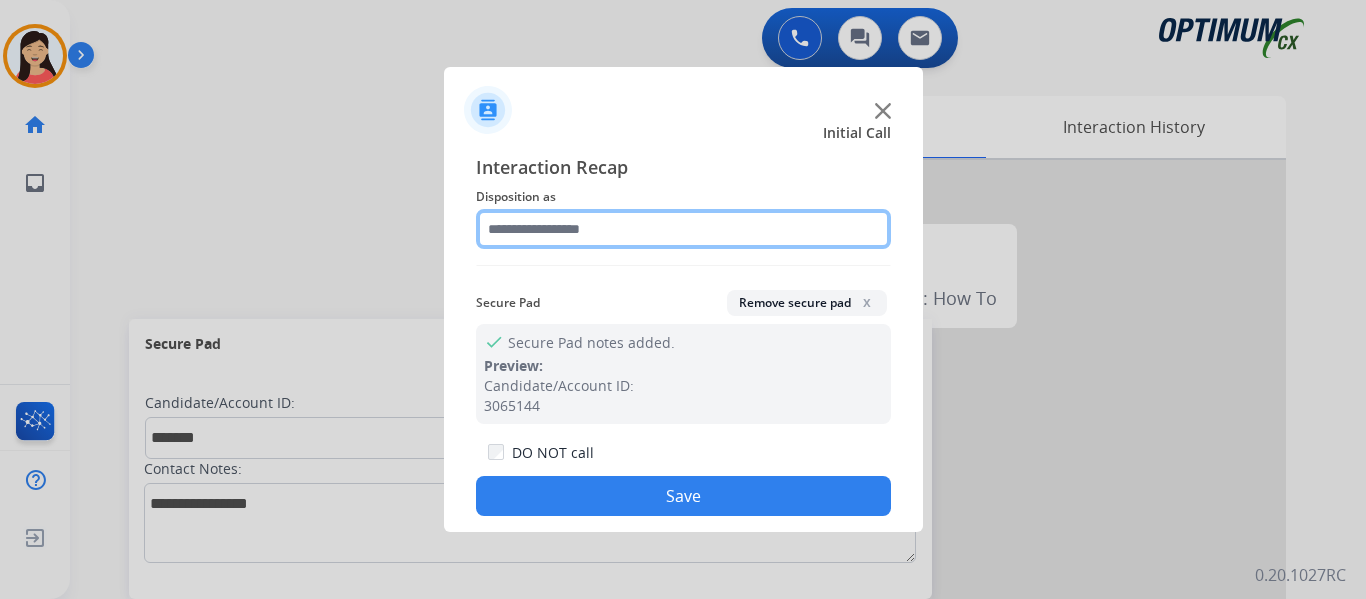 click 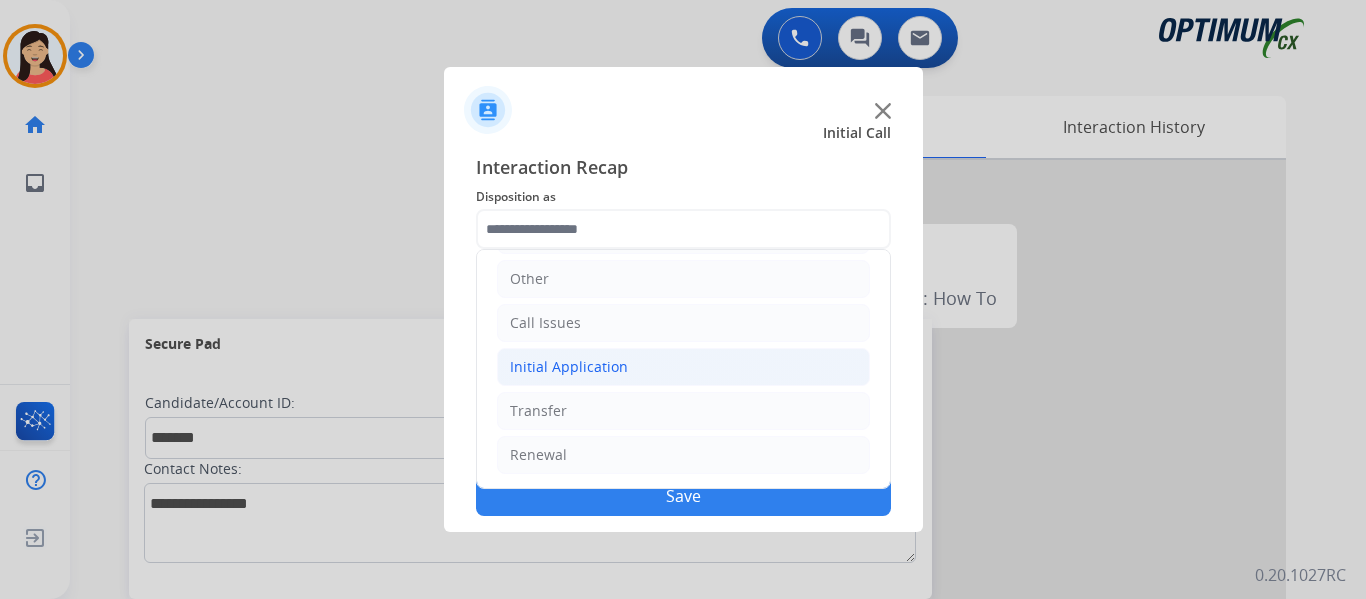 click on "Initial Application" 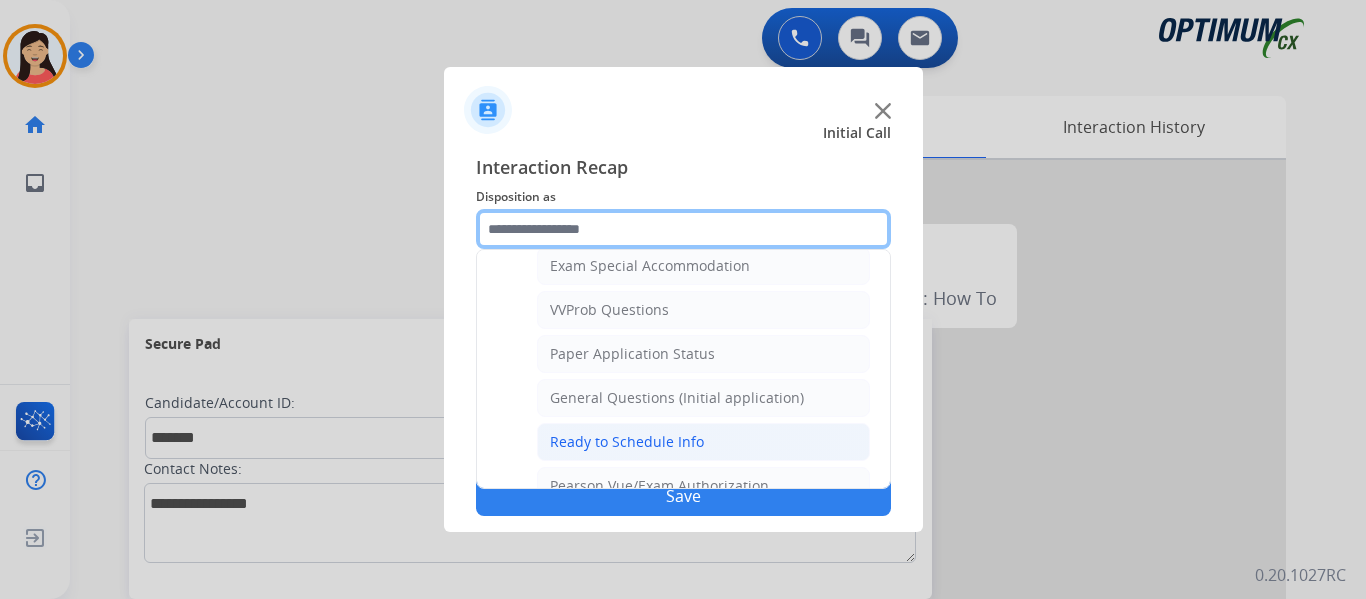 scroll, scrollTop: 1136, scrollLeft: 0, axis: vertical 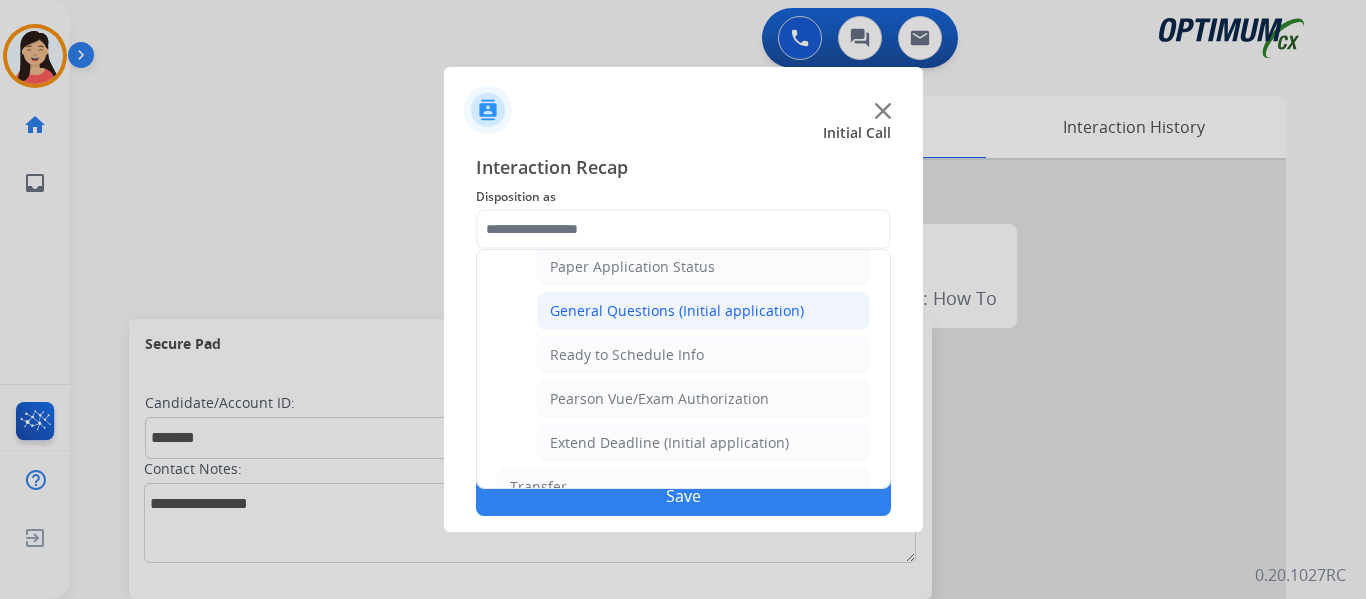 click on "General Questions (Initial application)" 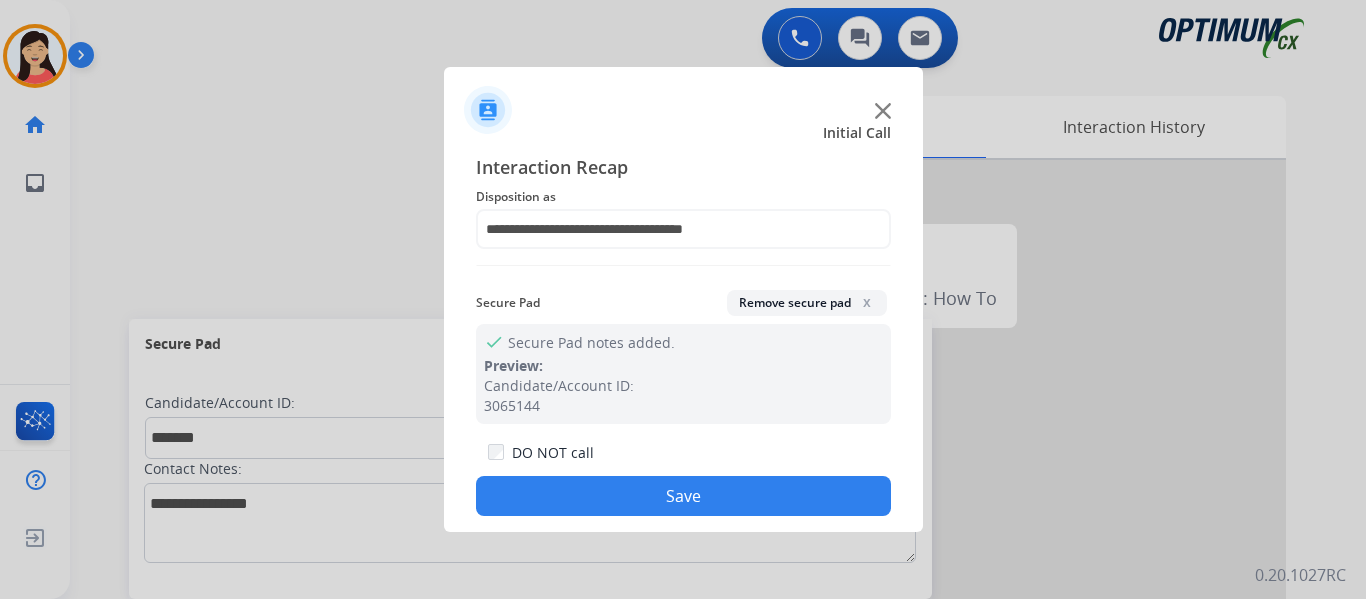 click on "Save" 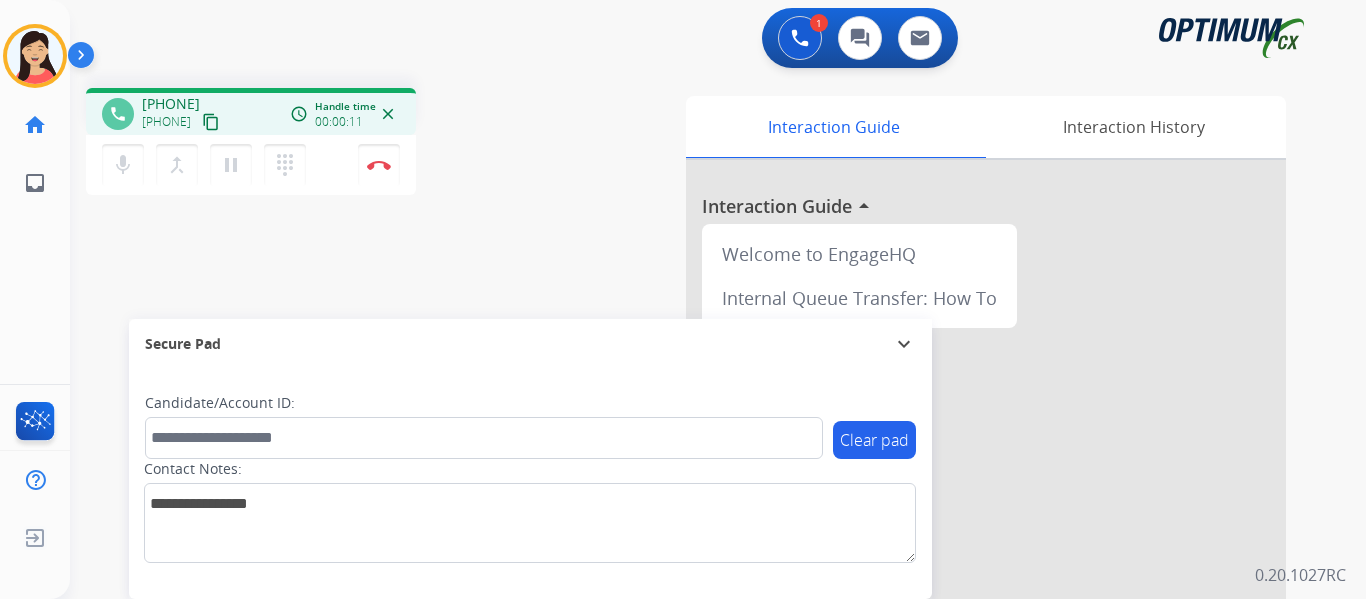 click on "content_copy" at bounding box center (211, 122) 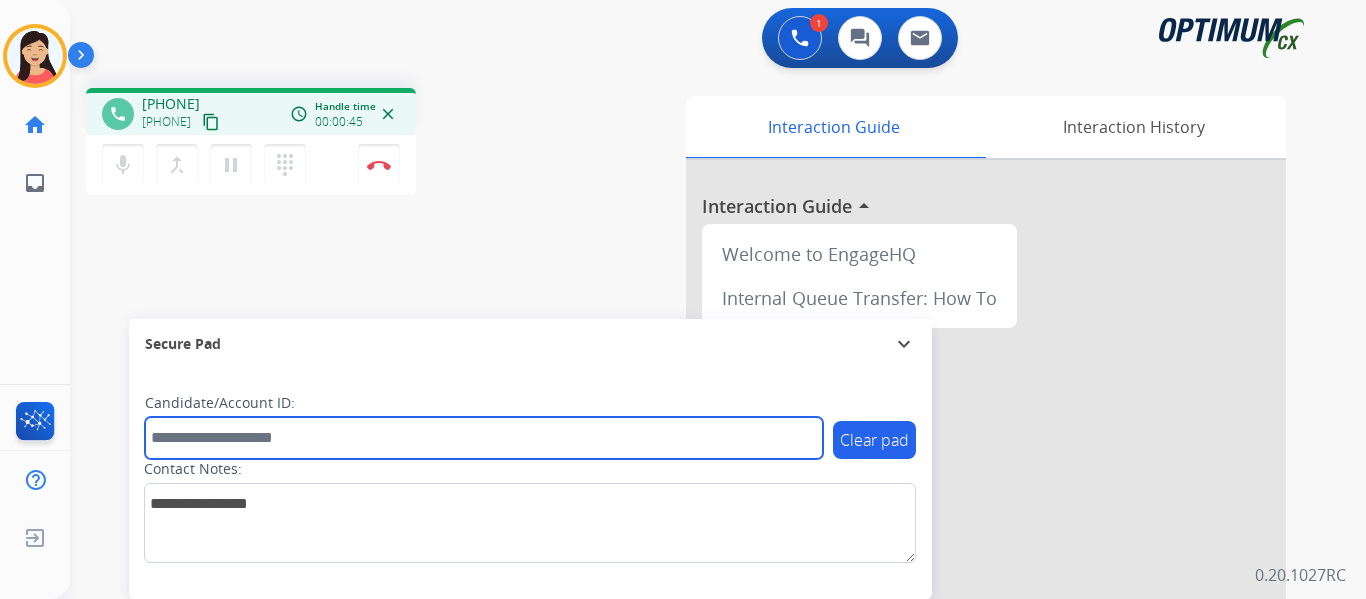 drag, startPoint x: 365, startPoint y: 432, endPoint x: 446, endPoint y: 445, distance: 82.036575 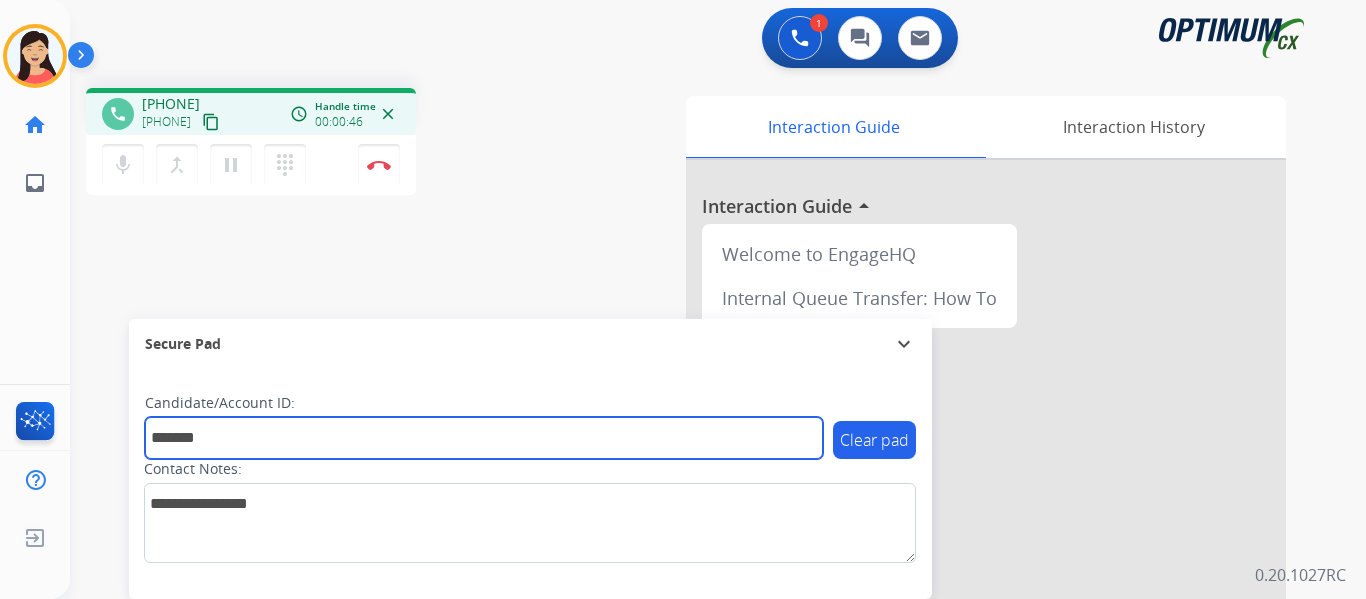 type on "*******" 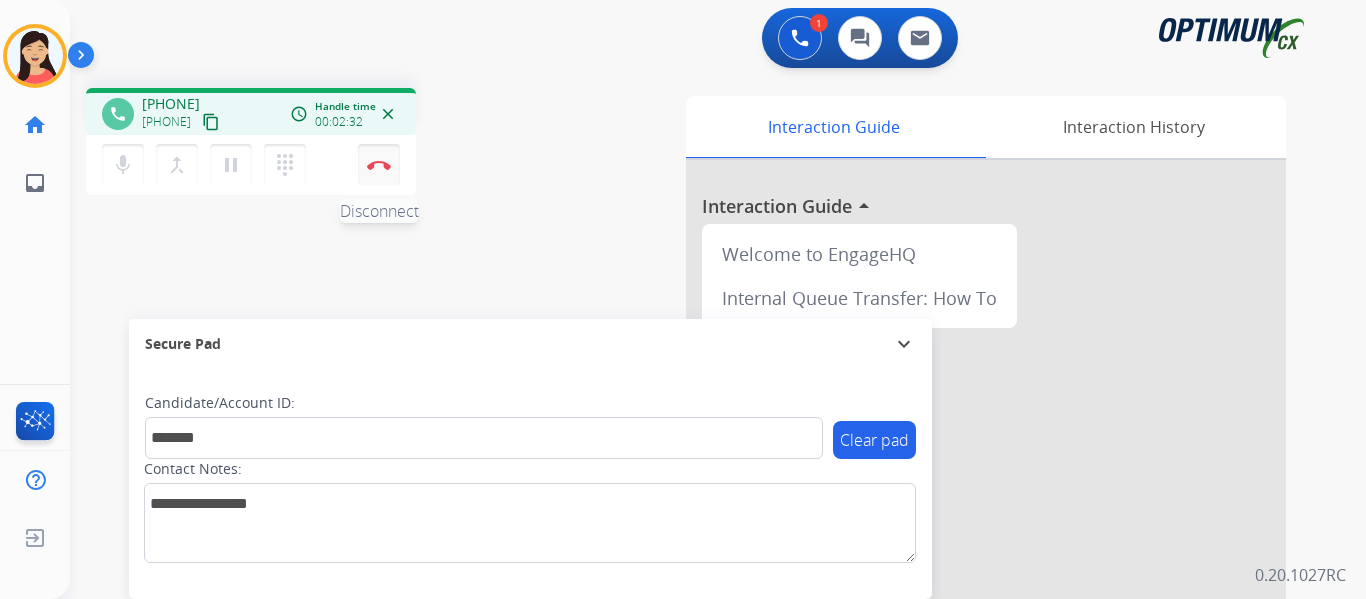 click at bounding box center [379, 165] 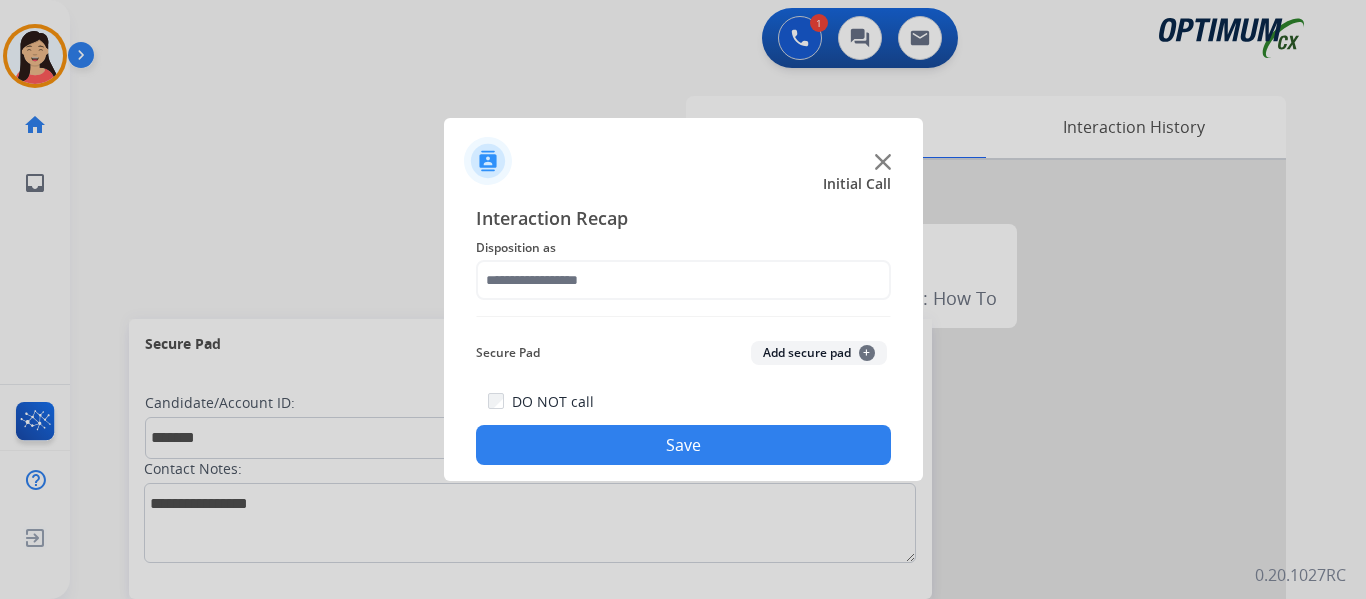 click on "Add secure pad  +" 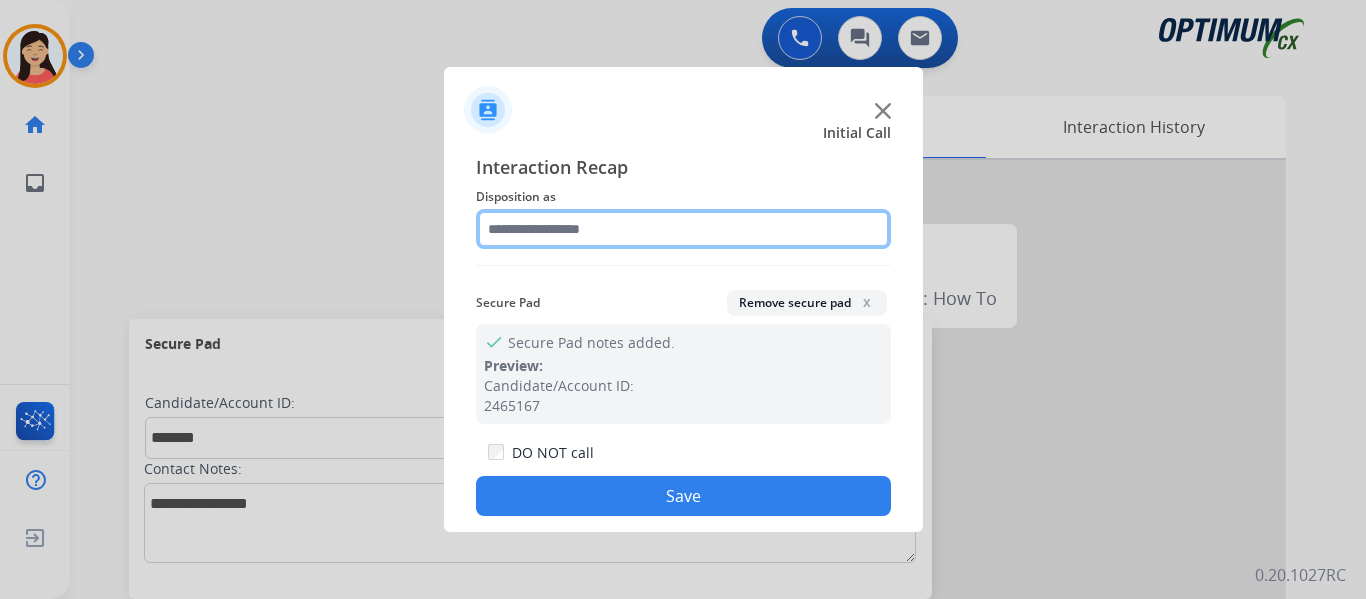click 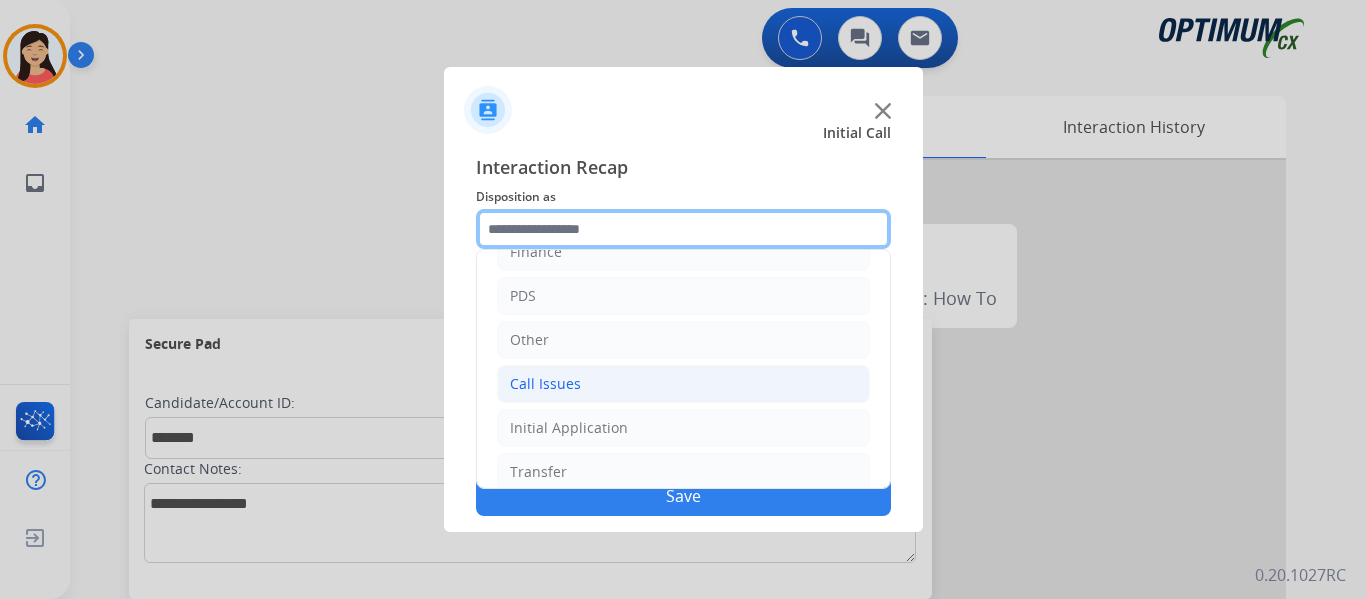 scroll, scrollTop: 136, scrollLeft: 0, axis: vertical 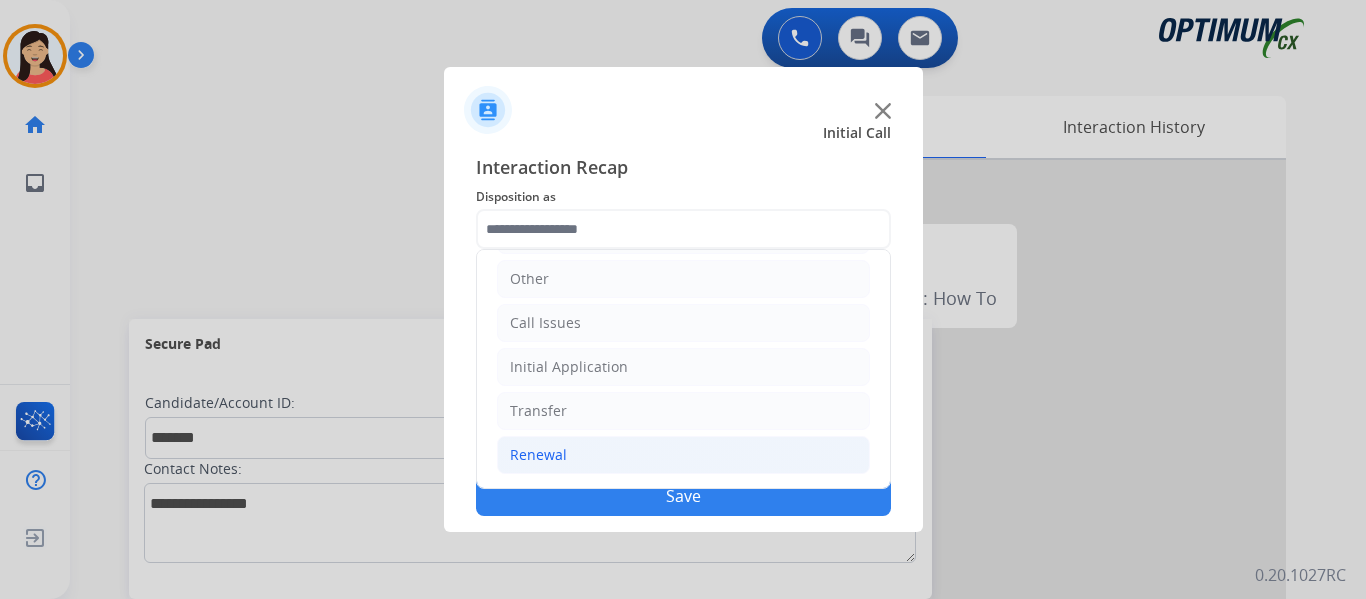 click on "Renewal" 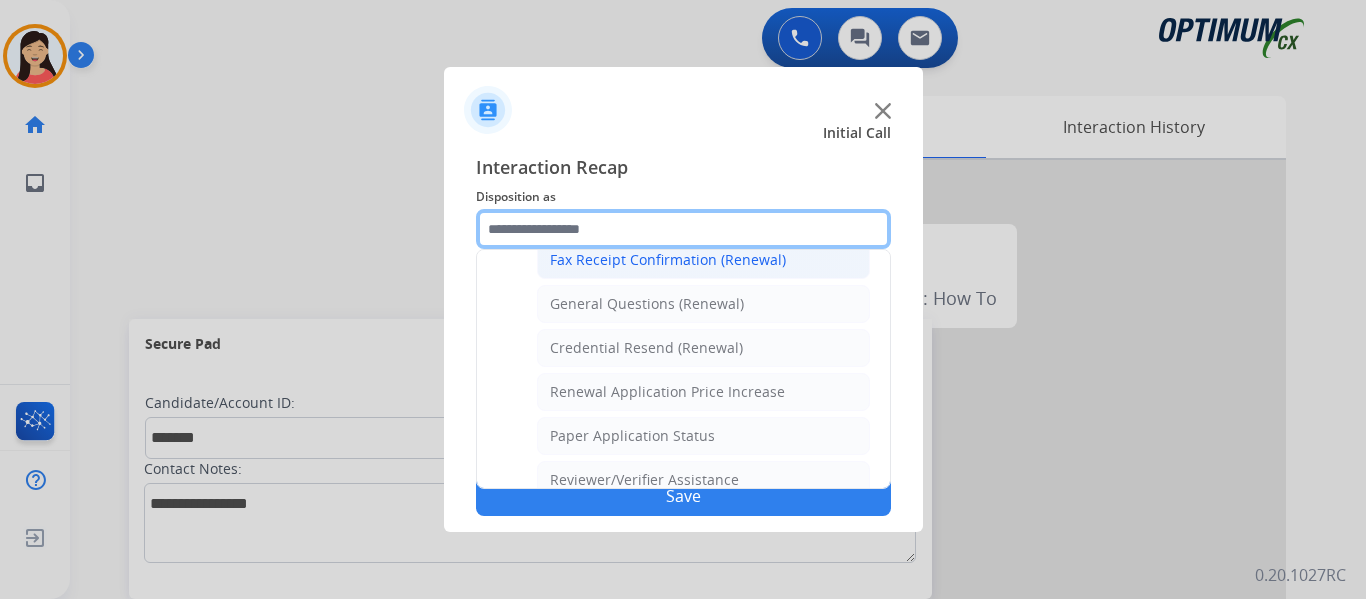 scroll, scrollTop: 772, scrollLeft: 0, axis: vertical 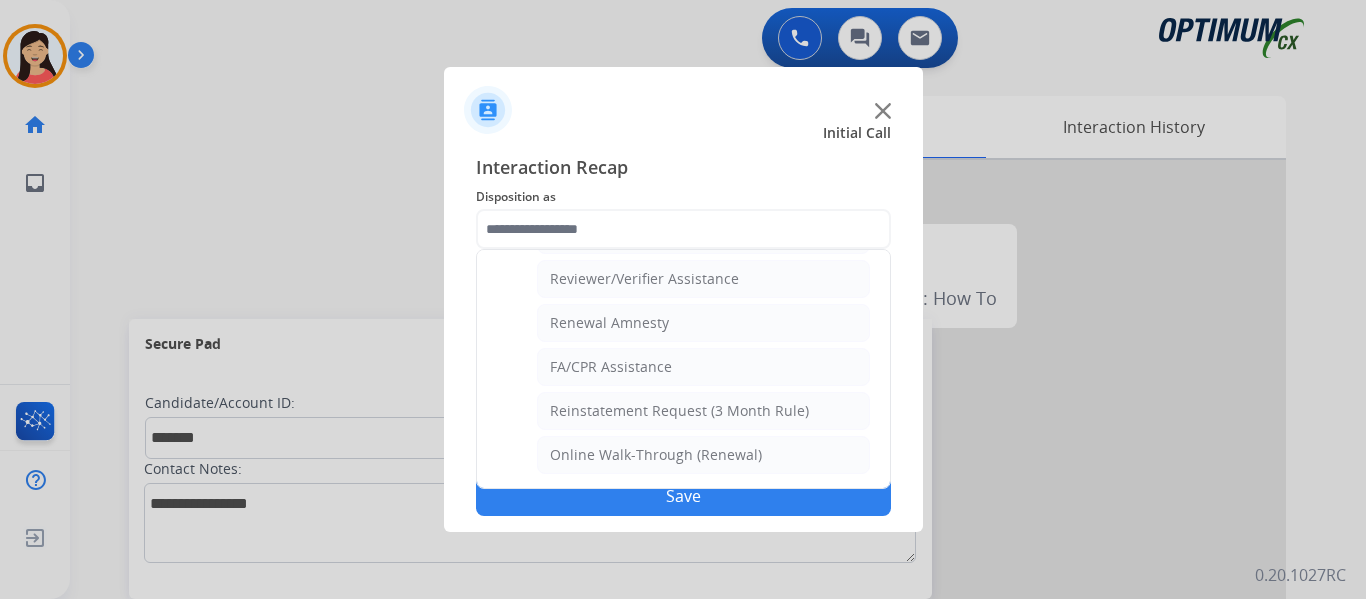 click on "Renewal Amnesty" 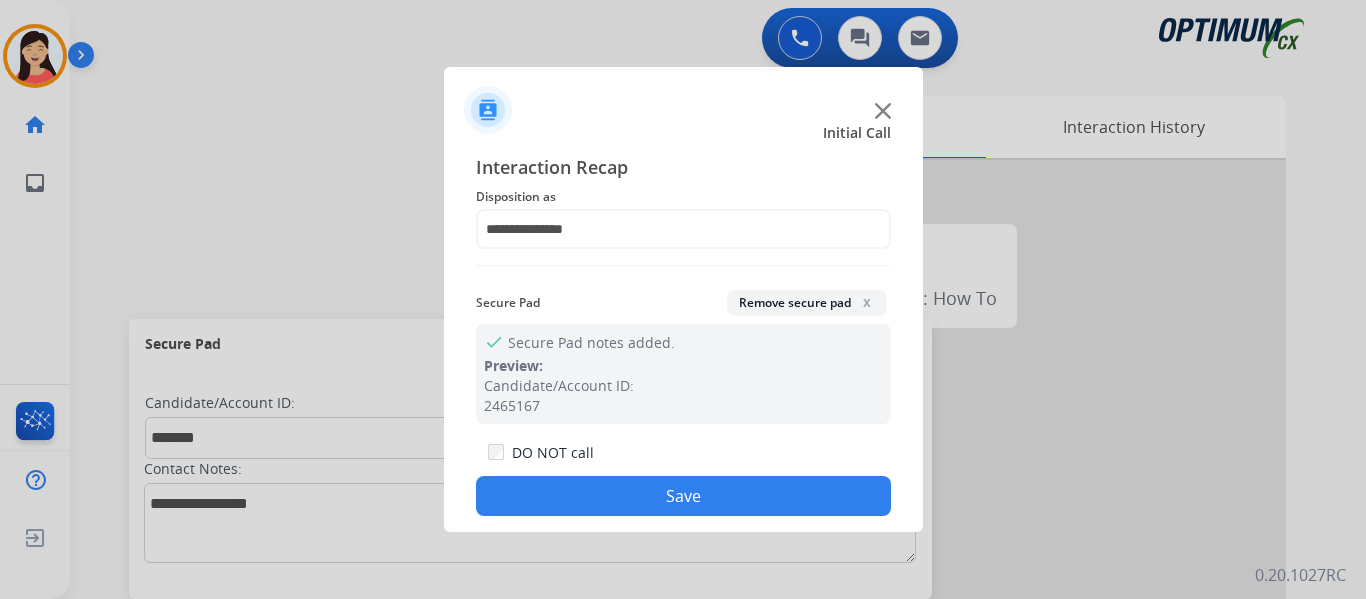 click on "Save" 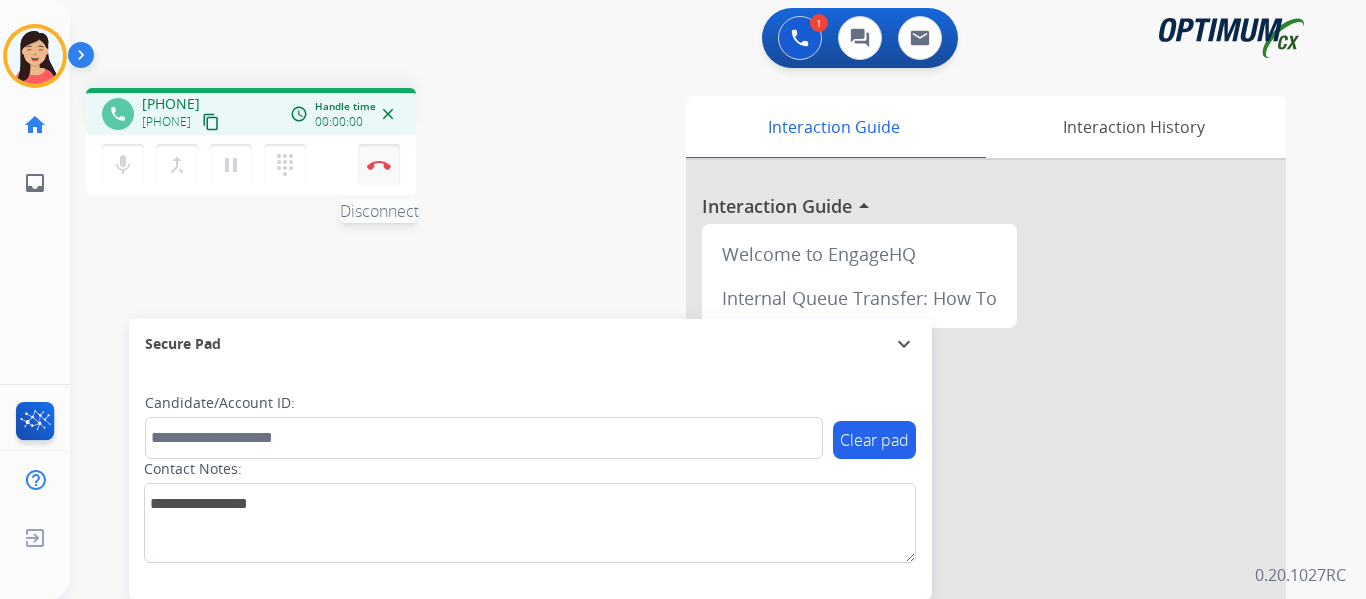 drag, startPoint x: 252, startPoint y: 125, endPoint x: 374, endPoint y: 147, distance: 123.967735 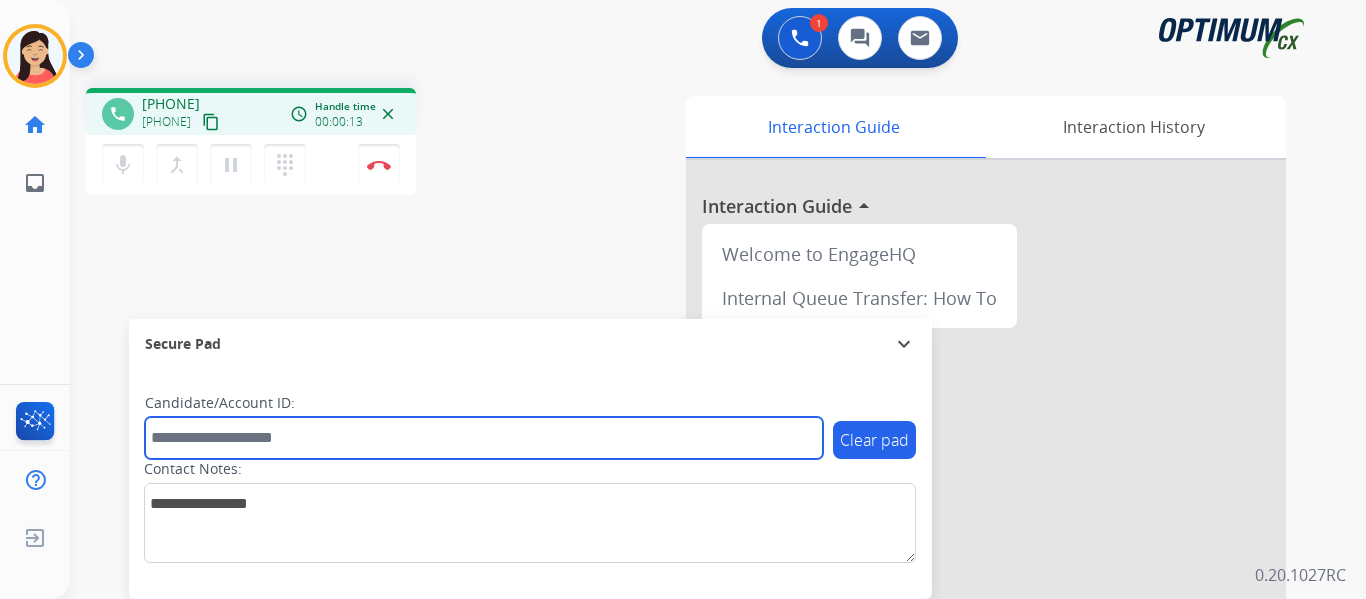 click at bounding box center [484, 438] 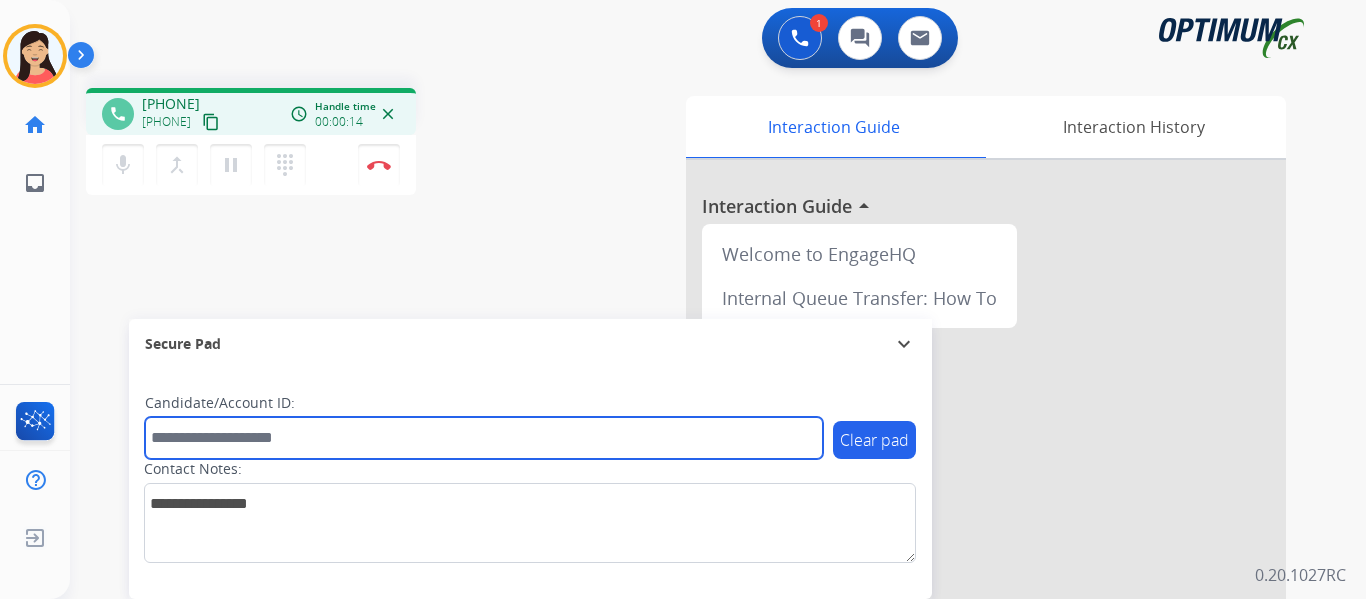 paste on "*******" 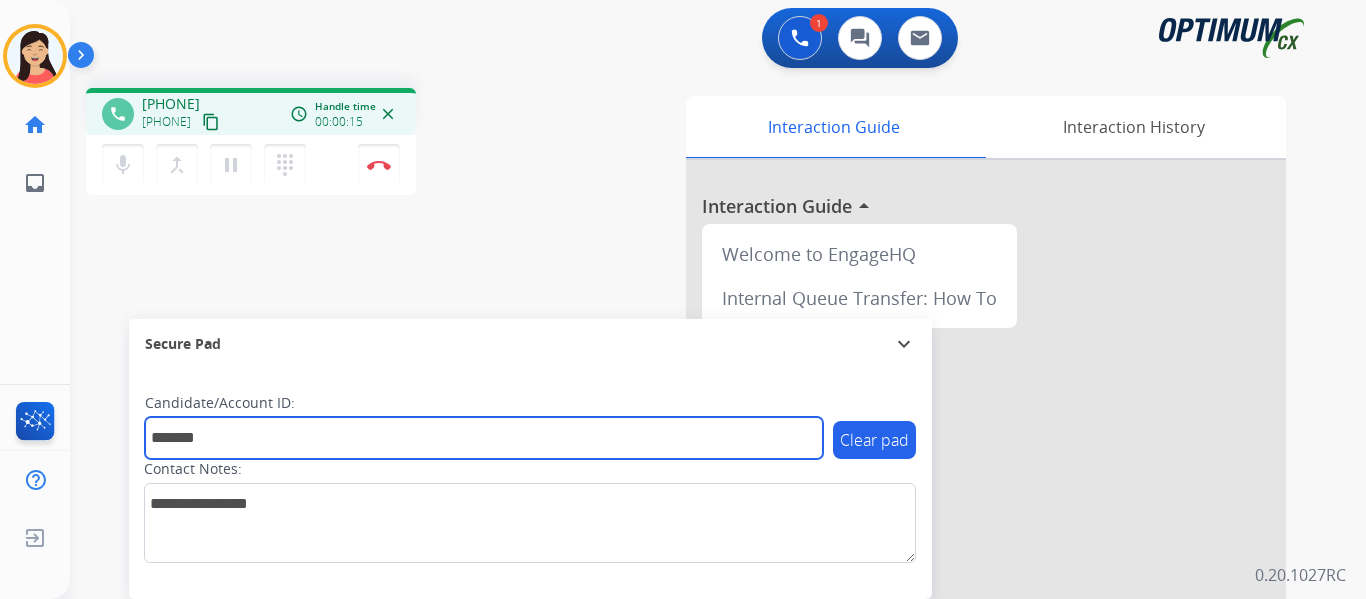 type on "*******" 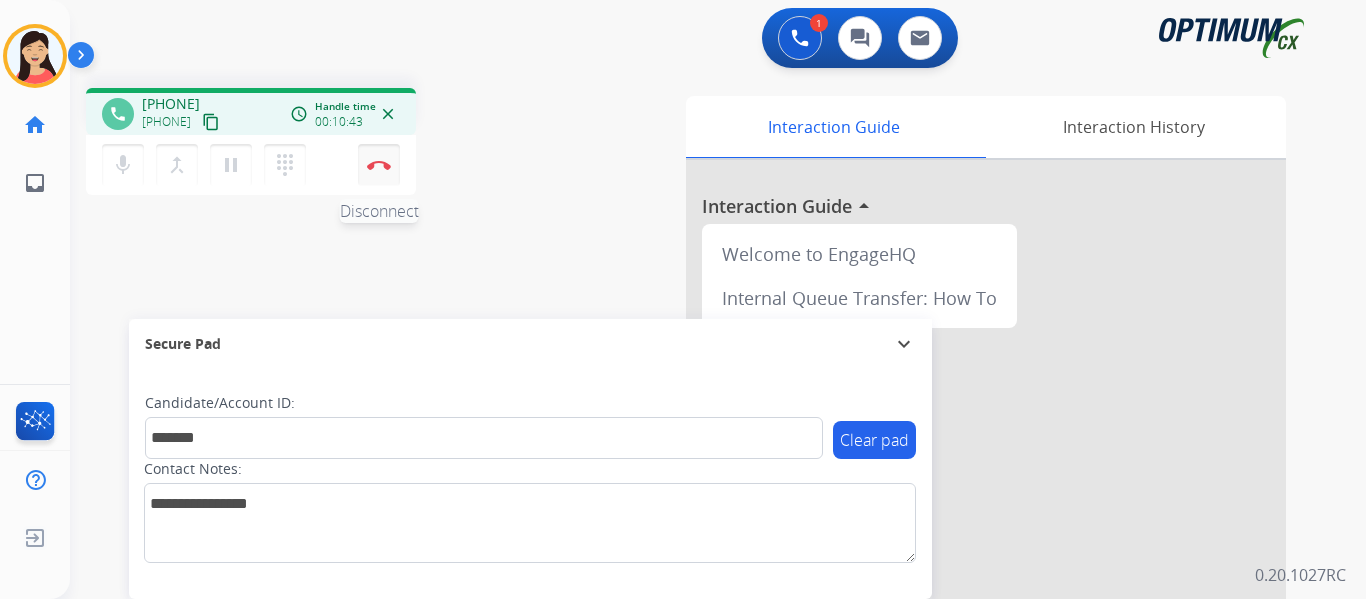 click at bounding box center (379, 165) 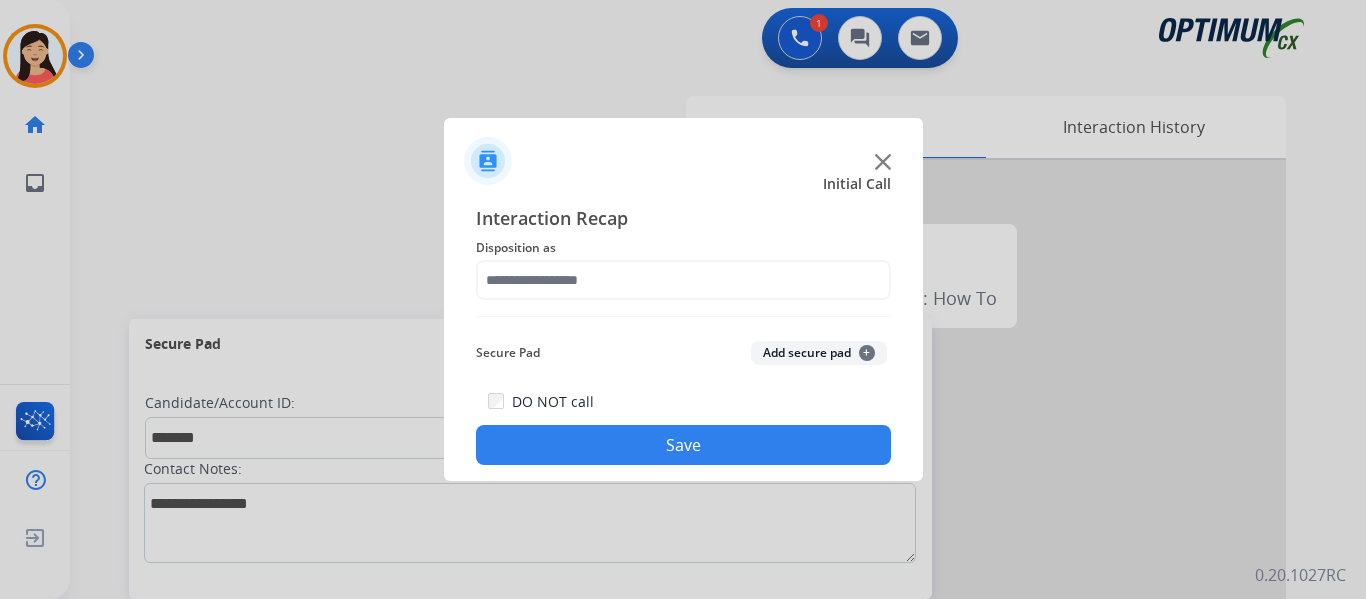 drag, startPoint x: 843, startPoint y: 344, endPoint x: 737, endPoint y: 321, distance: 108.46658 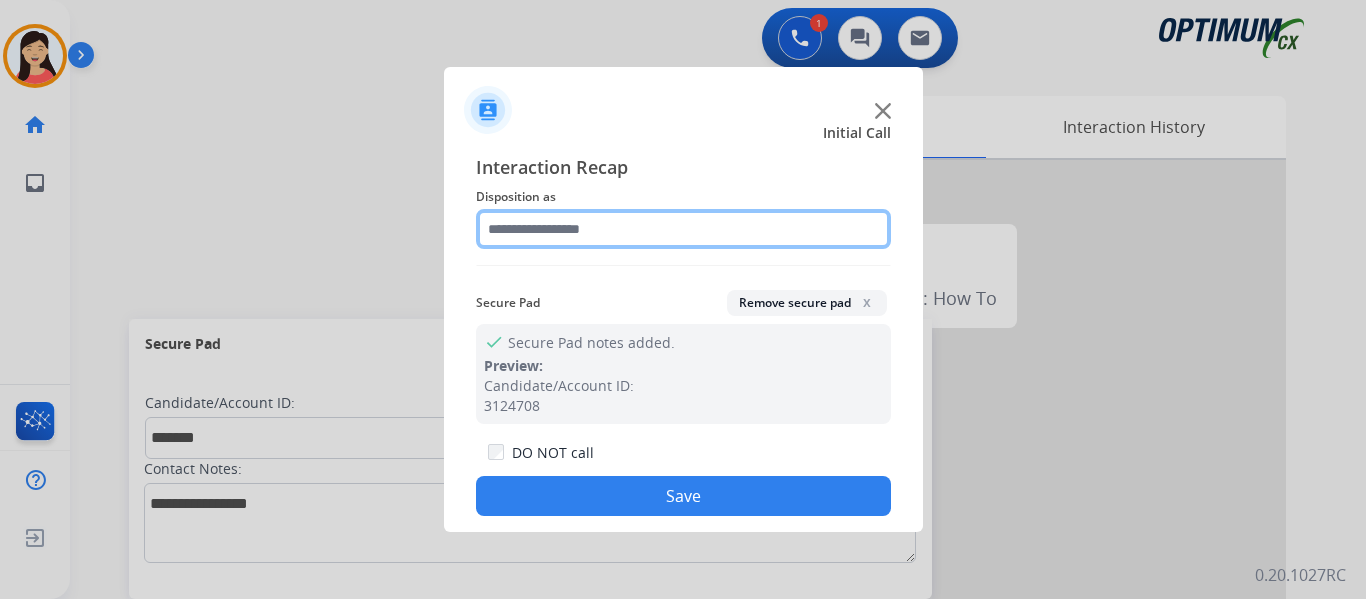 click 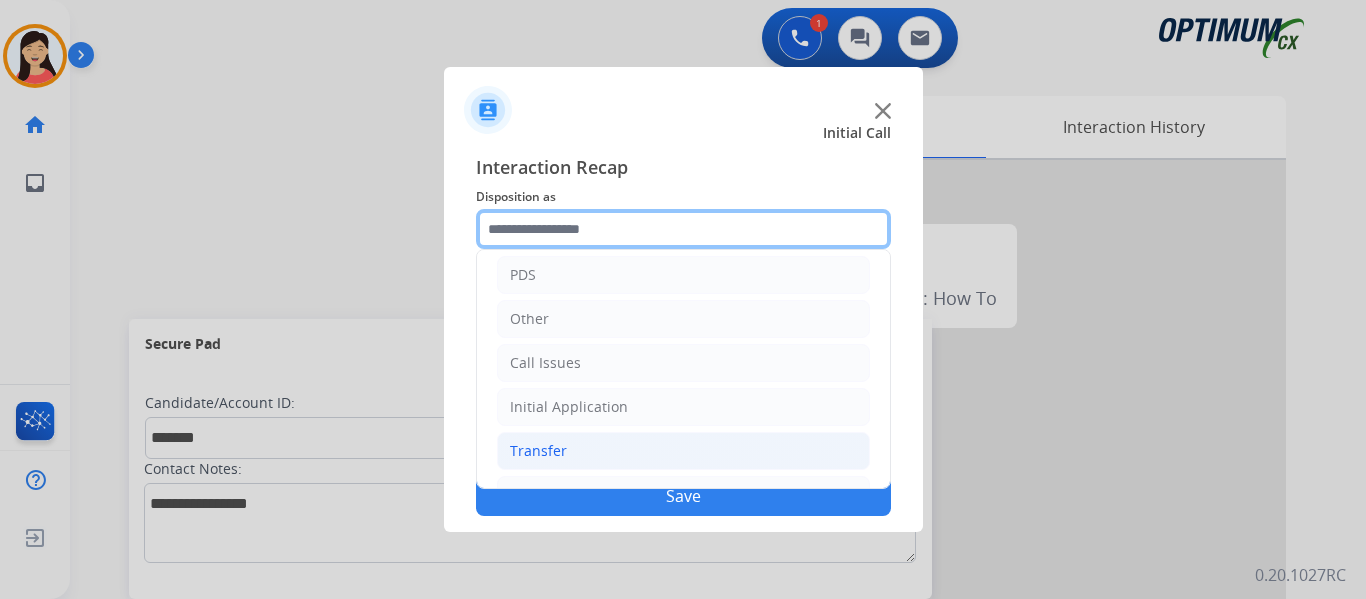 scroll, scrollTop: 136, scrollLeft: 0, axis: vertical 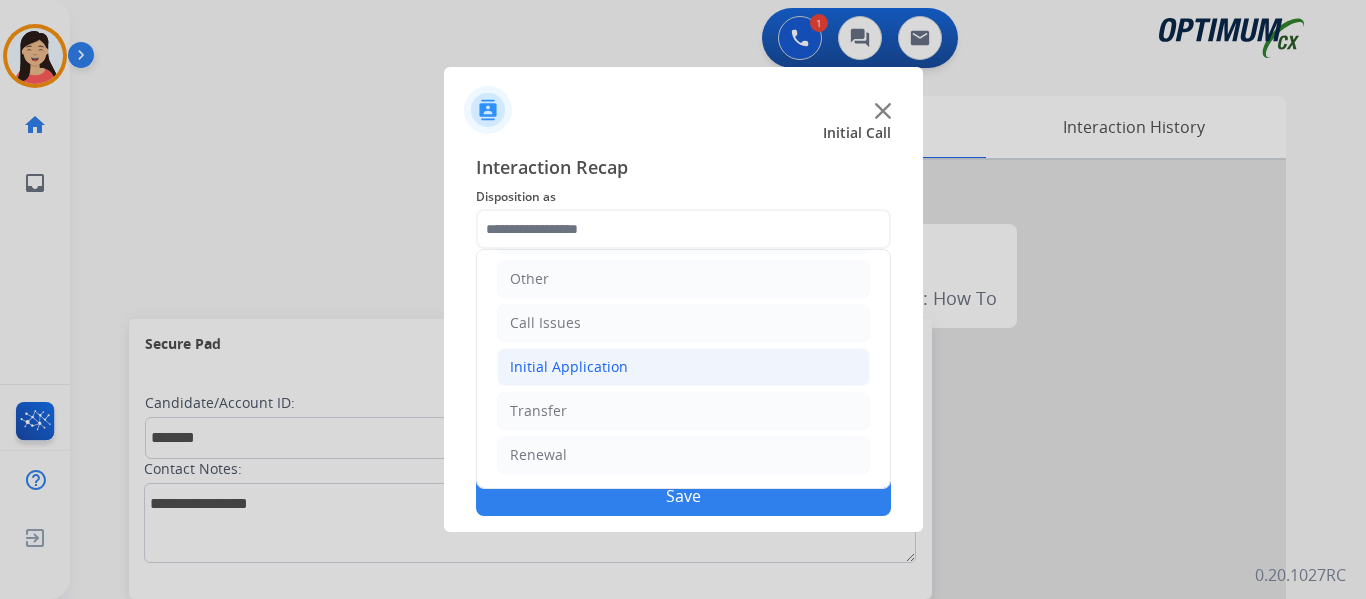 click on "Initial Application" 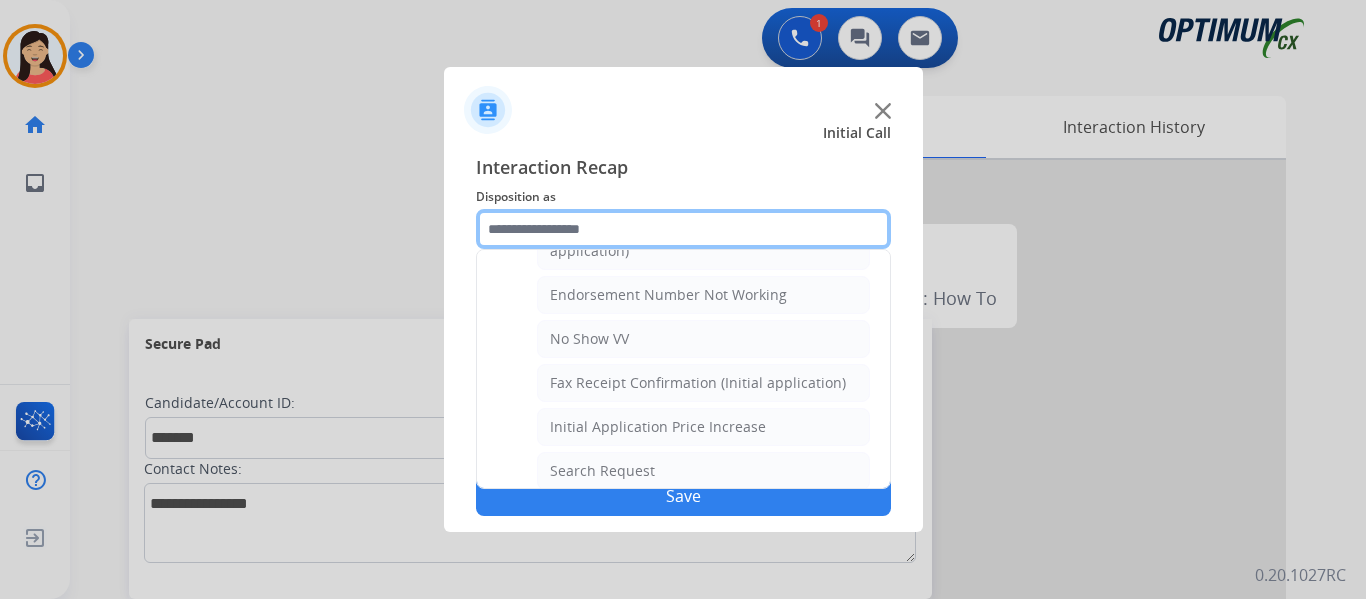 scroll, scrollTop: 436, scrollLeft: 0, axis: vertical 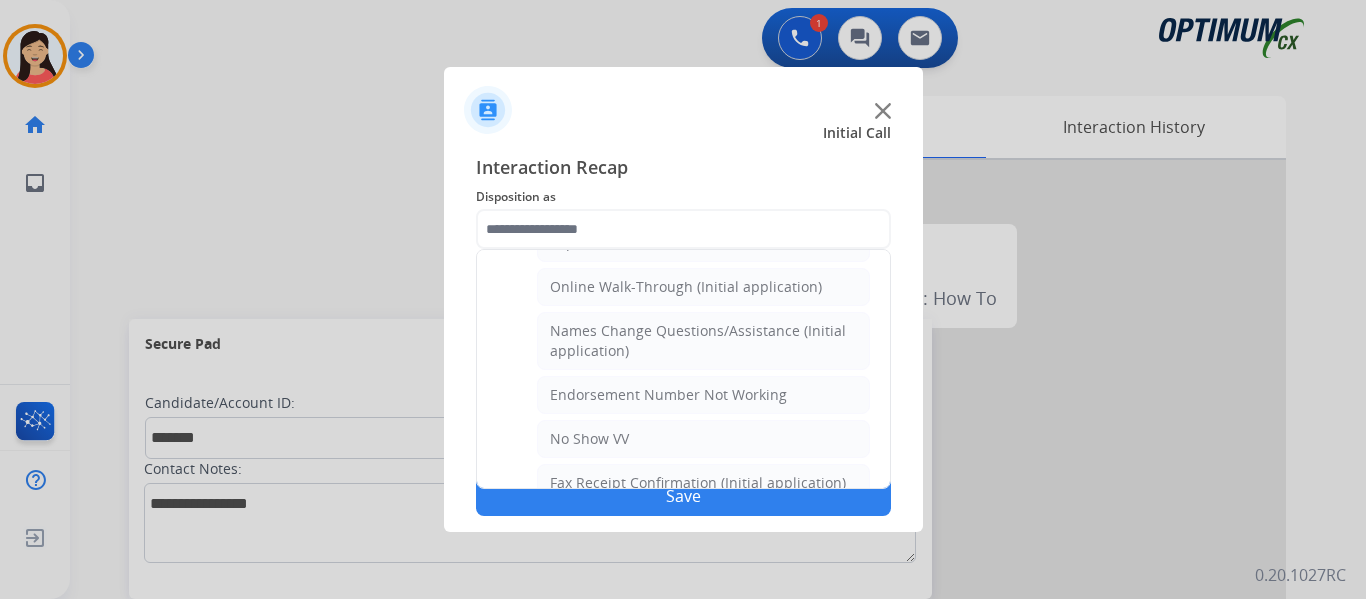click on "Online Walk-Through (Initial application)" 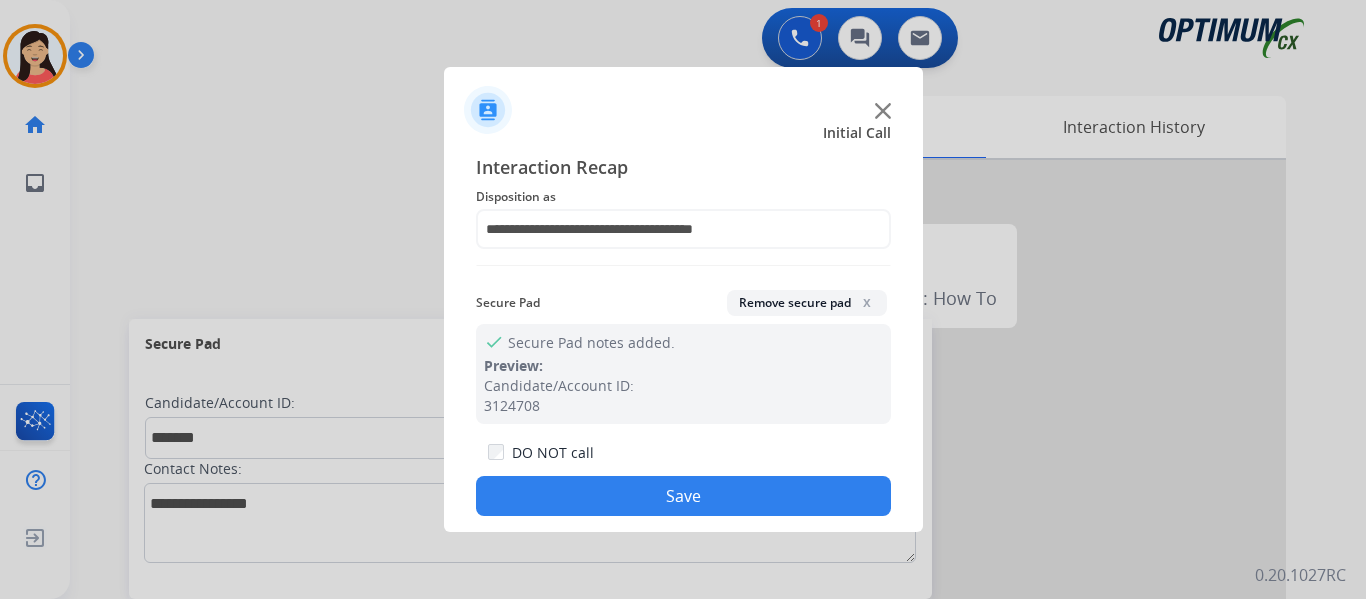 click on "Save" 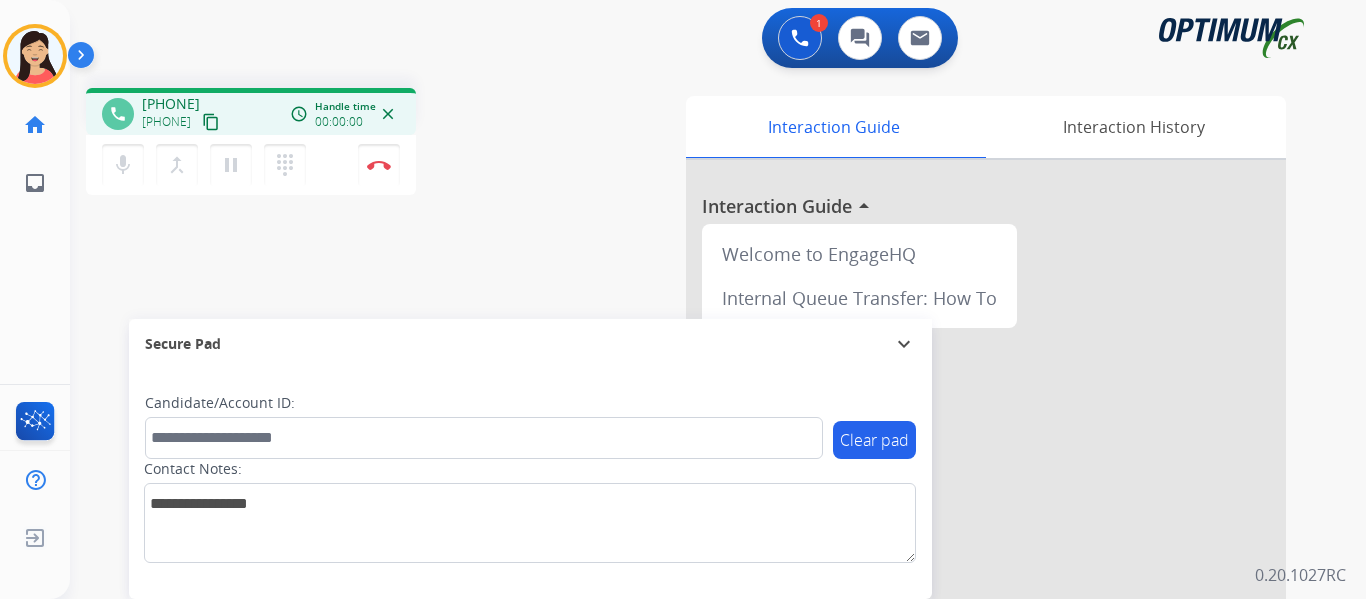 drag, startPoint x: 242, startPoint y: 119, endPoint x: 491, endPoint y: 129, distance: 249.20073 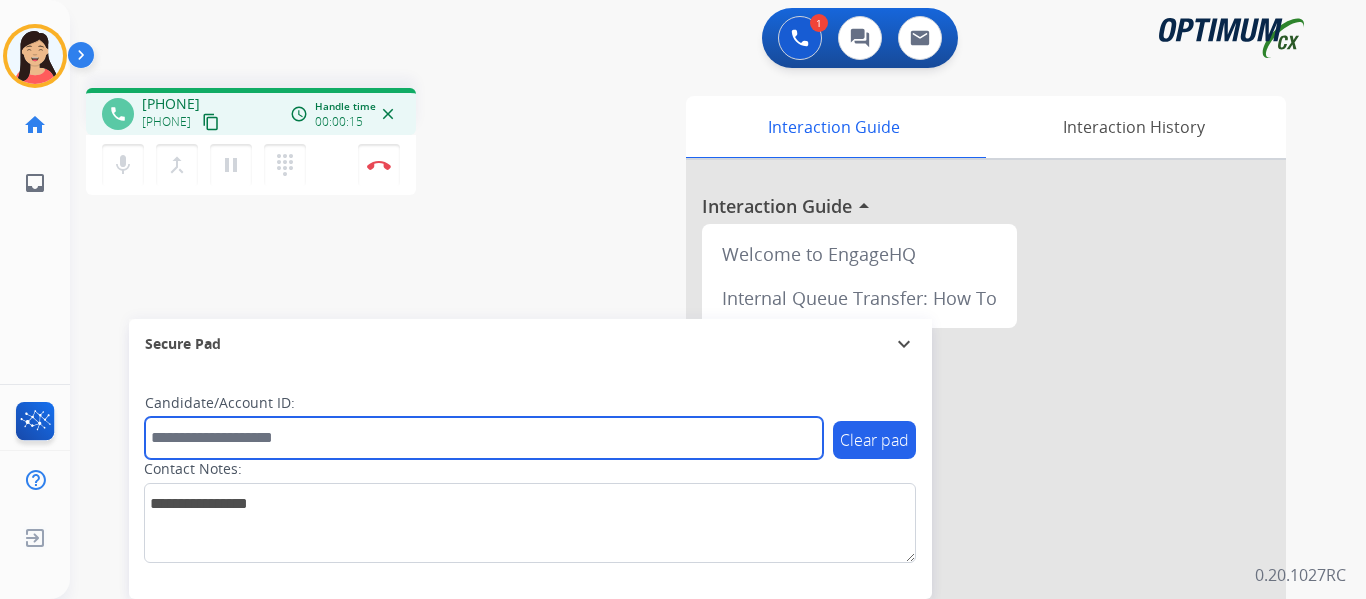 click at bounding box center [484, 438] 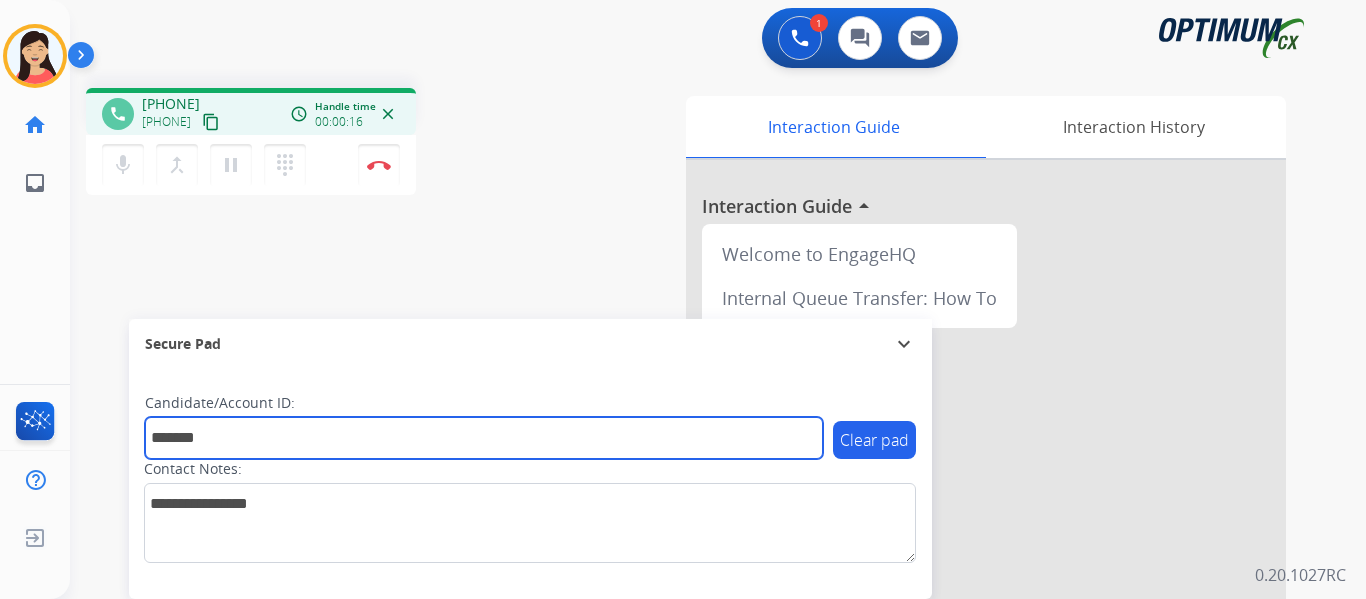 type on "*******" 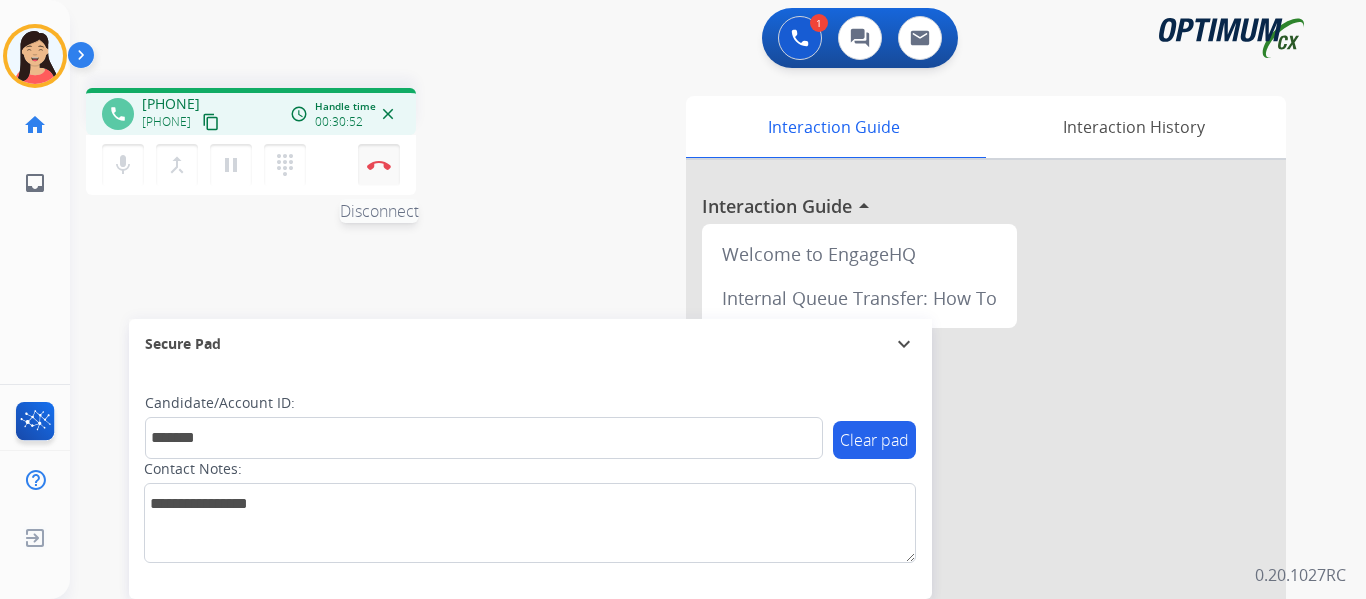 click at bounding box center (379, 165) 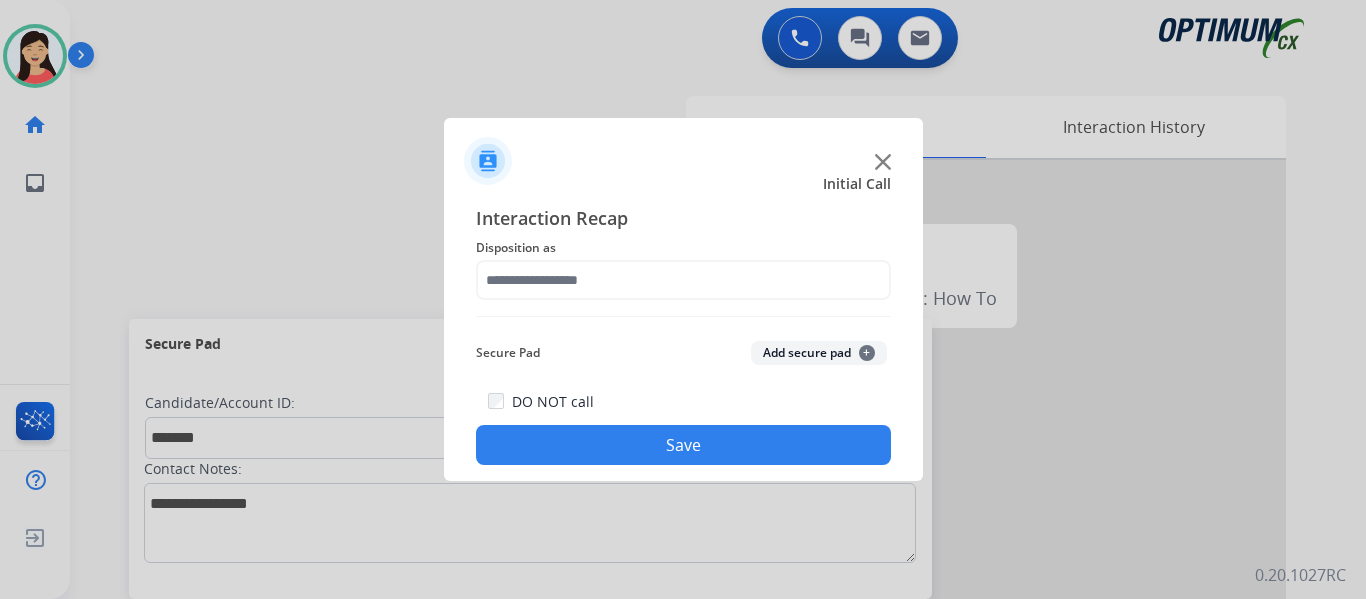drag, startPoint x: 798, startPoint y: 353, endPoint x: 743, endPoint y: 321, distance: 63.631752 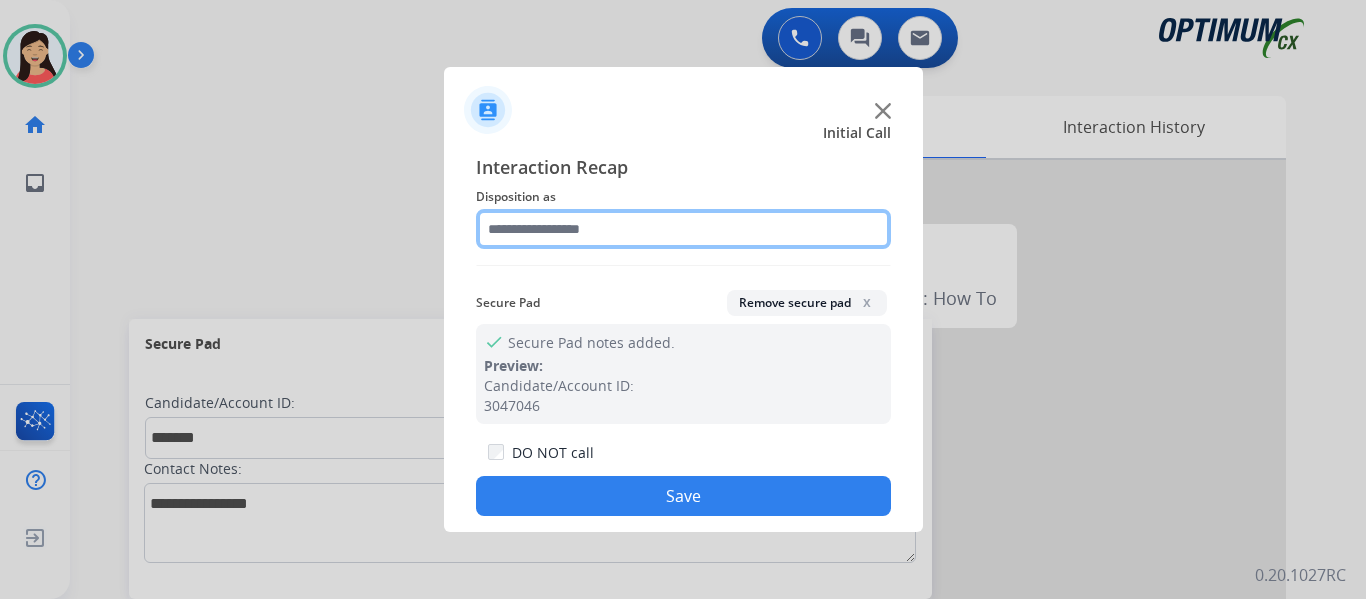 click 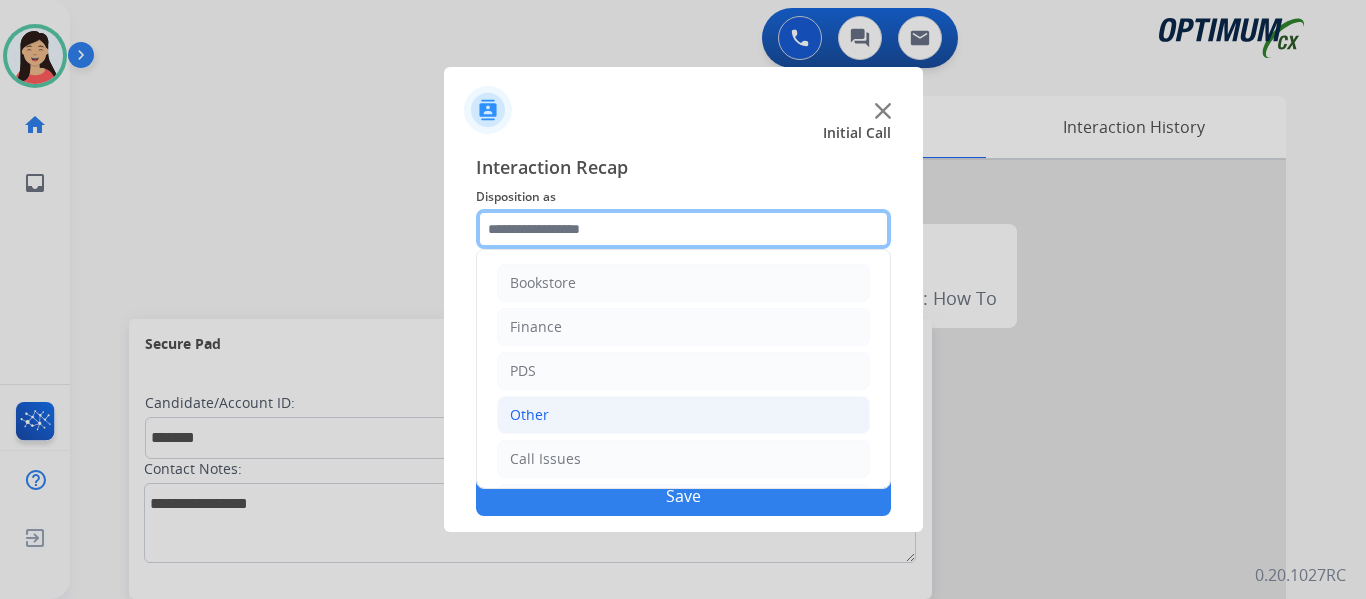 scroll, scrollTop: 136, scrollLeft: 0, axis: vertical 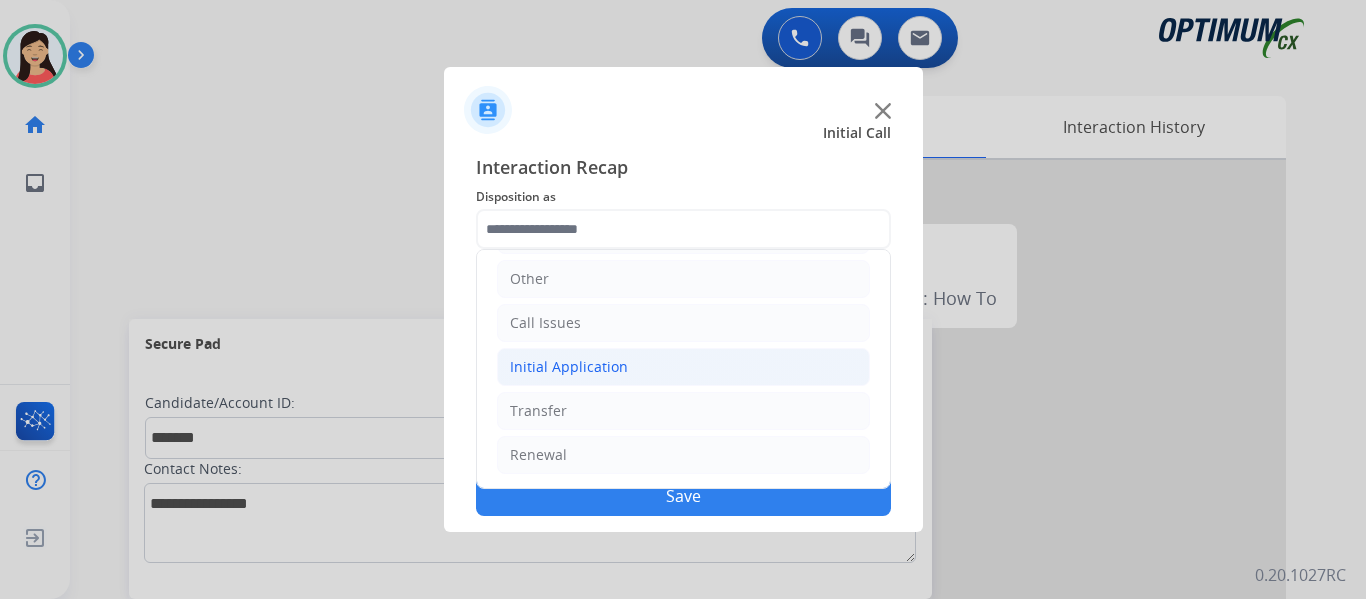 click on "Initial Application" 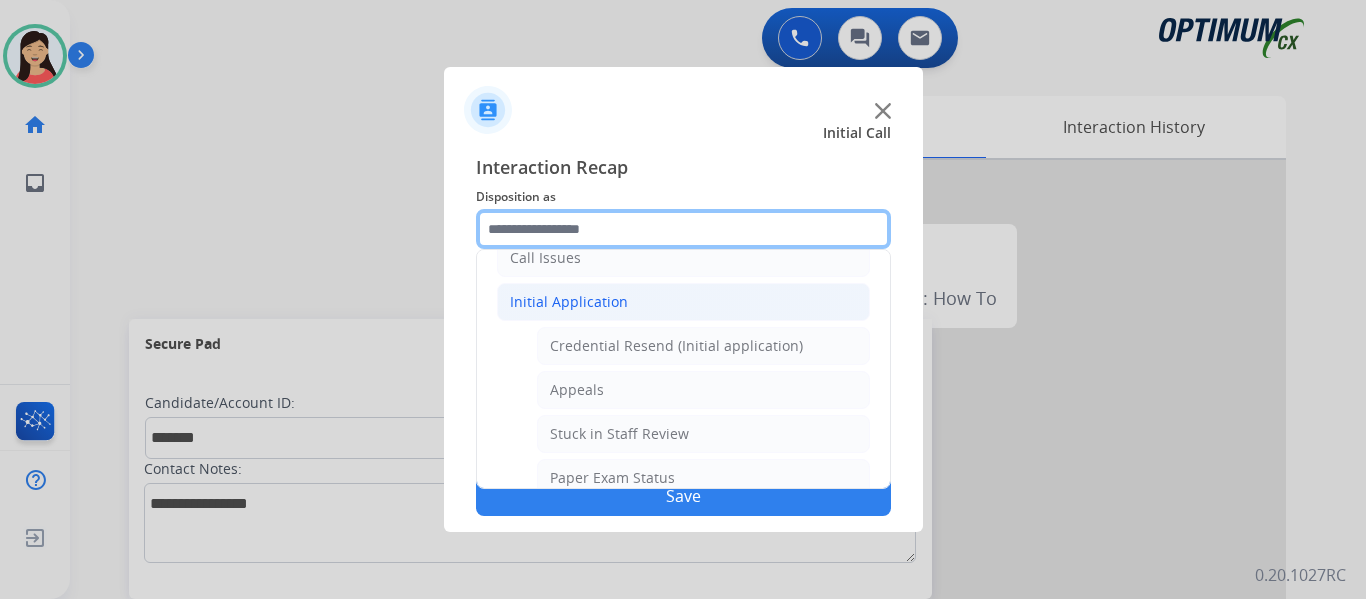 scroll, scrollTop: 236, scrollLeft: 0, axis: vertical 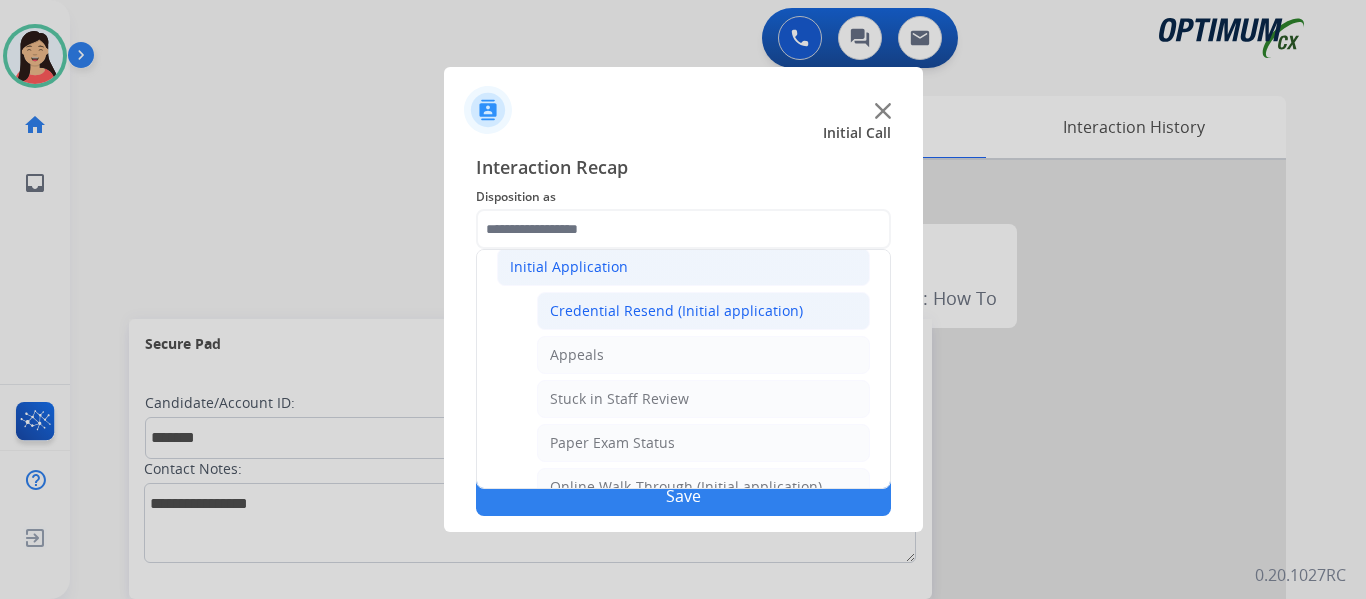 click on "Credential Resend (Initial application)" 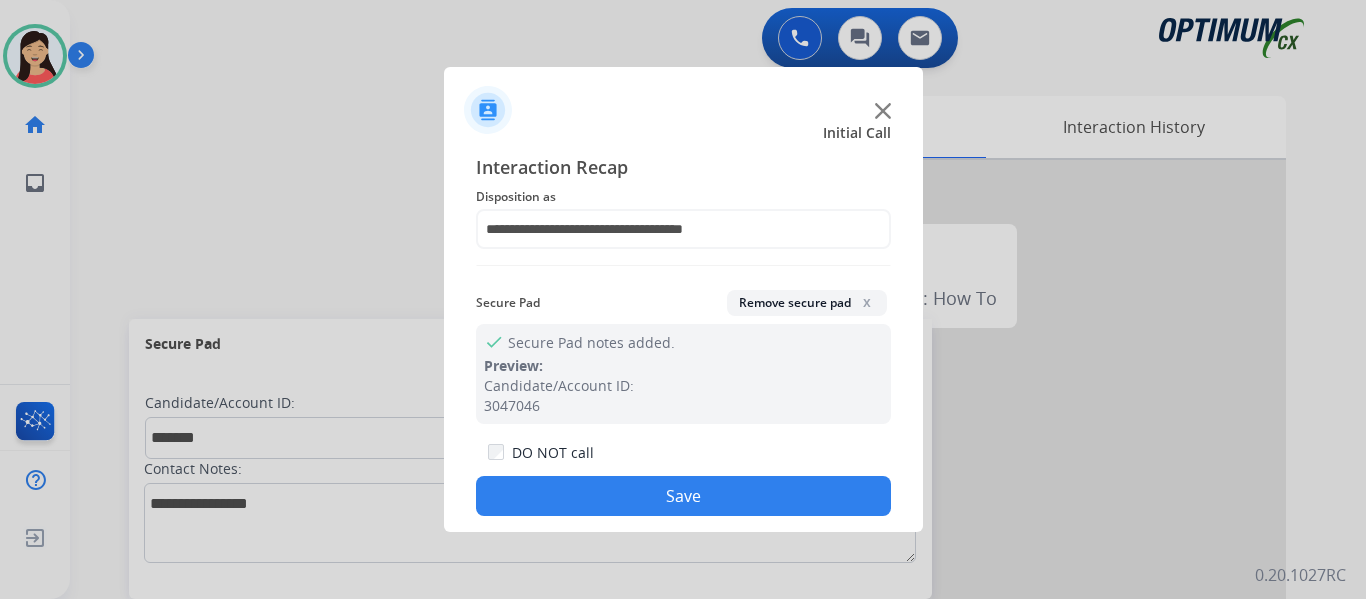 click on "Save" 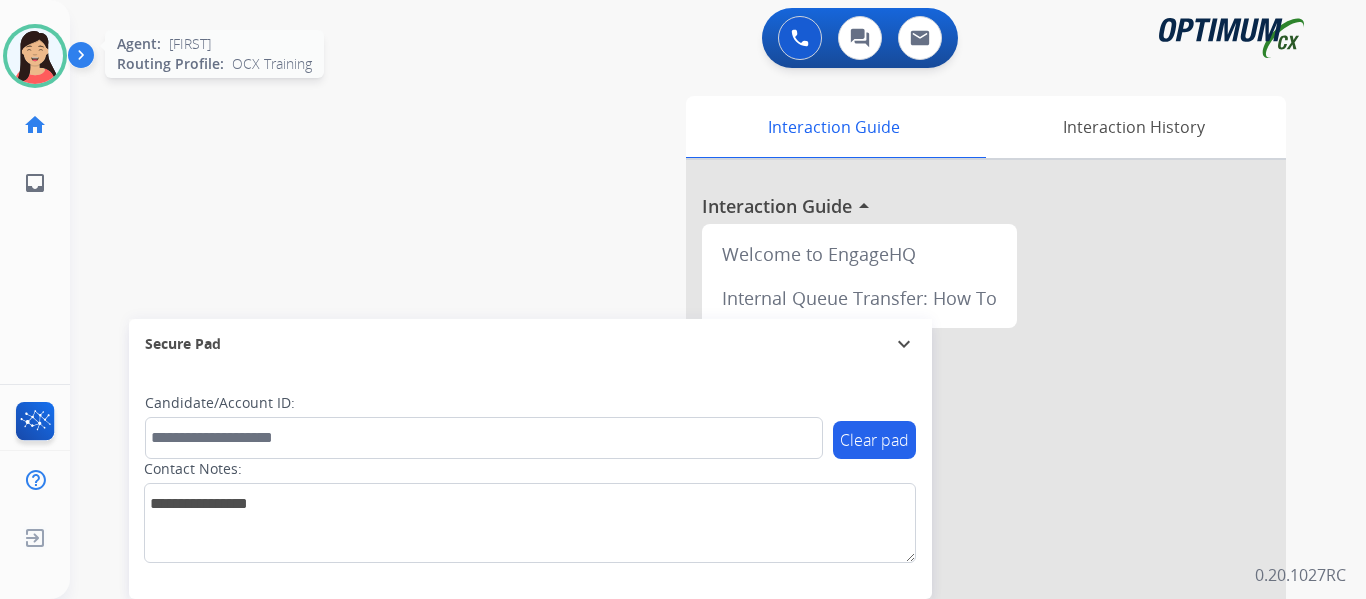 click at bounding box center (35, 56) 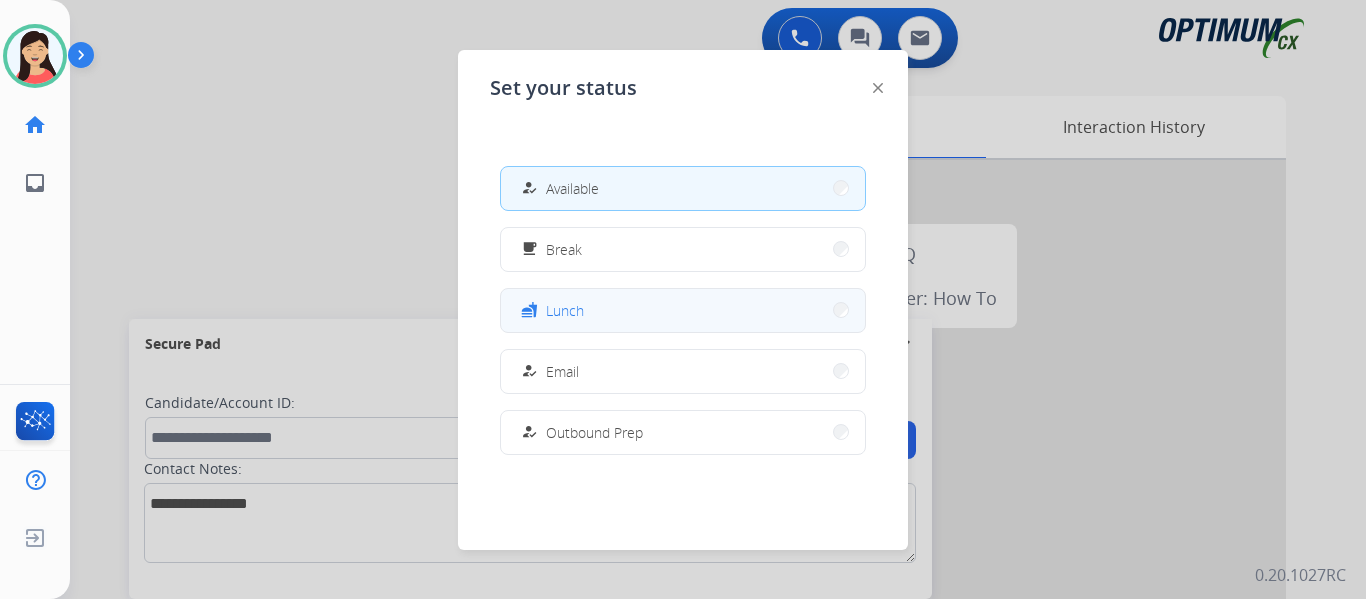 click on "fastfood Lunch" at bounding box center (683, 310) 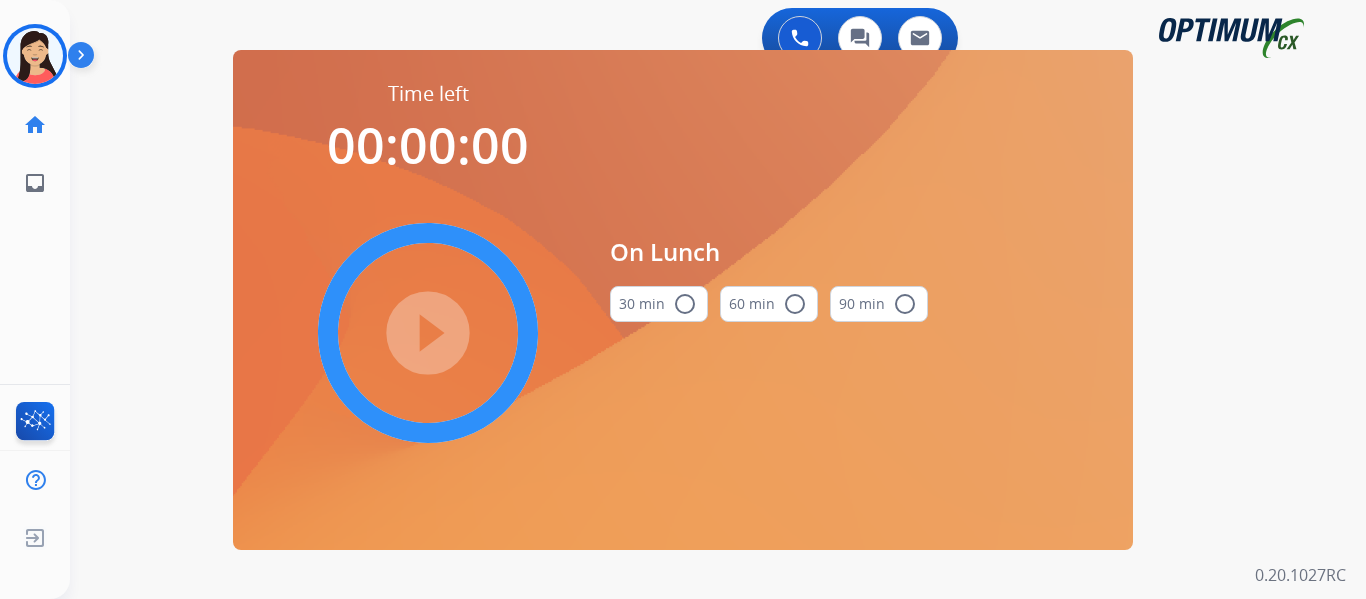 click on "radio_button_unchecked" at bounding box center (685, 304) 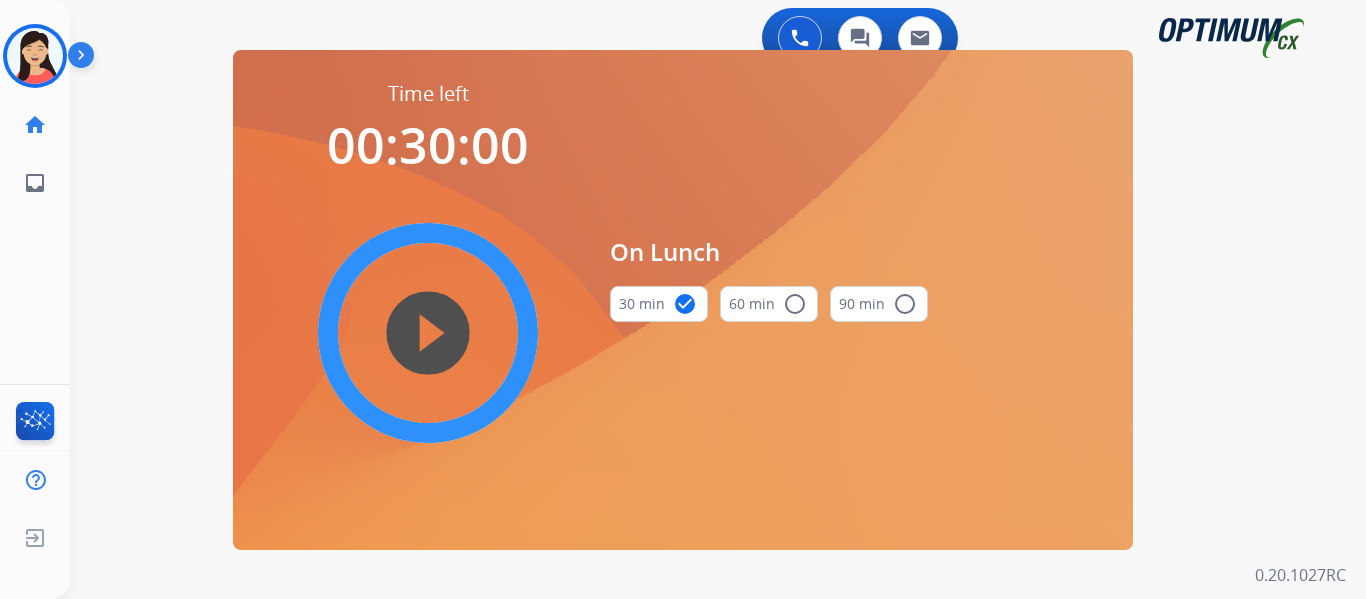 click on "play_circle_filled" at bounding box center [428, 333] 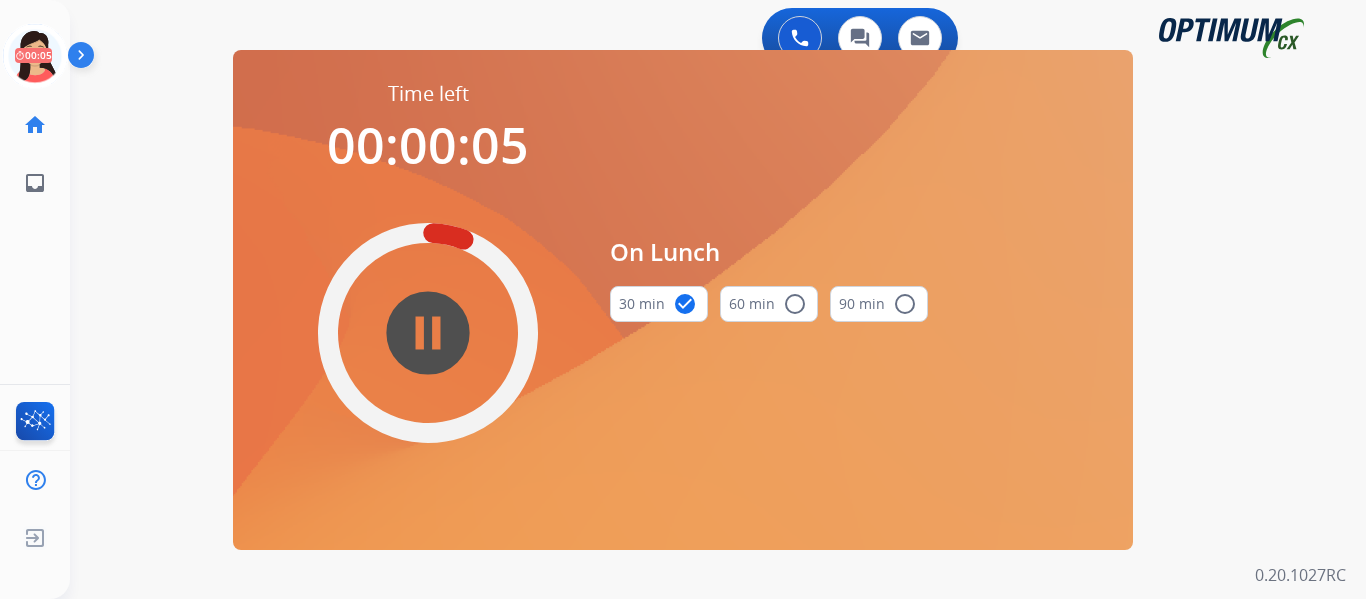 drag, startPoint x: 22, startPoint y: 63, endPoint x: 89, endPoint y: 63, distance: 67 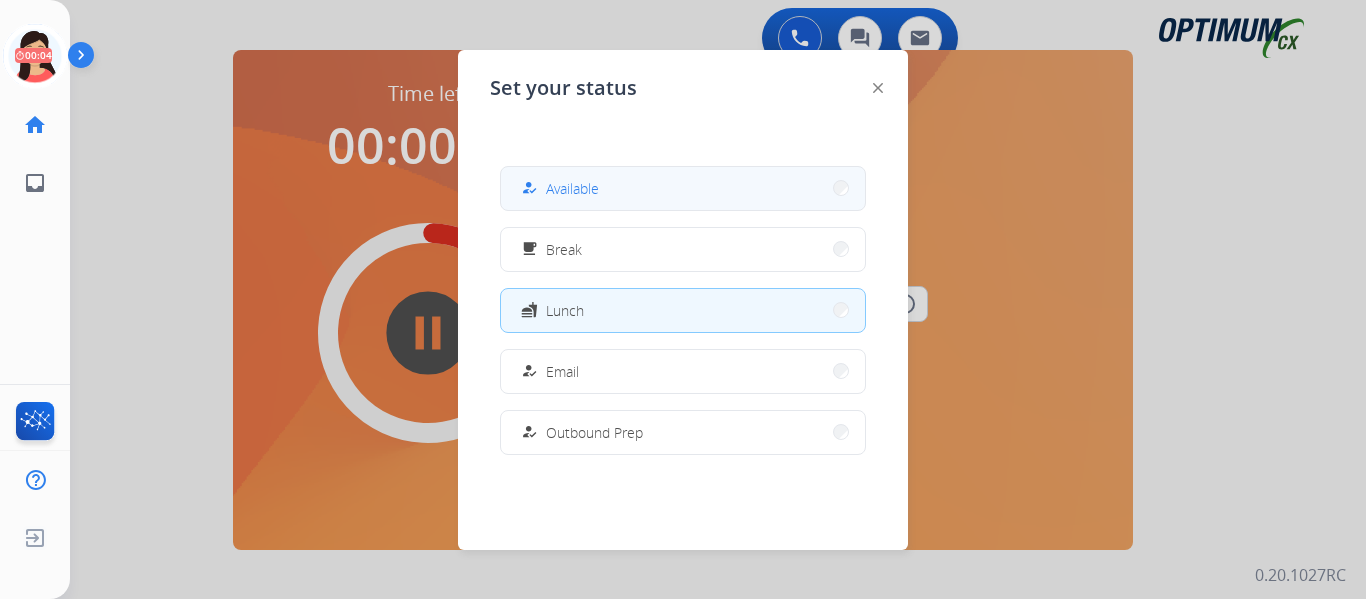 click on "how_to_reg Available" at bounding box center (683, 188) 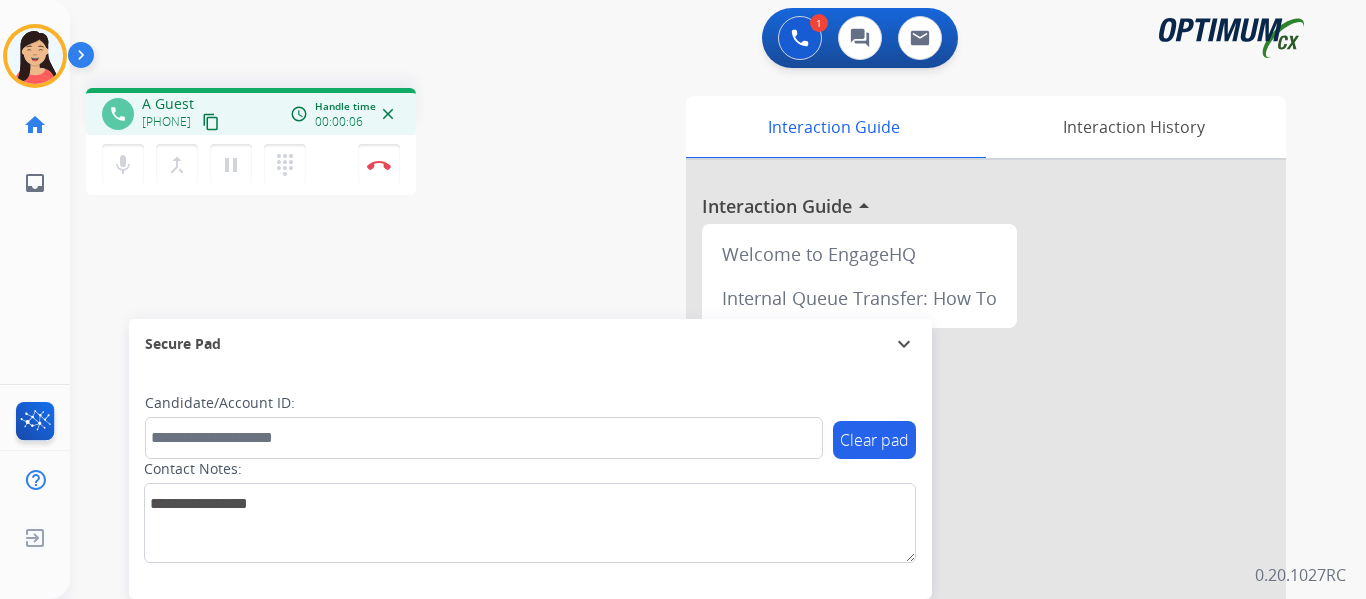 click on "content_copy" at bounding box center [211, 122] 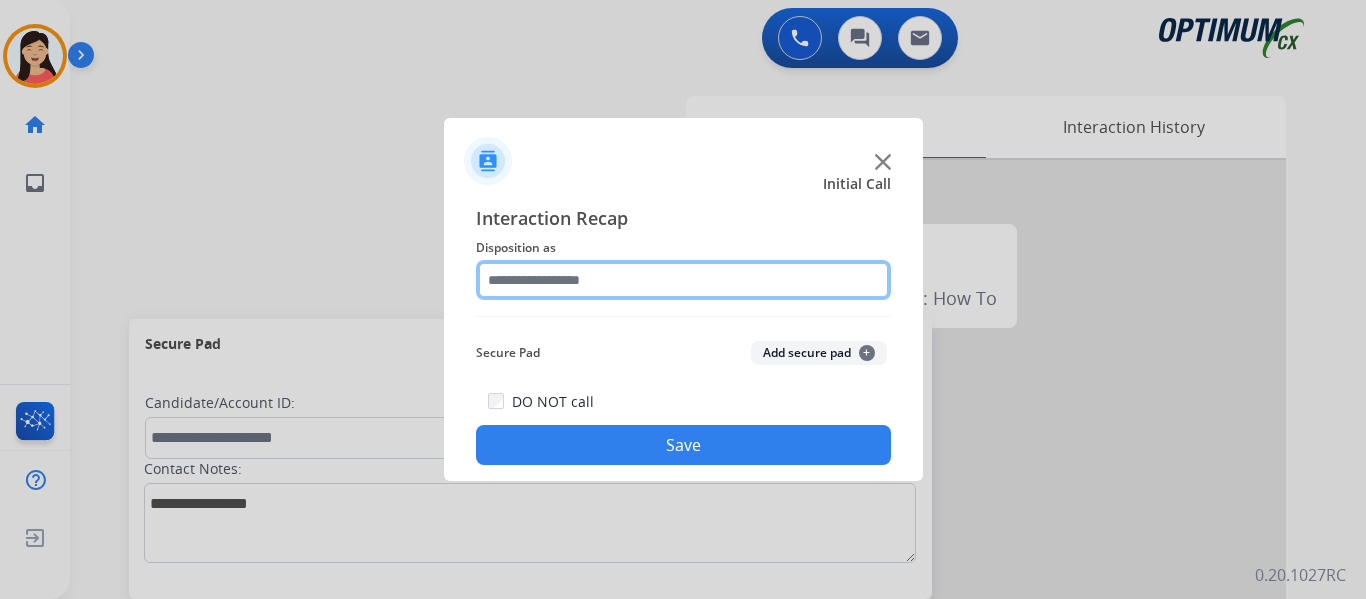 click 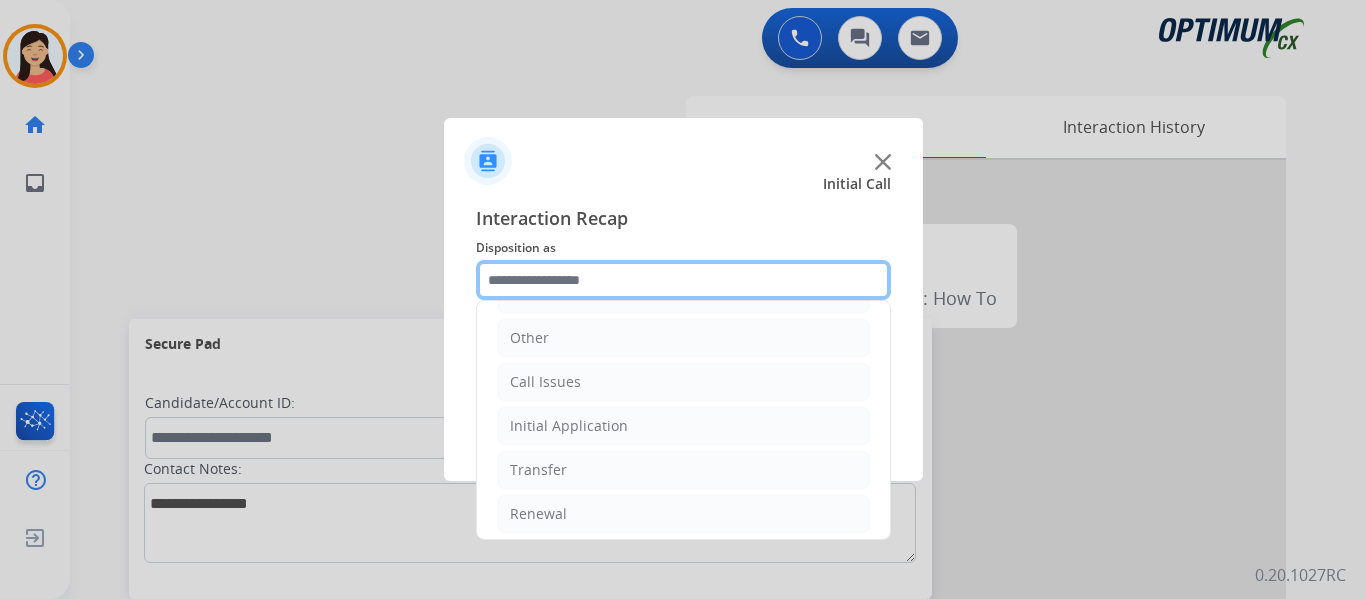 scroll, scrollTop: 136, scrollLeft: 0, axis: vertical 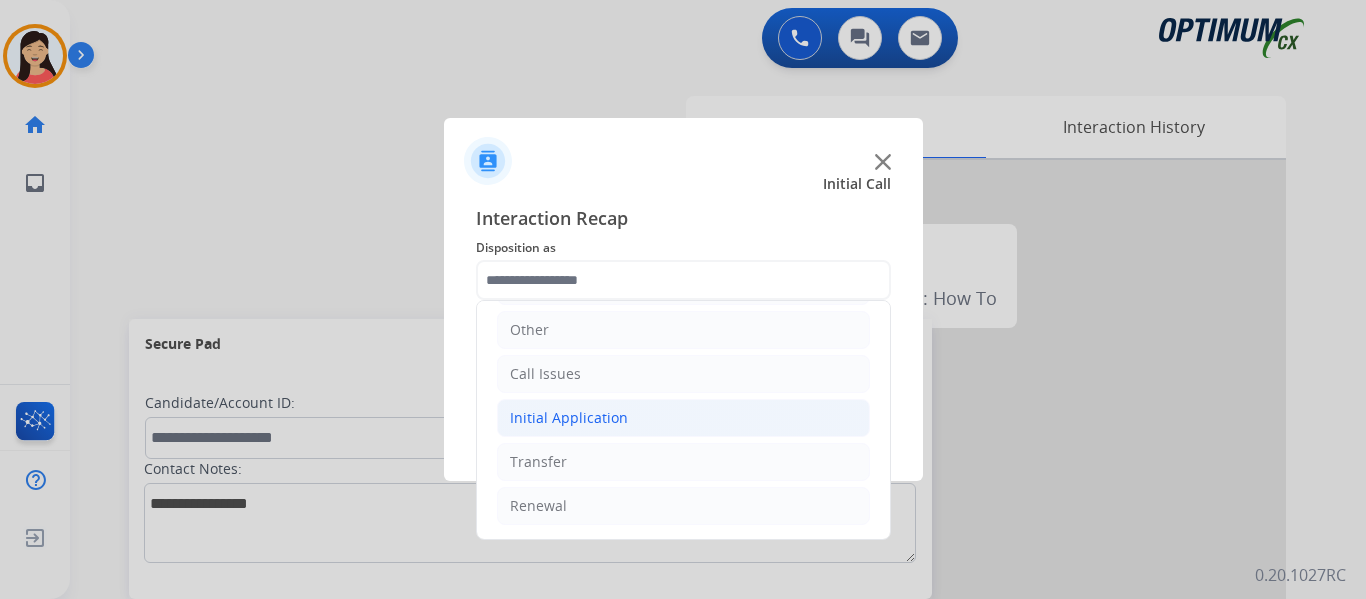 click on "Initial Application" 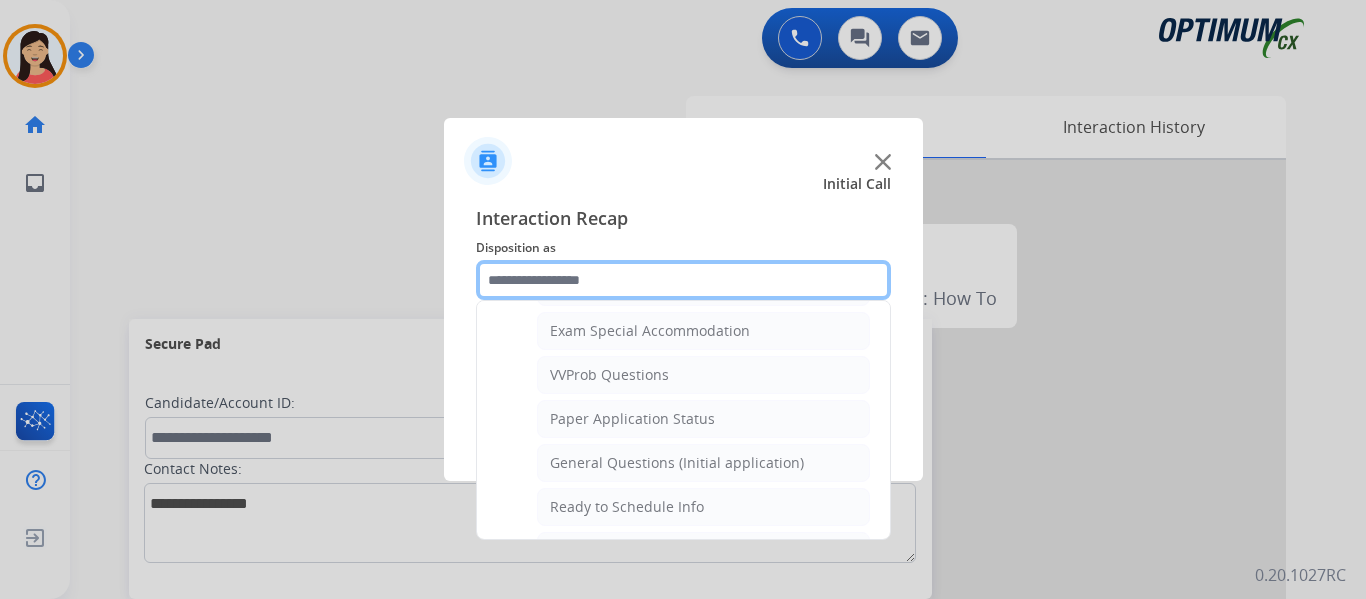 scroll, scrollTop: 1036, scrollLeft: 0, axis: vertical 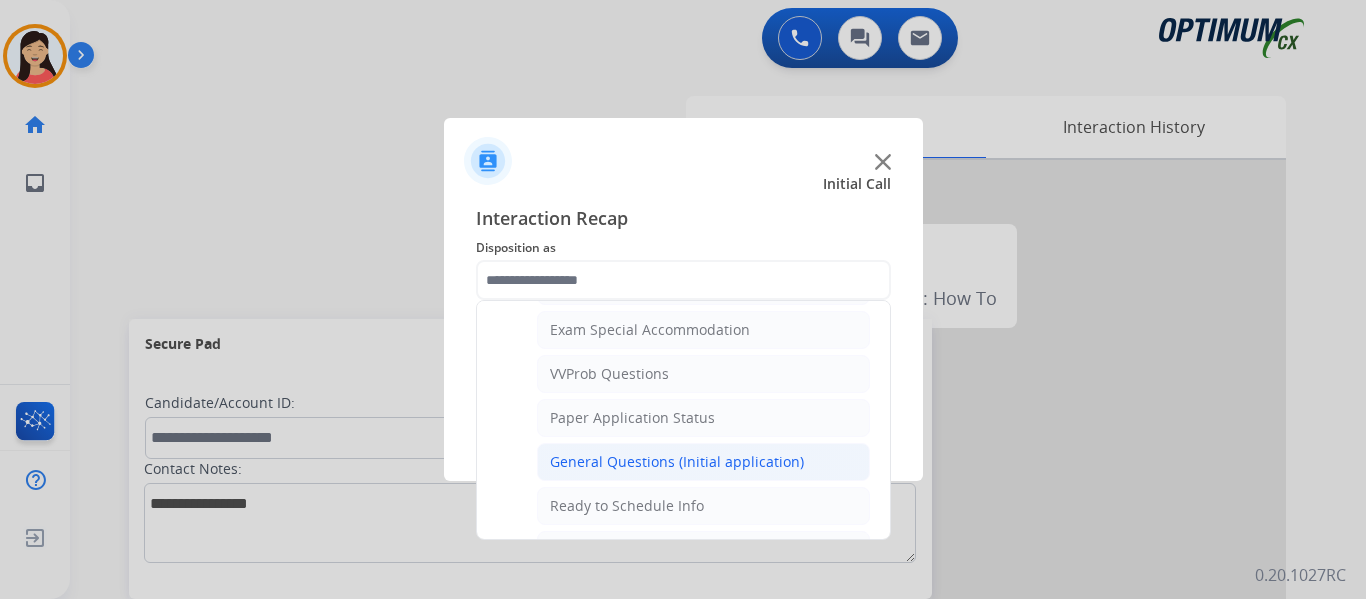 click on "General Questions (Initial application)" 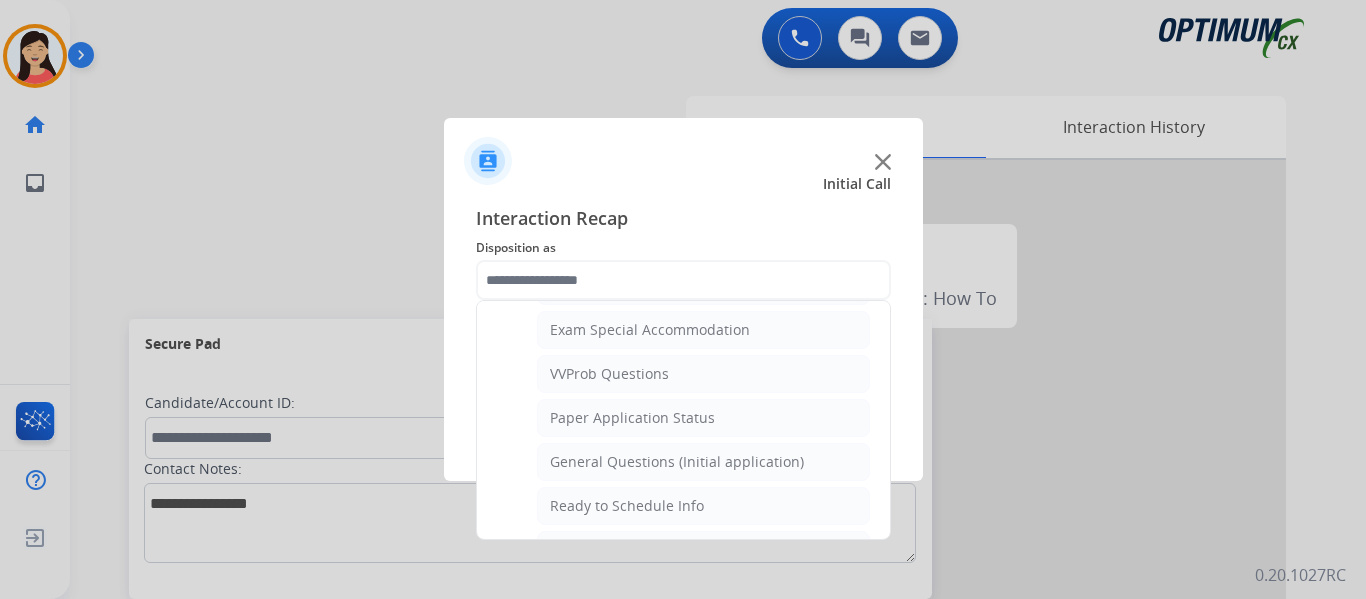 type on "**********" 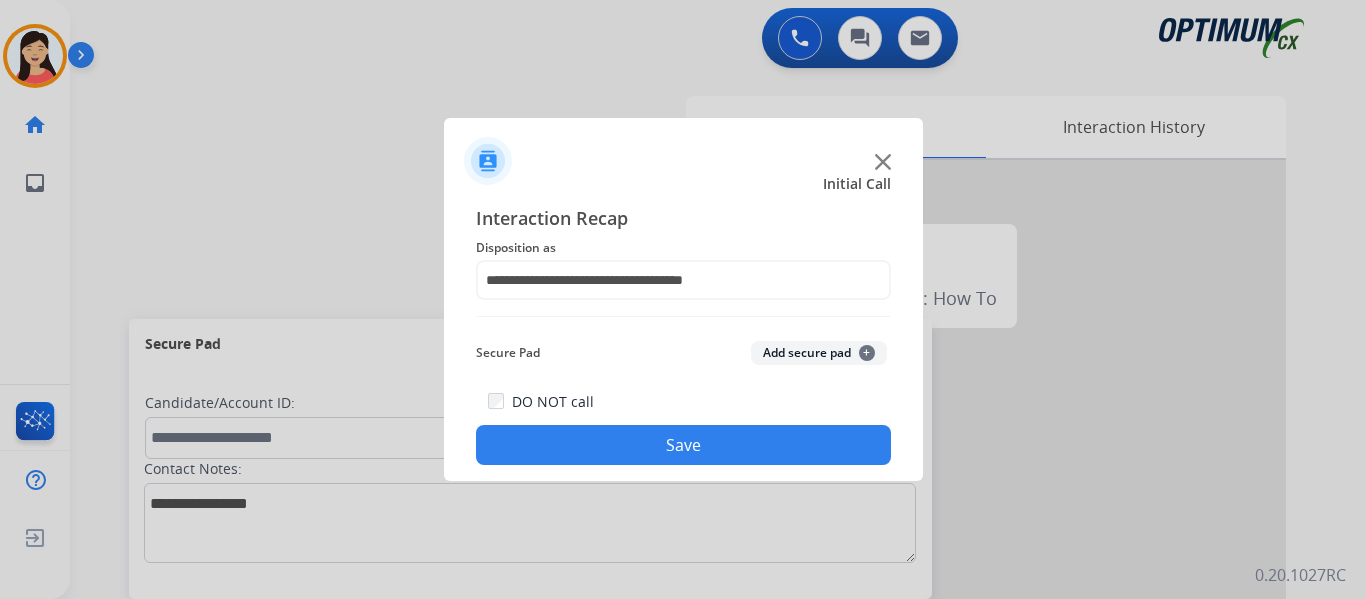 click on "Save" 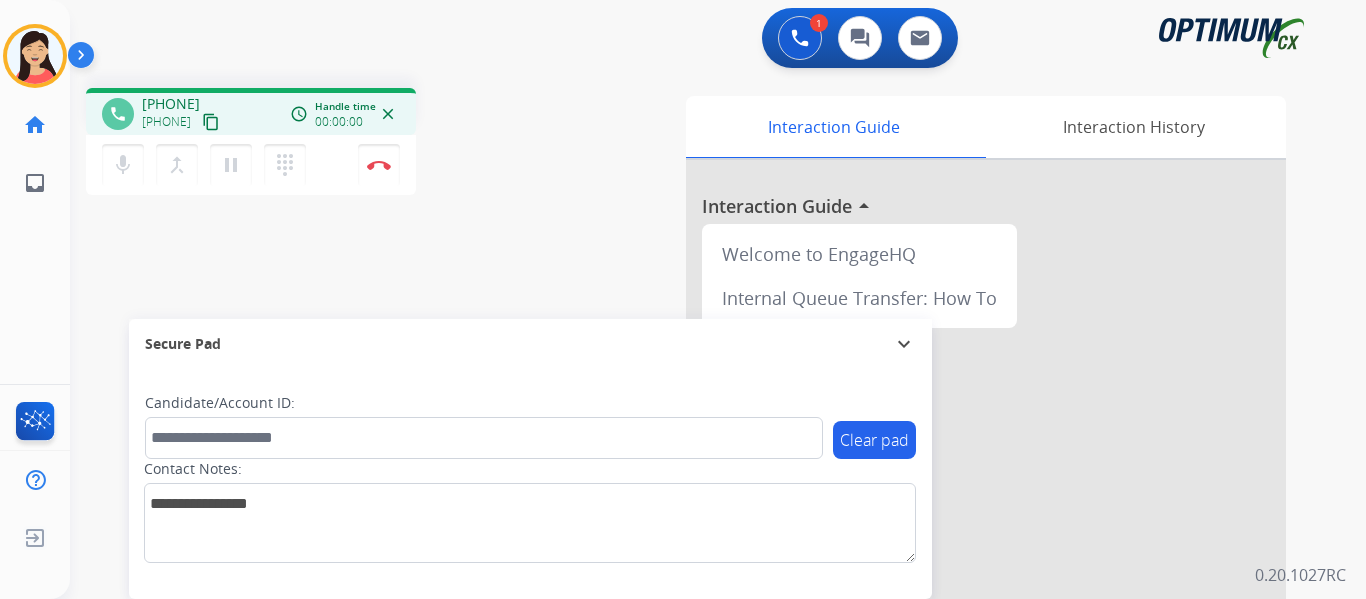 click on "content_copy" at bounding box center [211, 122] 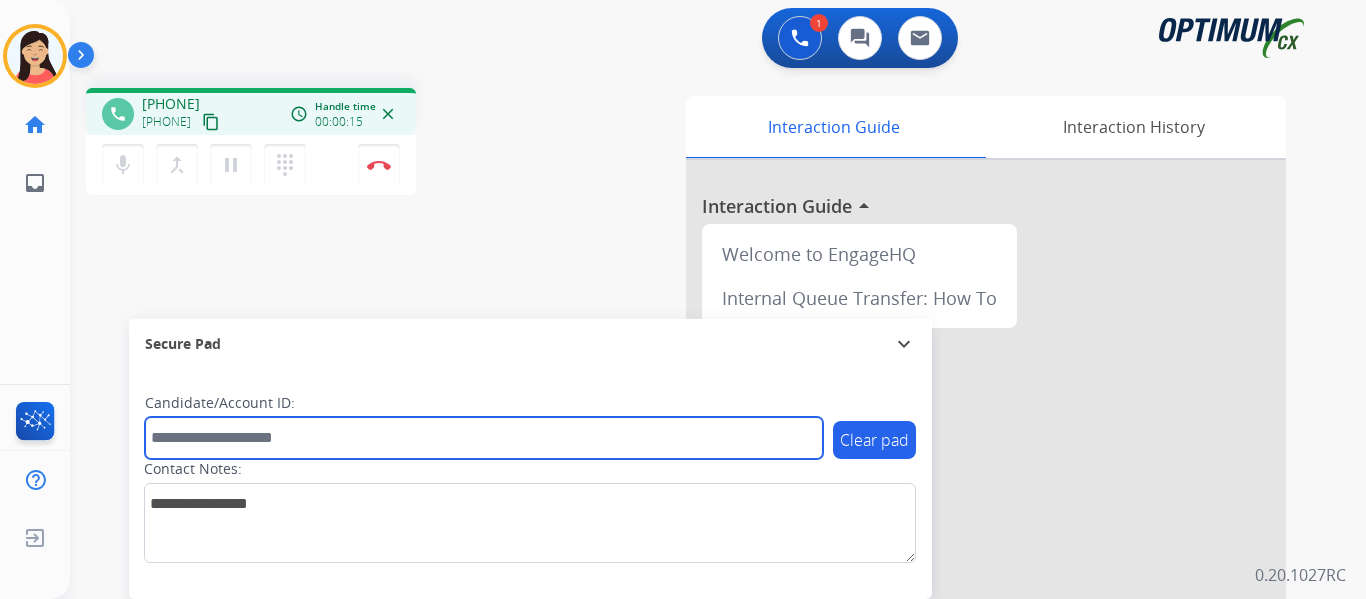 click at bounding box center (484, 438) 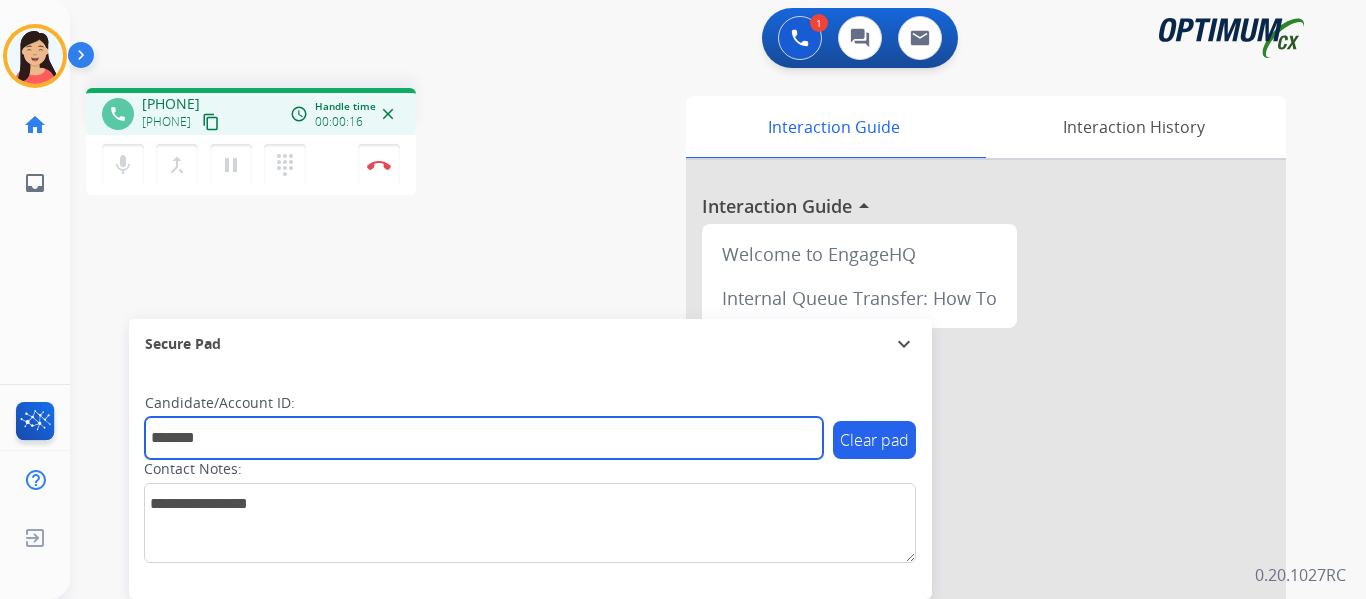type on "*******" 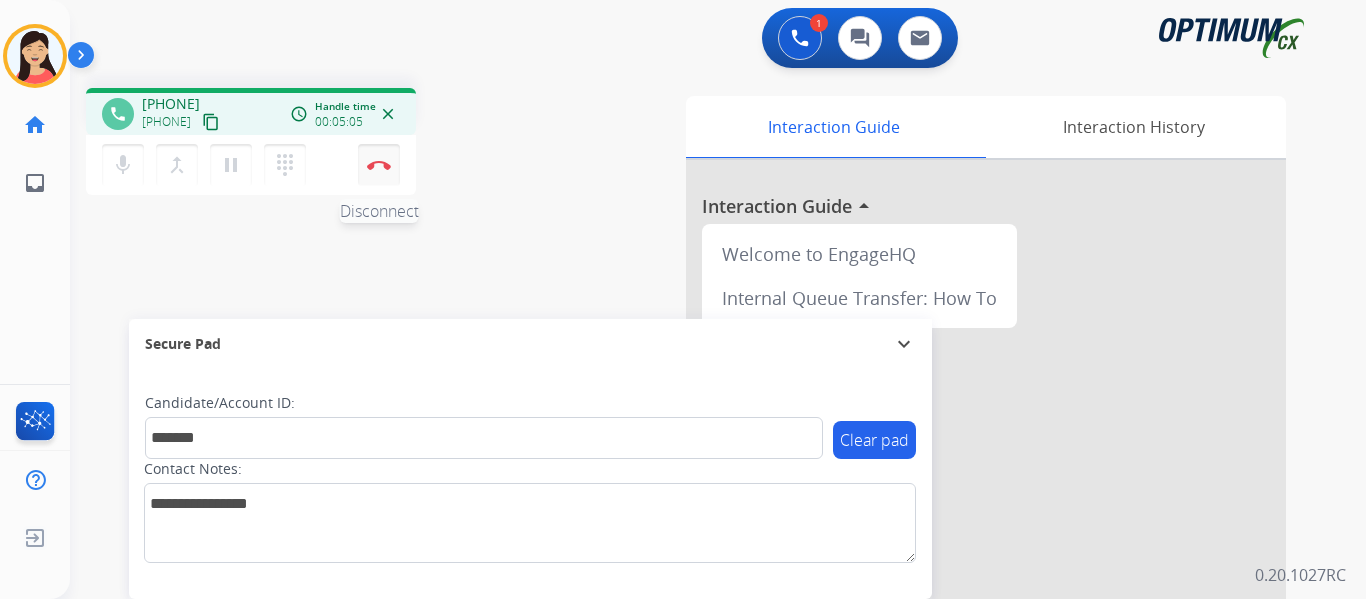 click on "Disconnect" at bounding box center [379, 165] 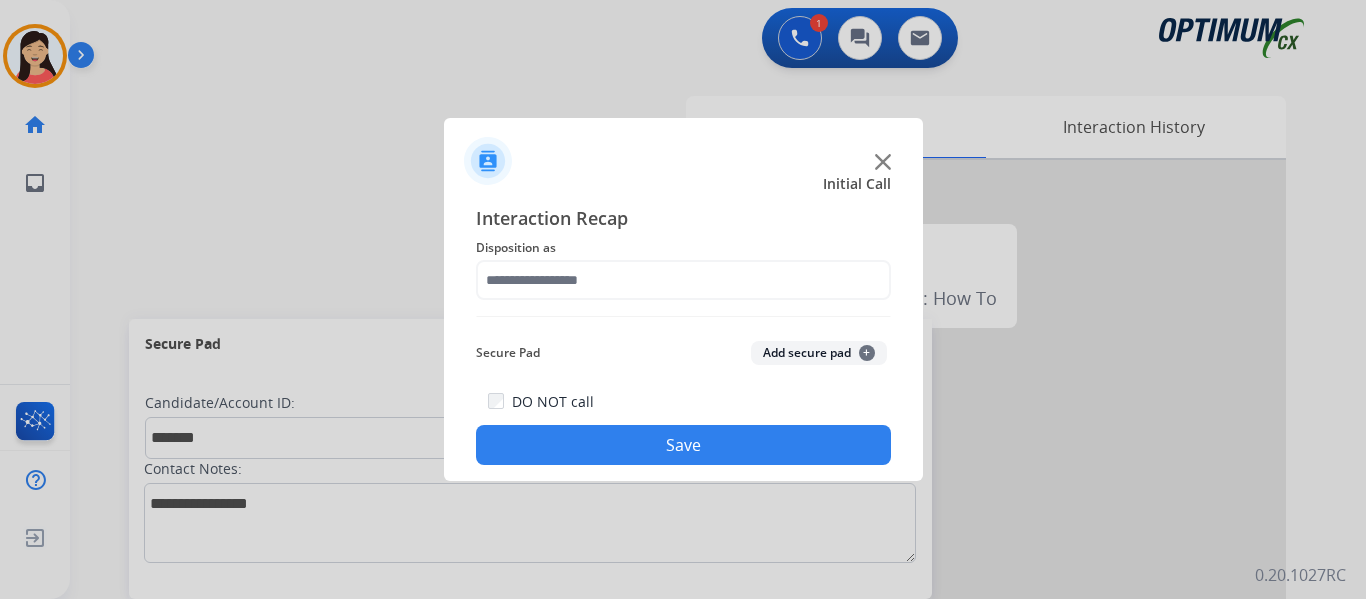 click on "Add secure pad  +" 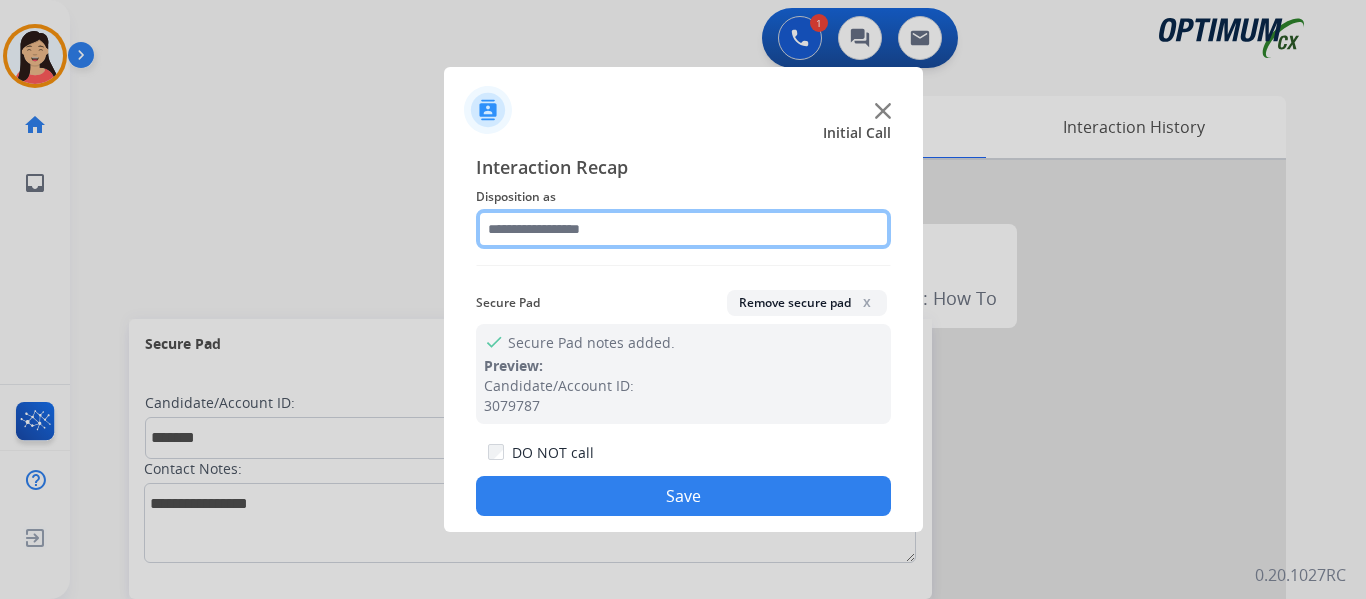 click 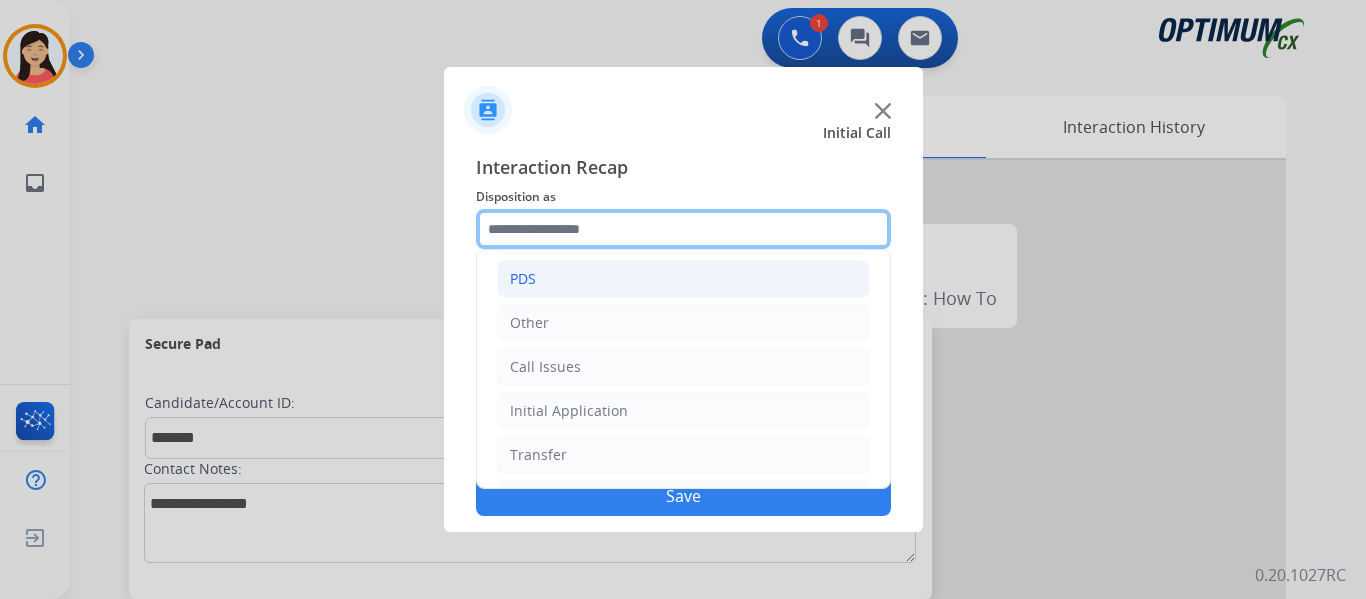 scroll, scrollTop: 136, scrollLeft: 0, axis: vertical 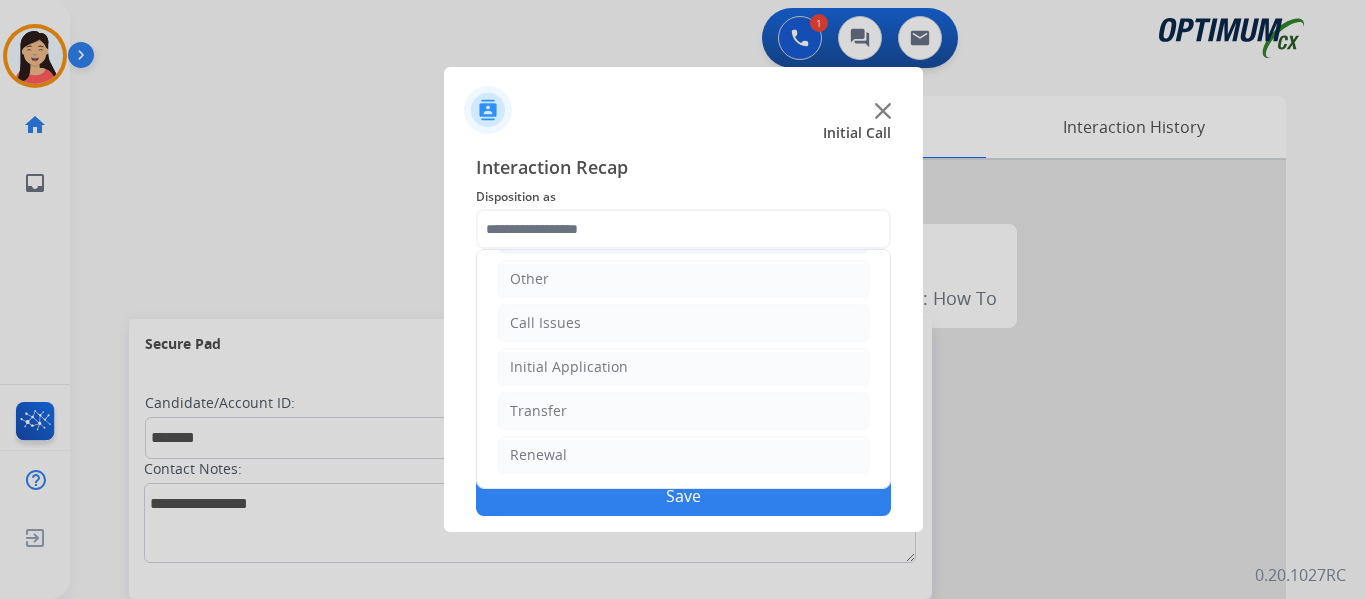 click on "Initial Application" 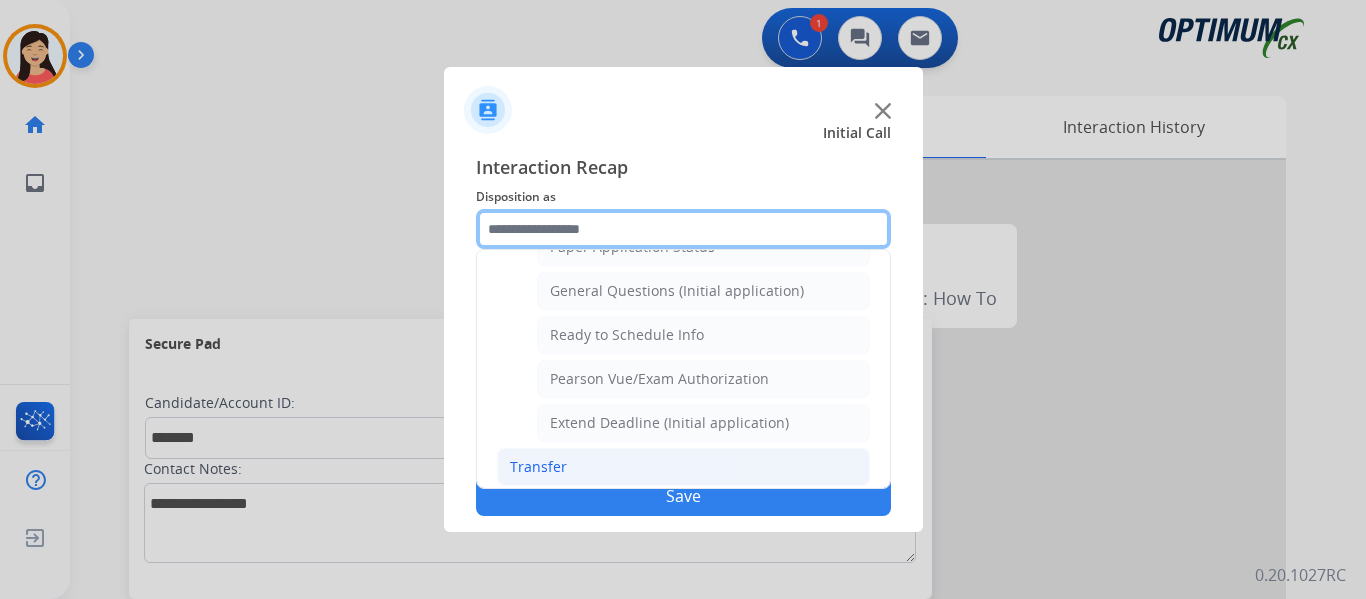 scroll, scrollTop: 1112, scrollLeft: 0, axis: vertical 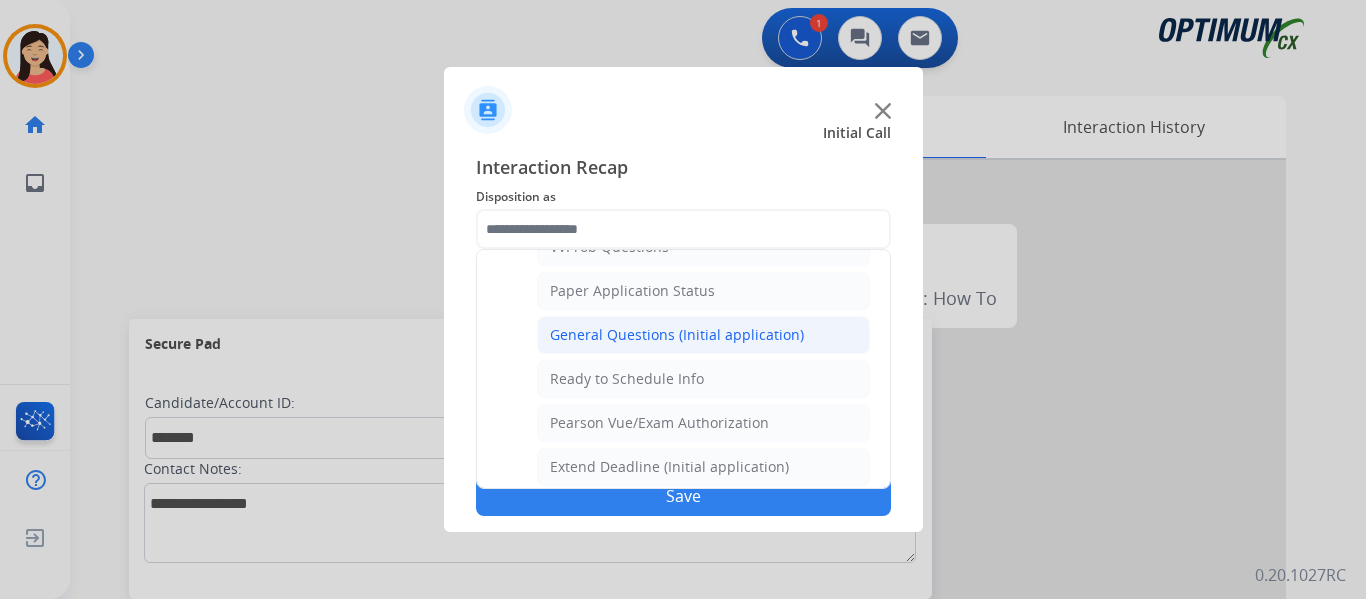 click on "General Questions (Initial application)" 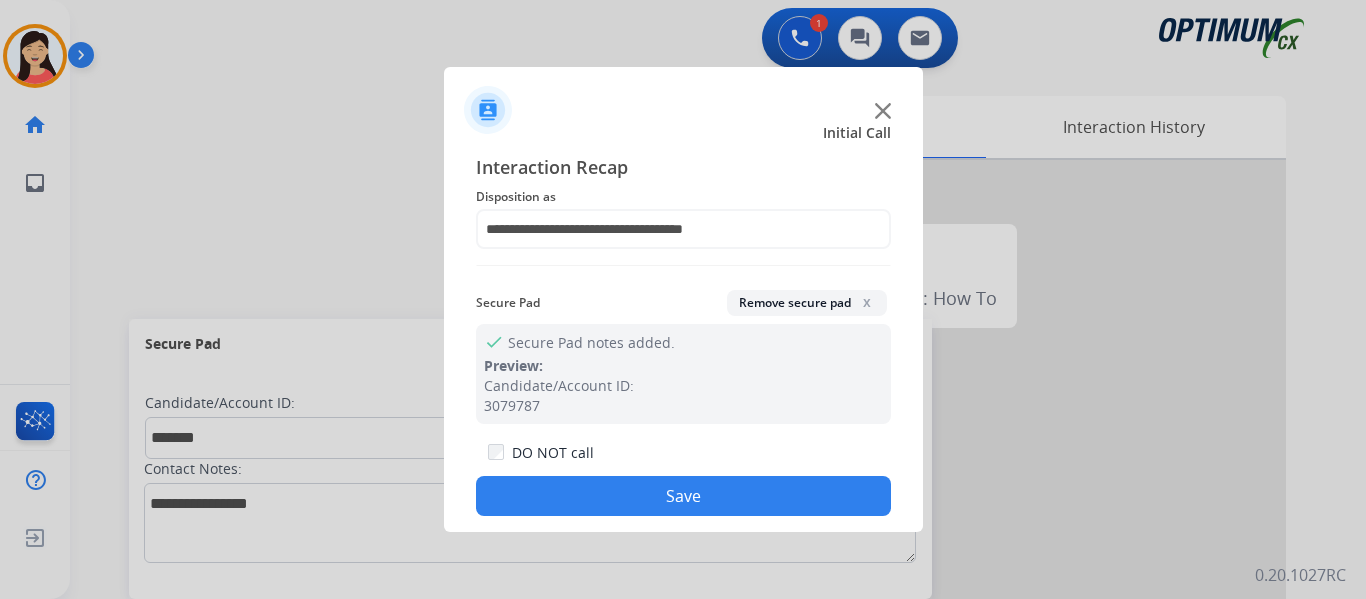 click on "Save" 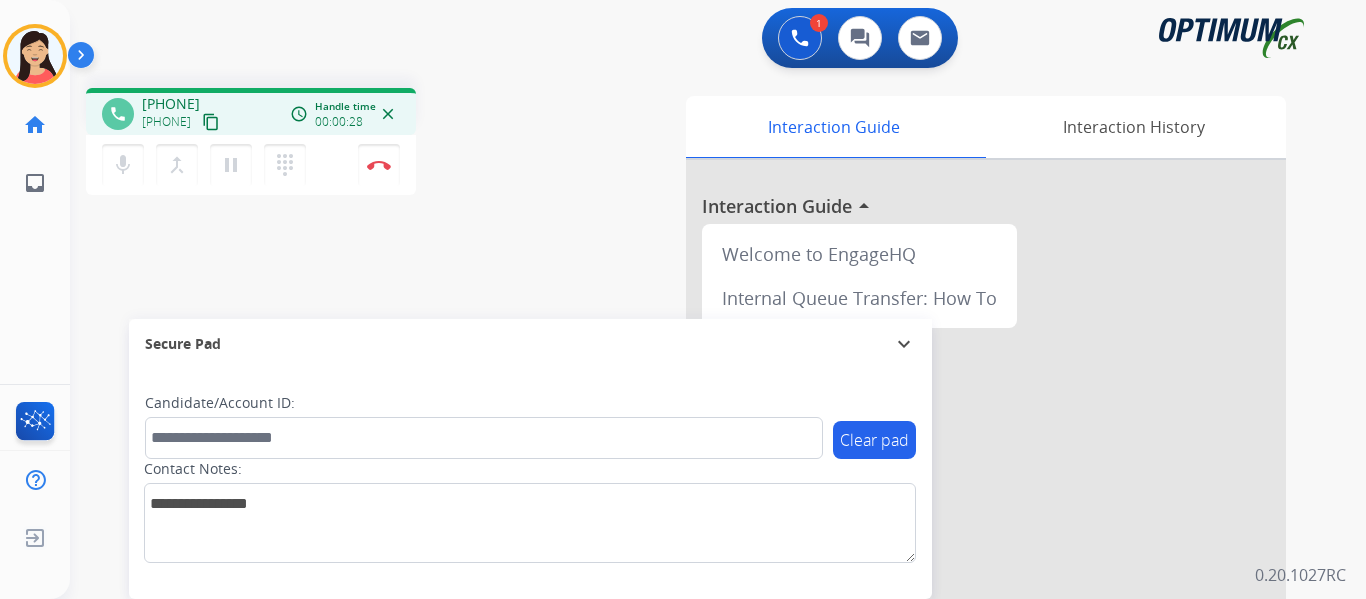 click on "content_copy" at bounding box center [211, 122] 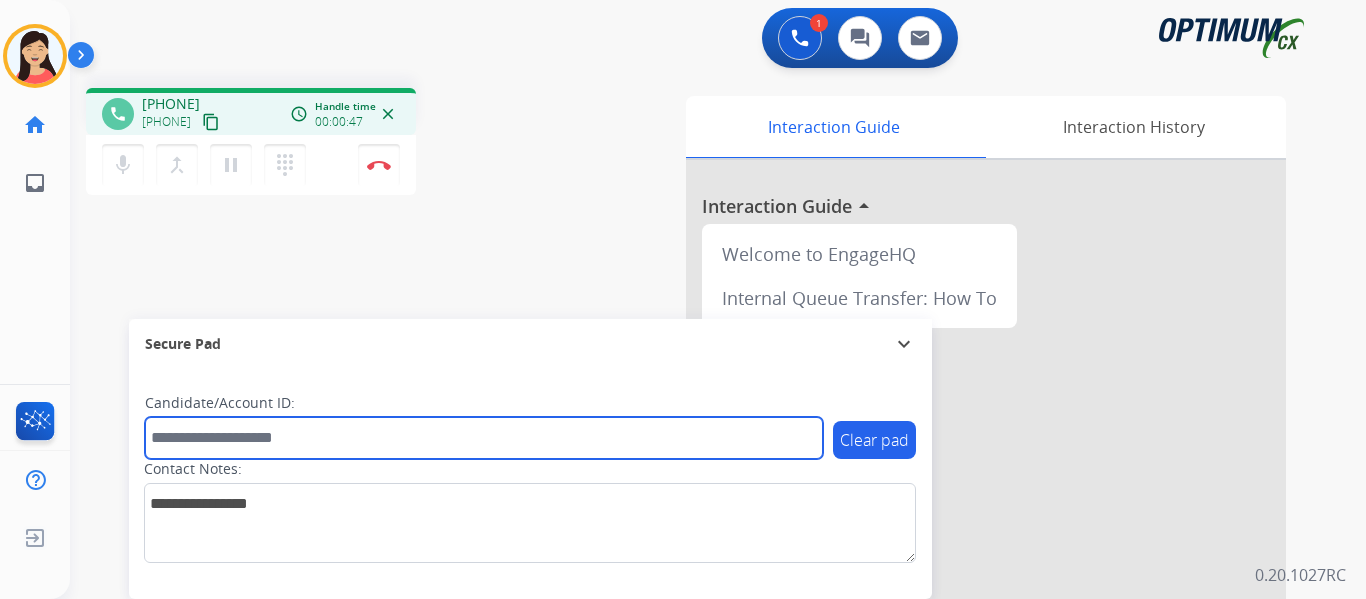 click at bounding box center (484, 438) 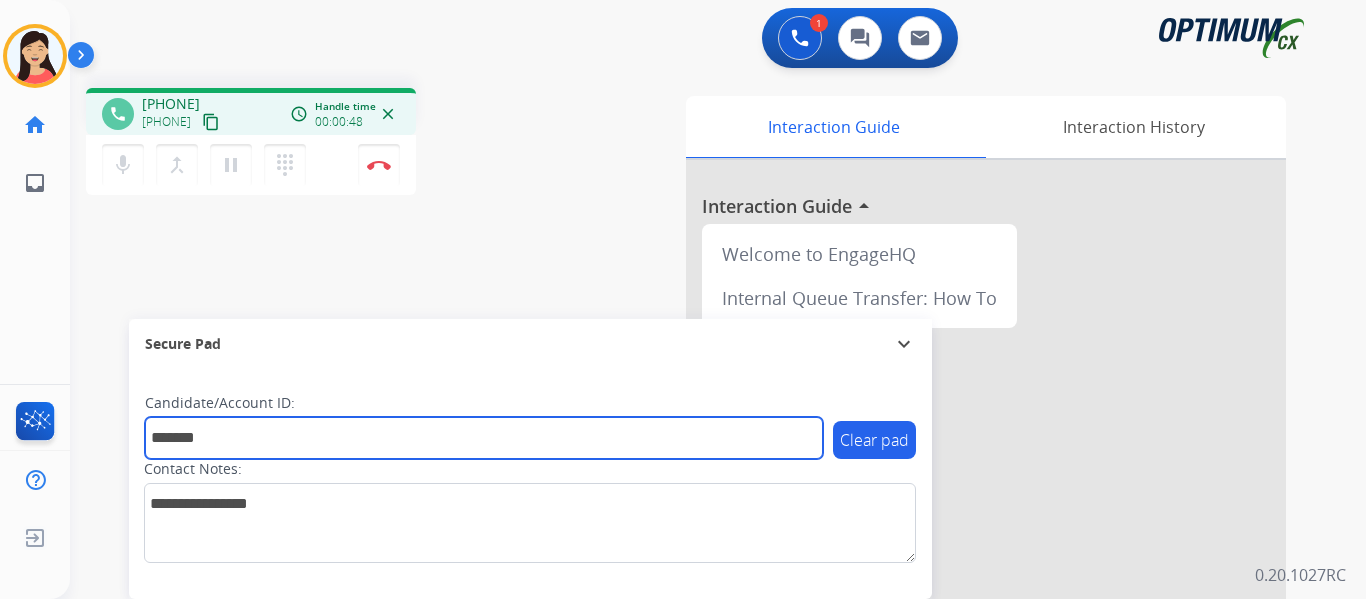 type on "*******" 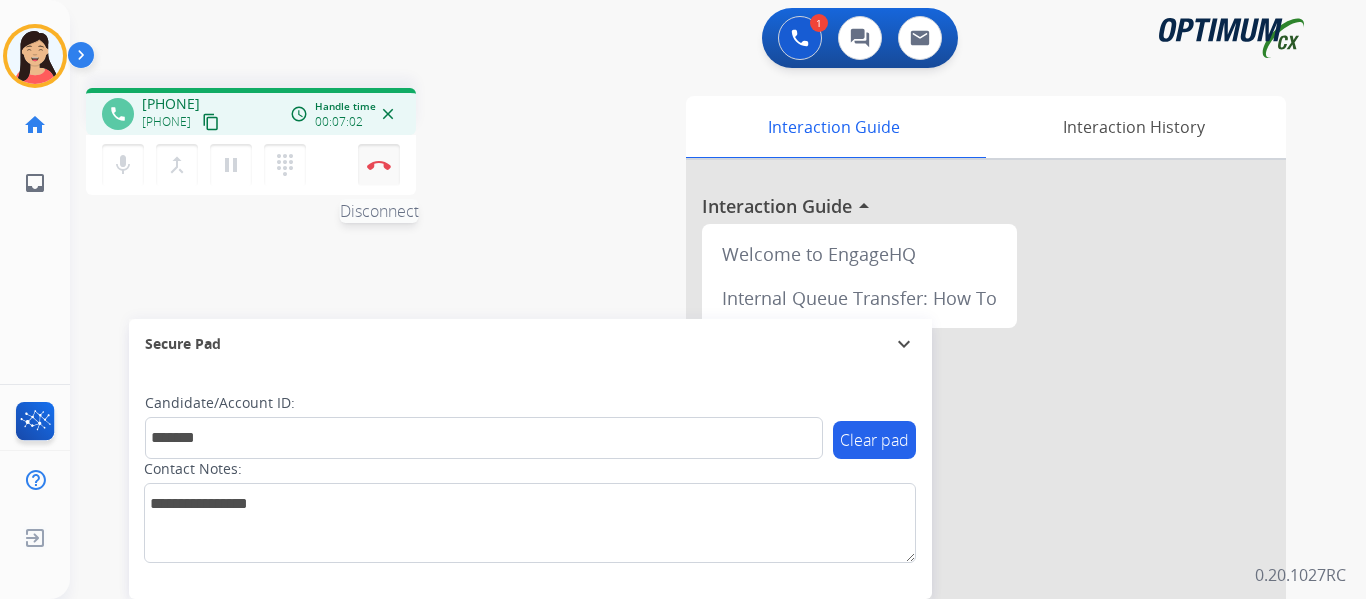 click on "Disconnect" at bounding box center [379, 165] 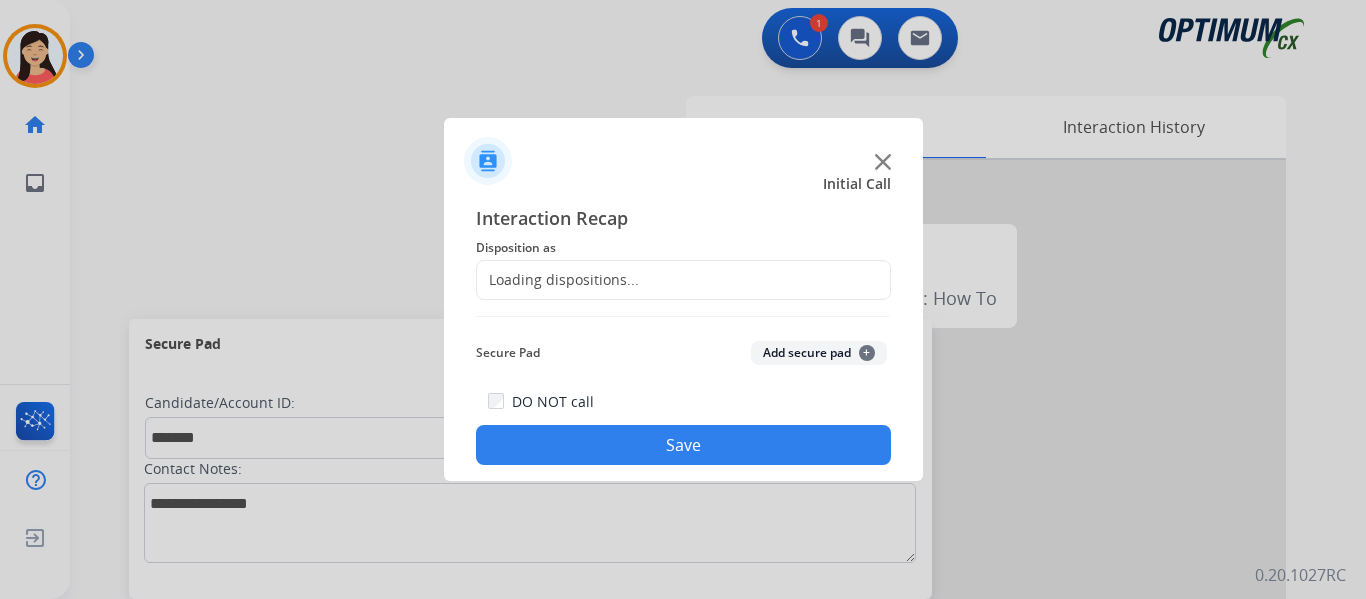 click on "Add secure pad  +" 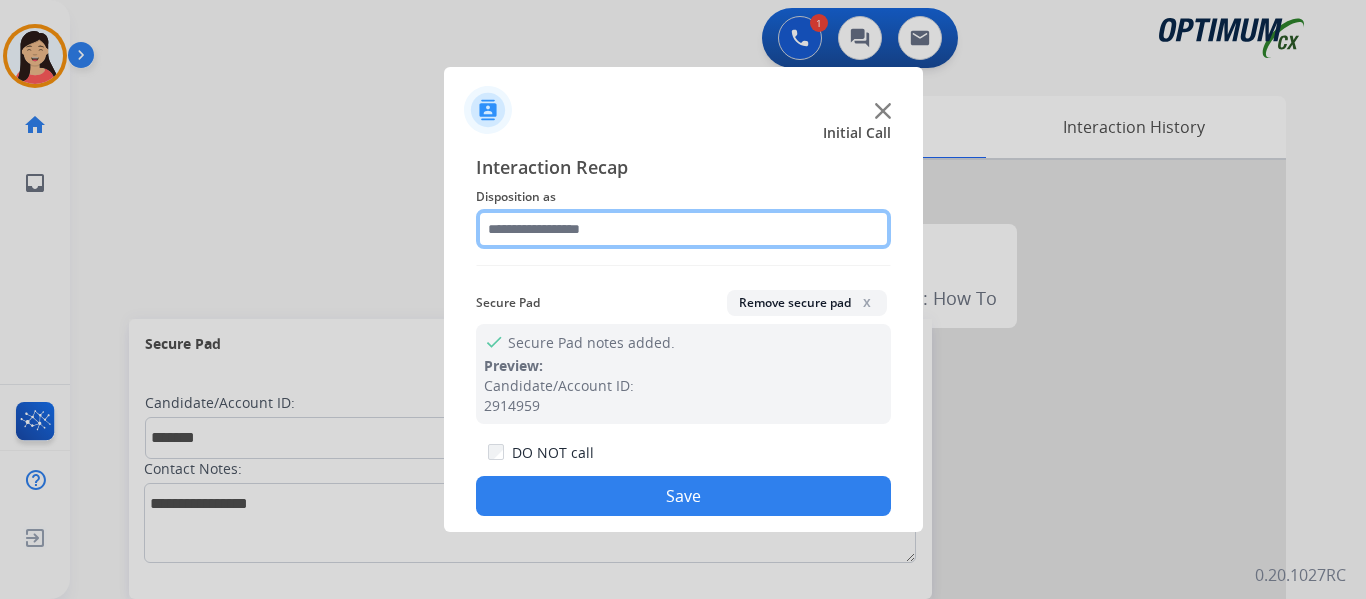 click 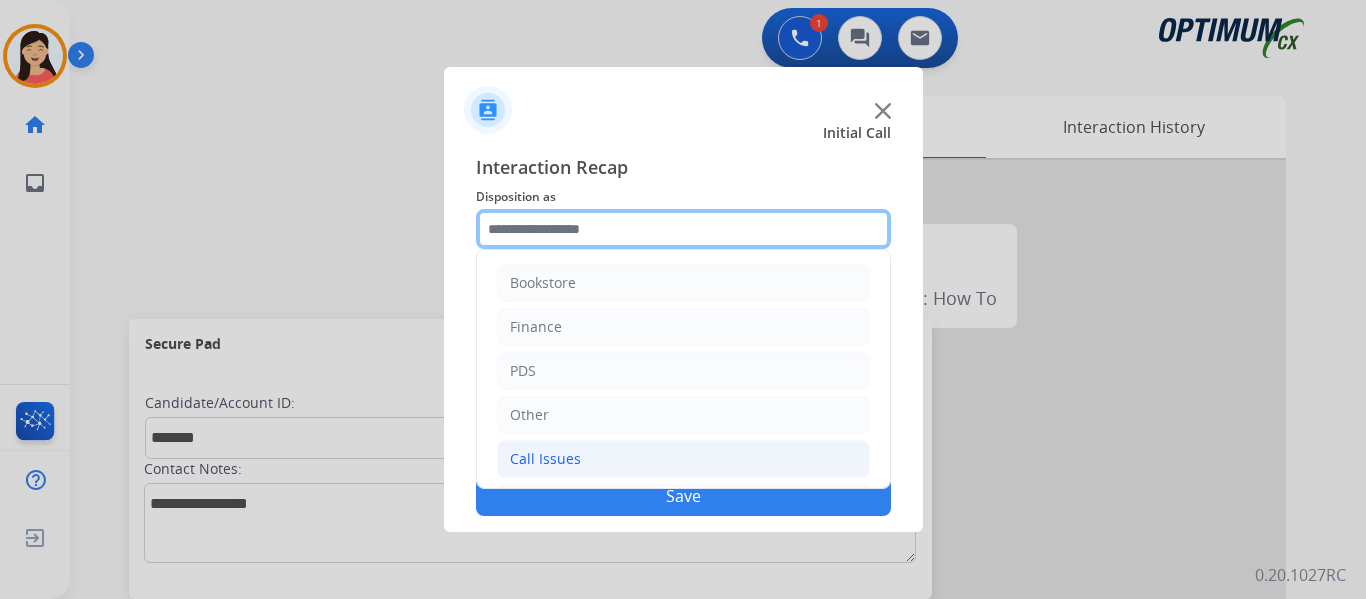 scroll, scrollTop: 136, scrollLeft: 0, axis: vertical 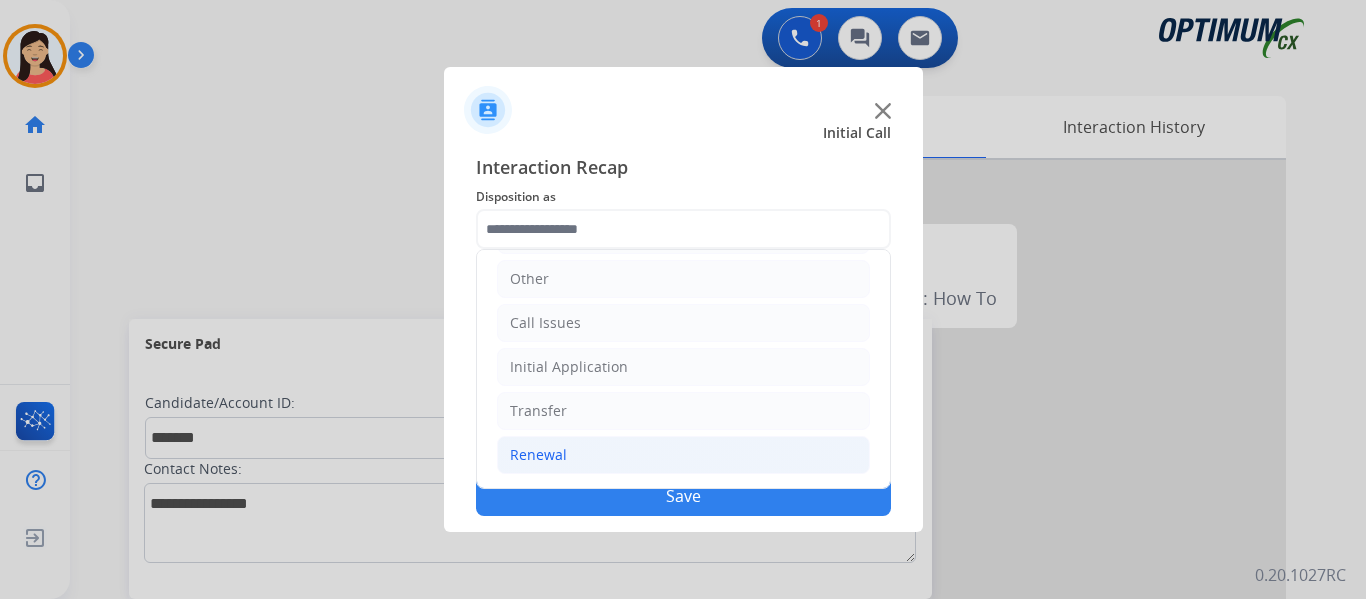 click on "Renewal" 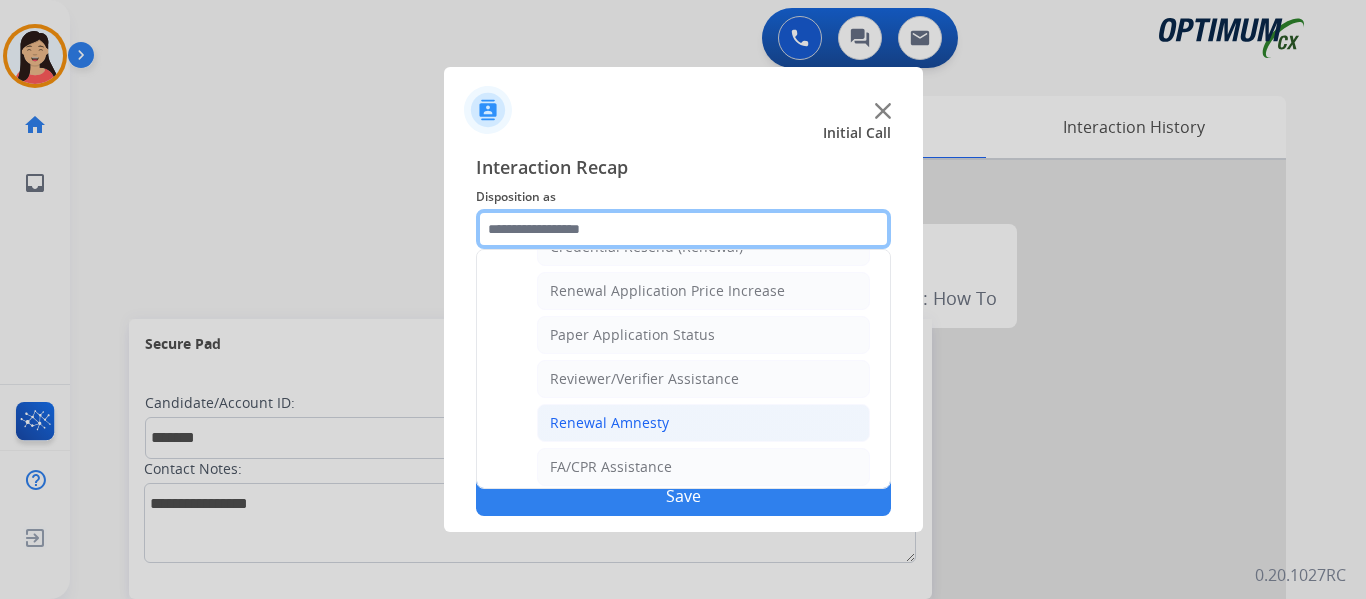 scroll, scrollTop: 572, scrollLeft: 0, axis: vertical 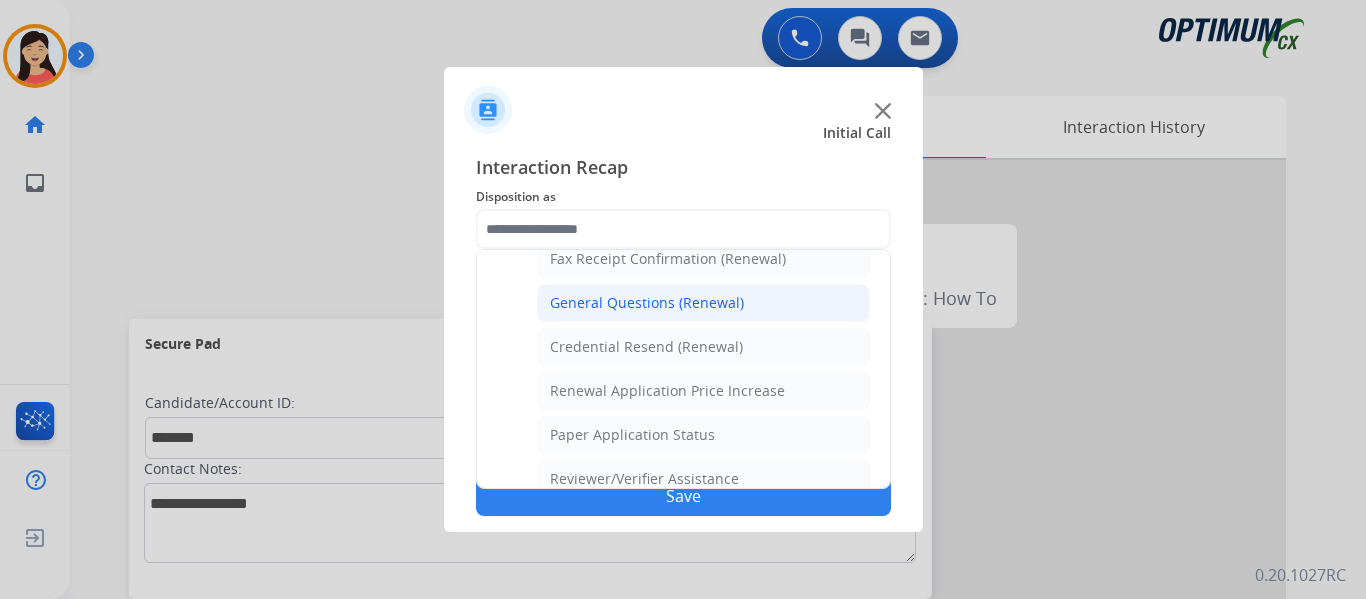 click on "General Questions (Renewal)" 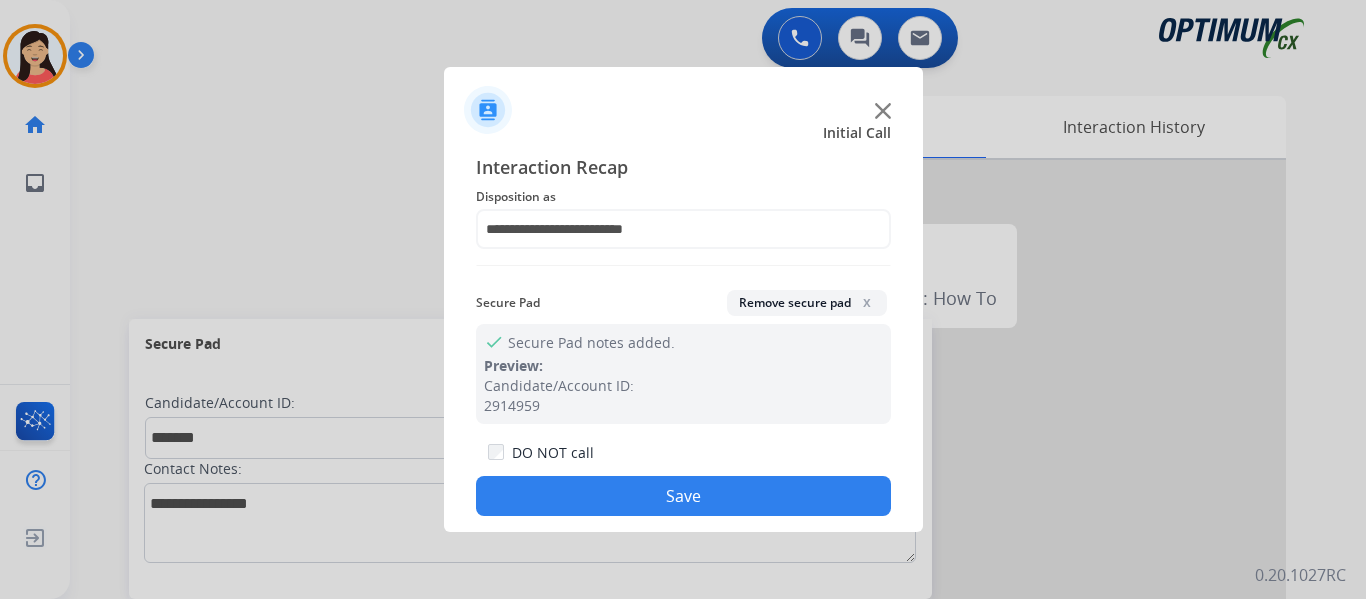 click on "Save" 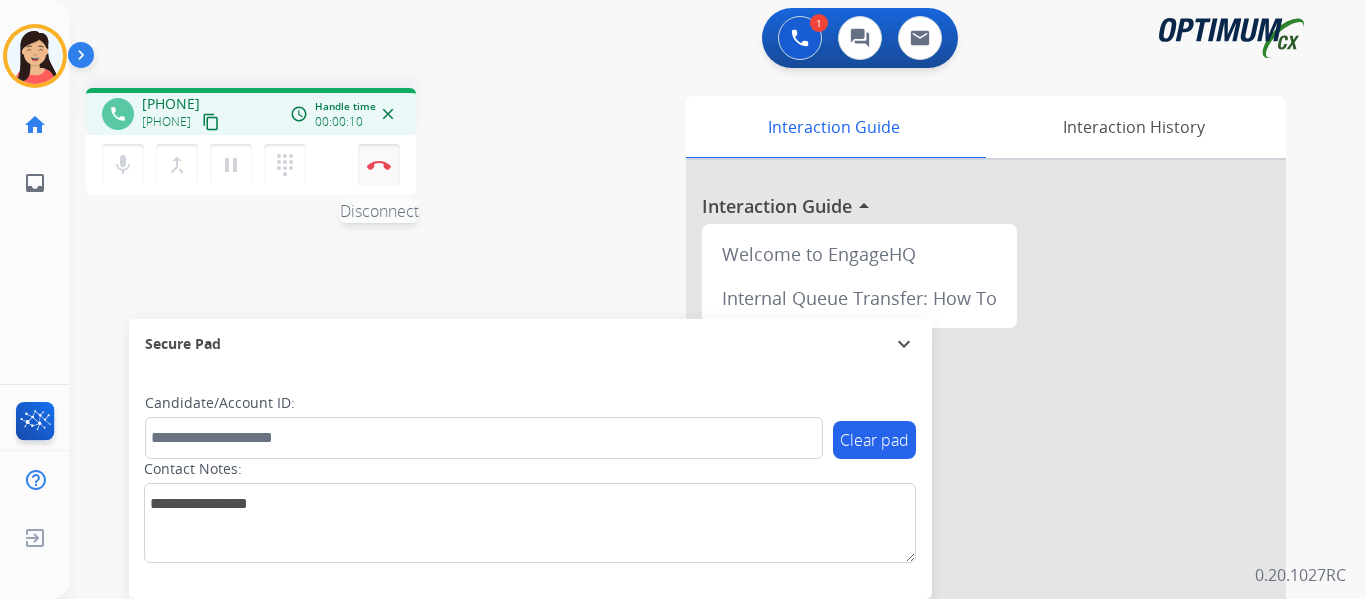 drag, startPoint x: 248, startPoint y: 117, endPoint x: 374, endPoint y: 163, distance: 134.13426 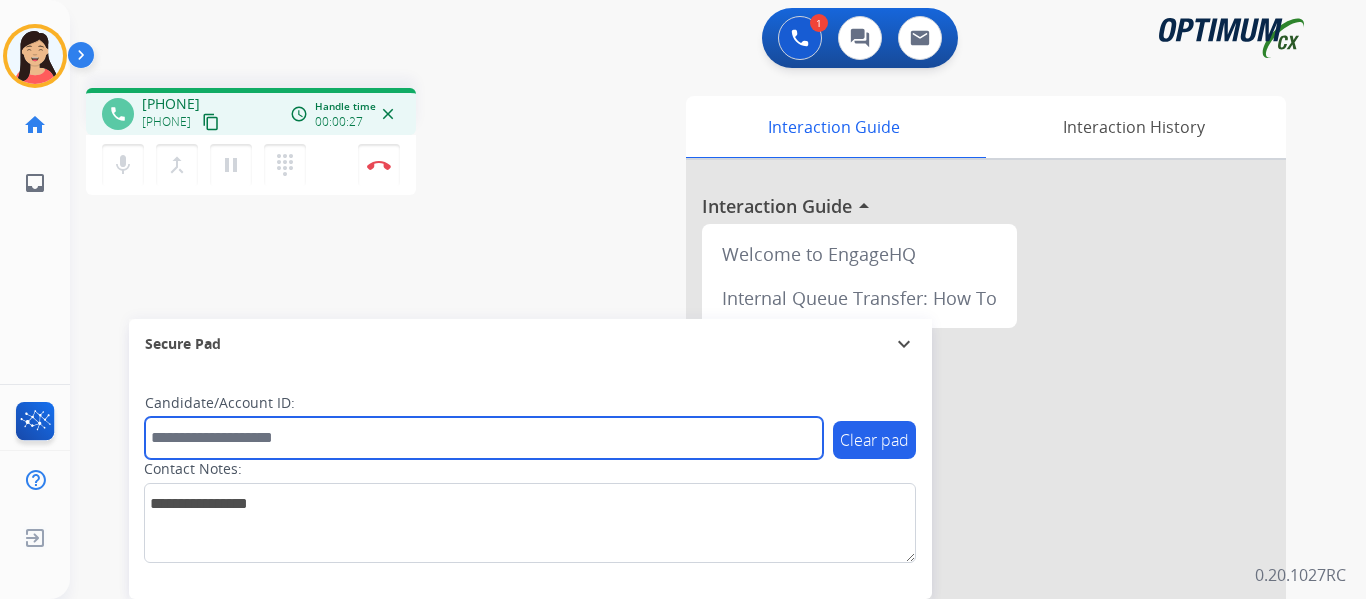 click at bounding box center [484, 438] 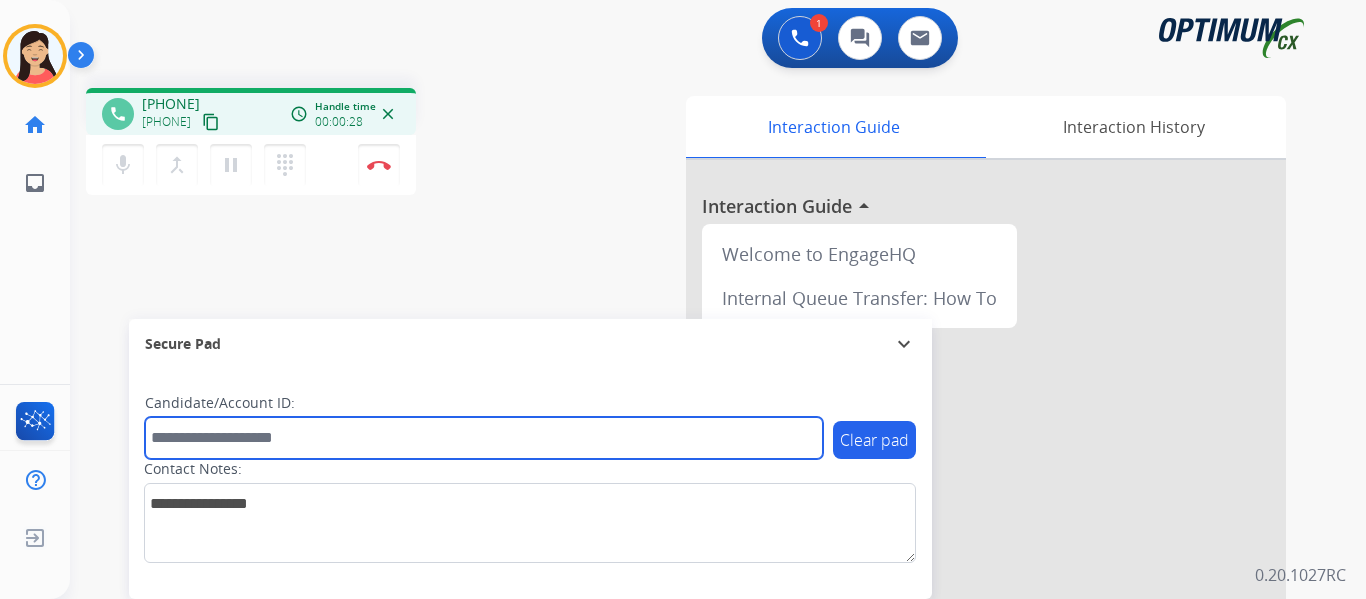 paste on "*******" 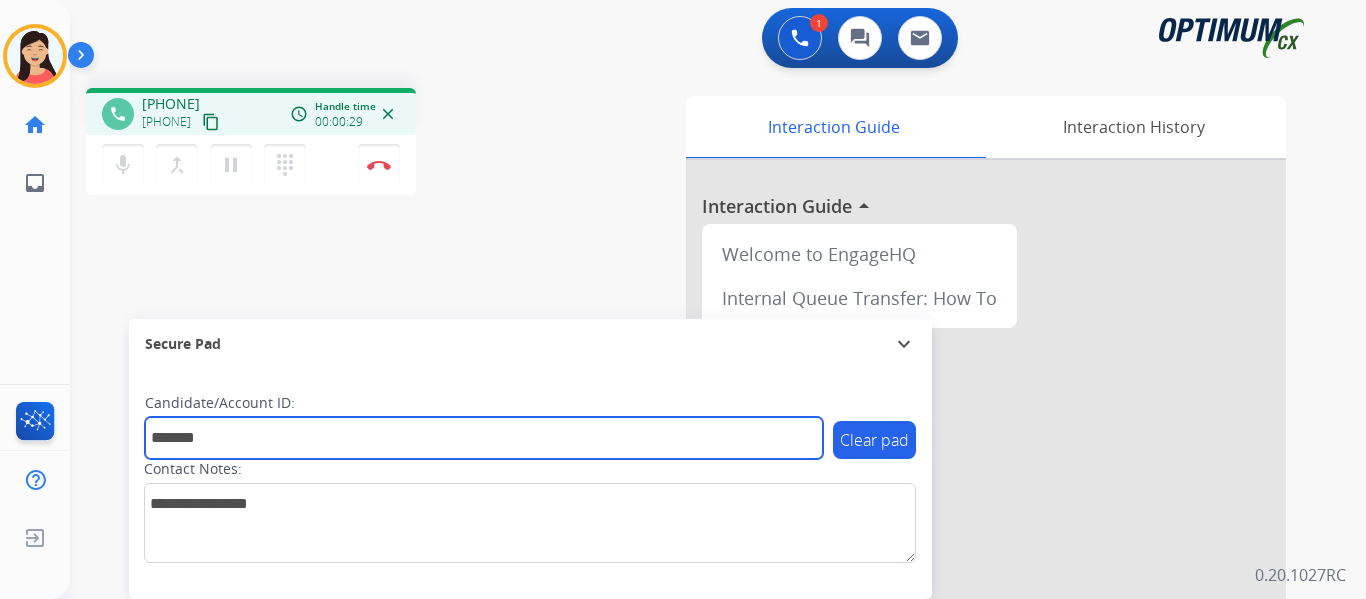 type on "*******" 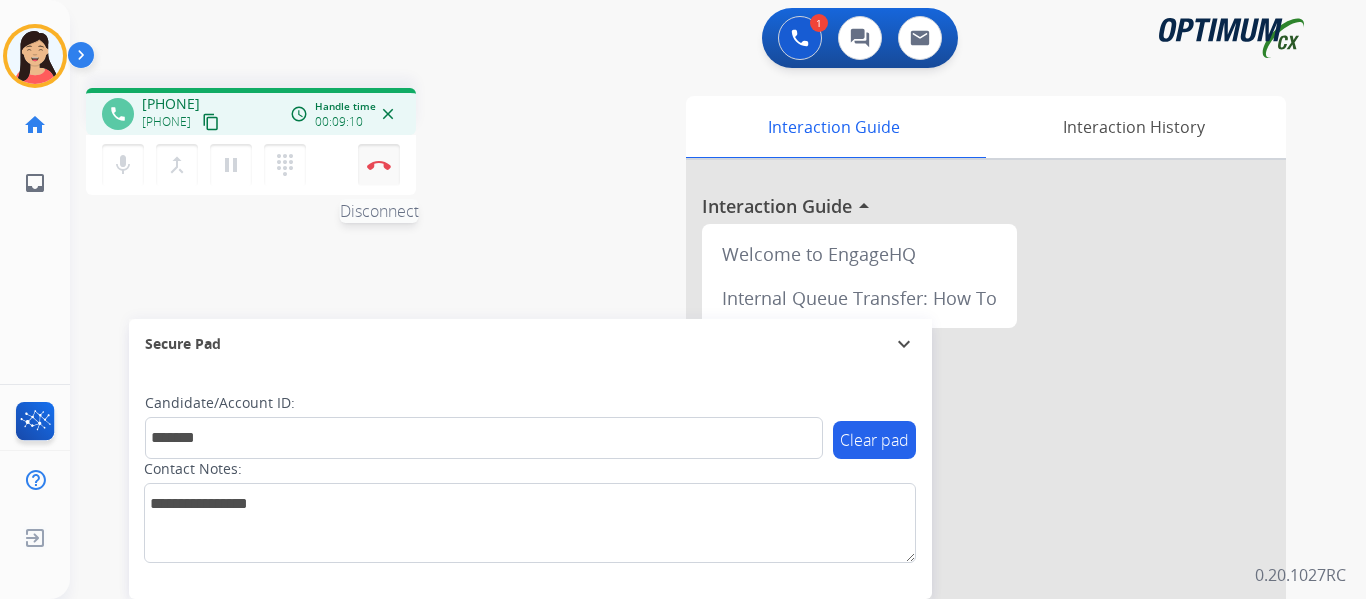 click on "Disconnect" at bounding box center [379, 165] 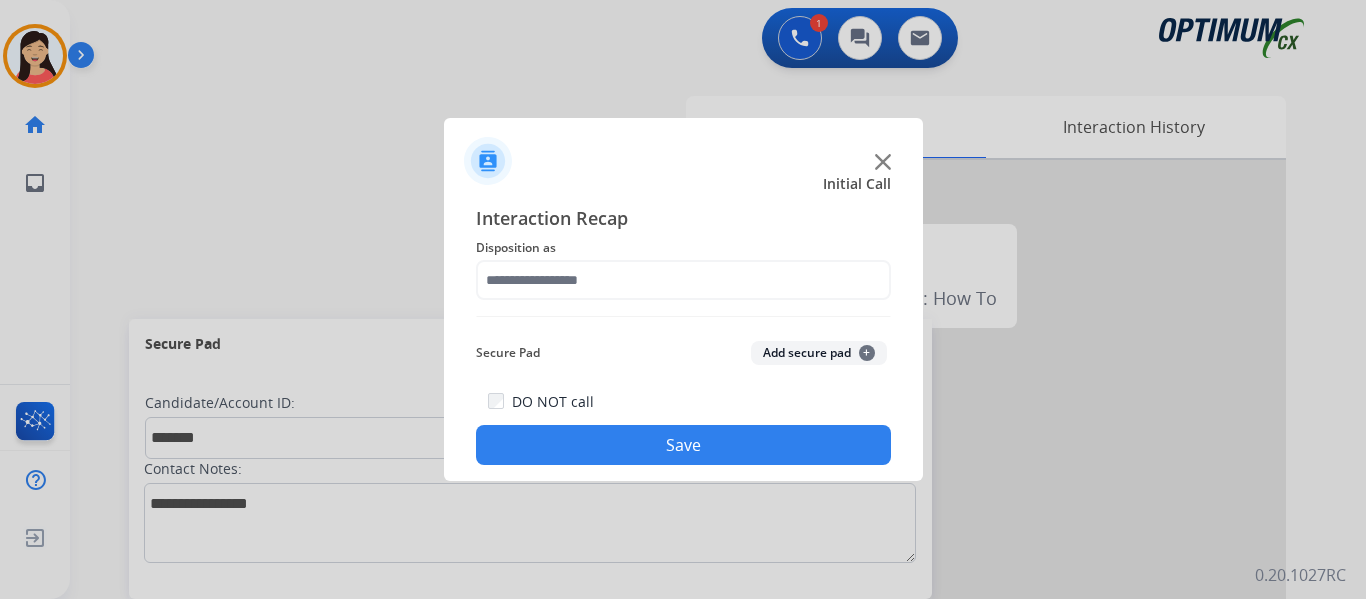 click on "Add secure pad  +" 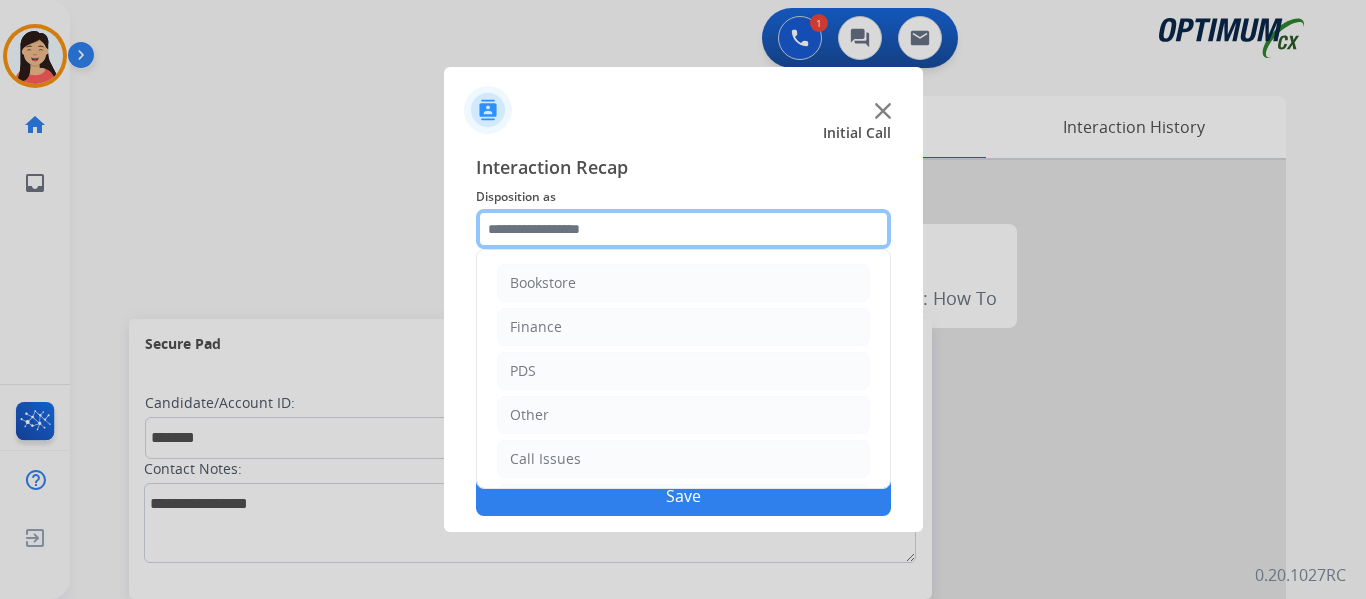 click 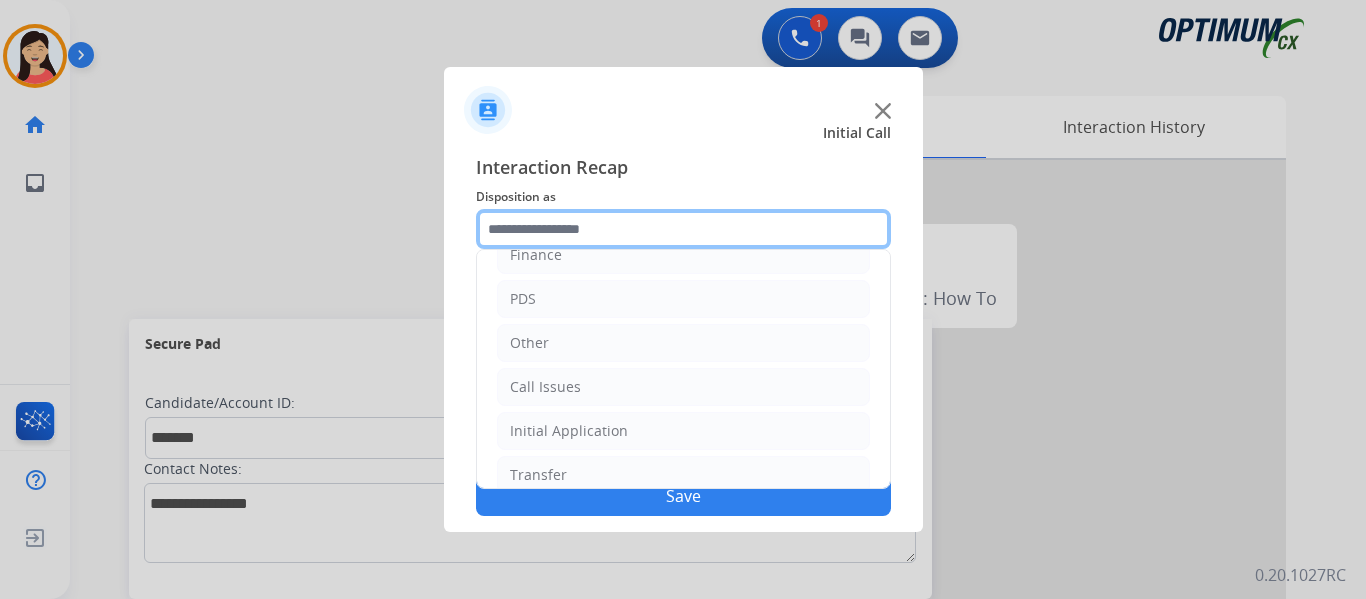 scroll, scrollTop: 136, scrollLeft: 0, axis: vertical 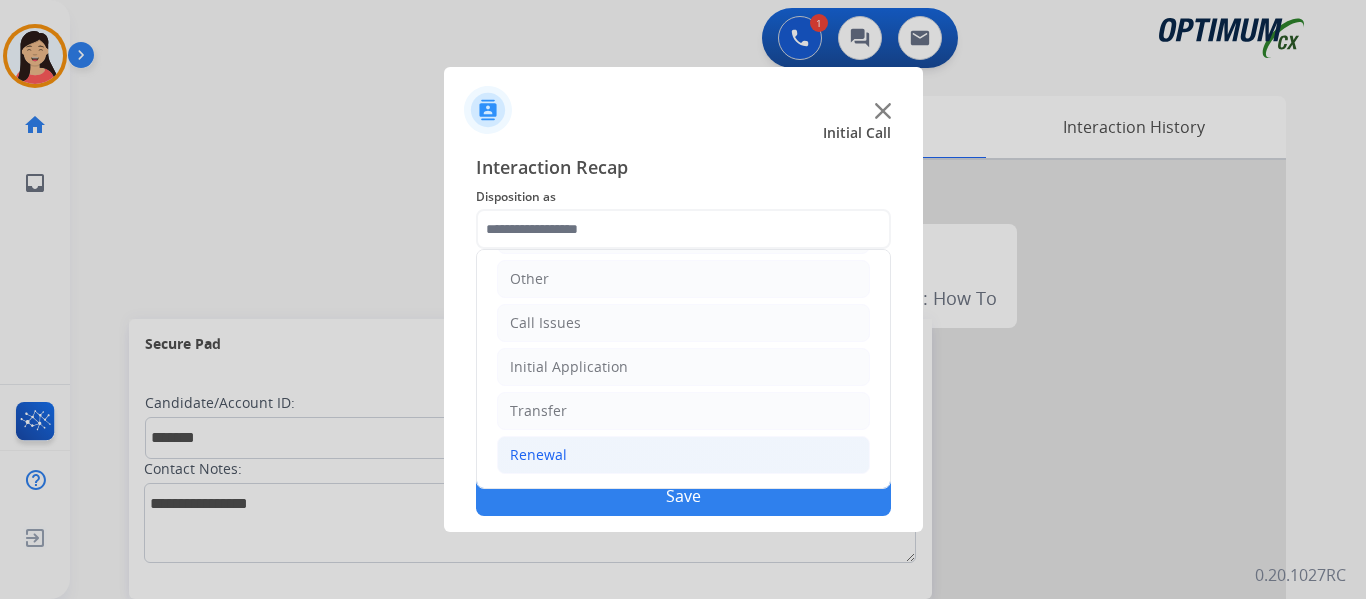 click on "Renewal" 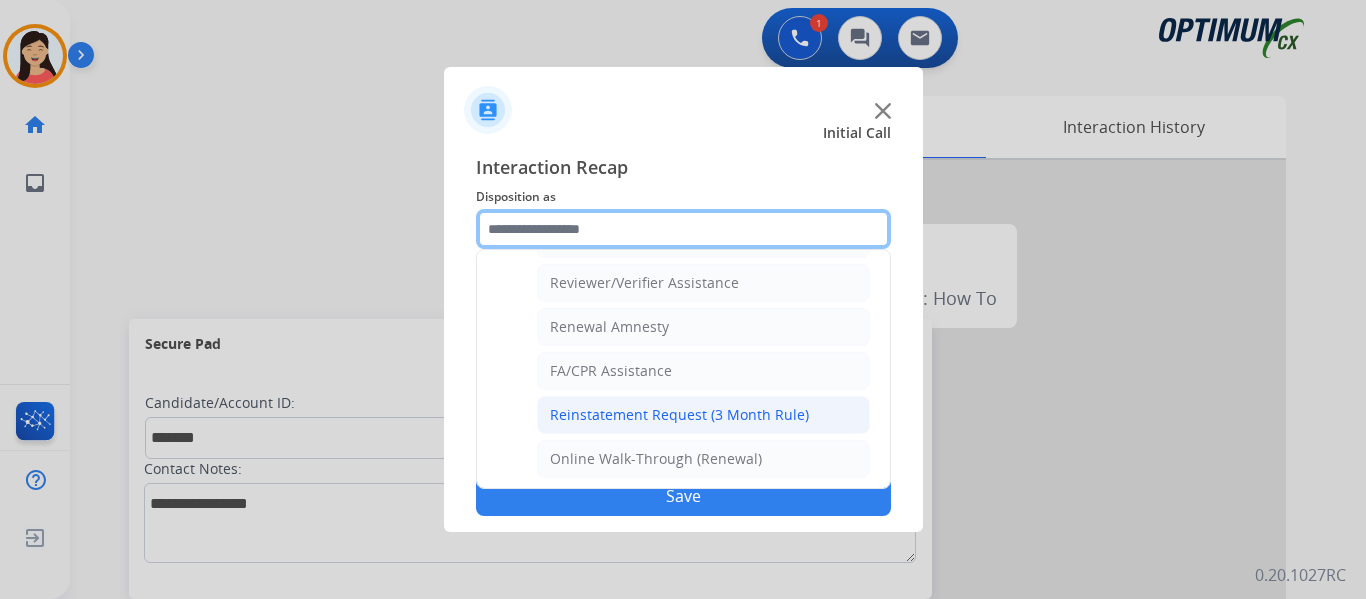 scroll, scrollTop: 772, scrollLeft: 0, axis: vertical 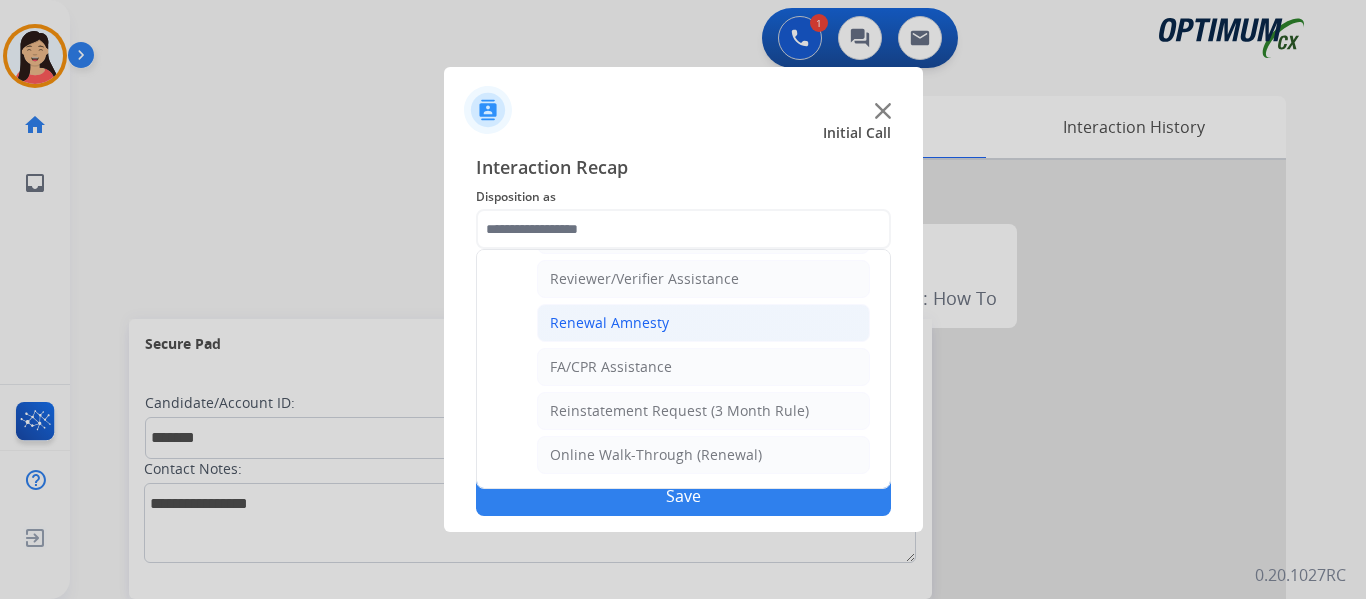 click on "Renewal Amnesty" 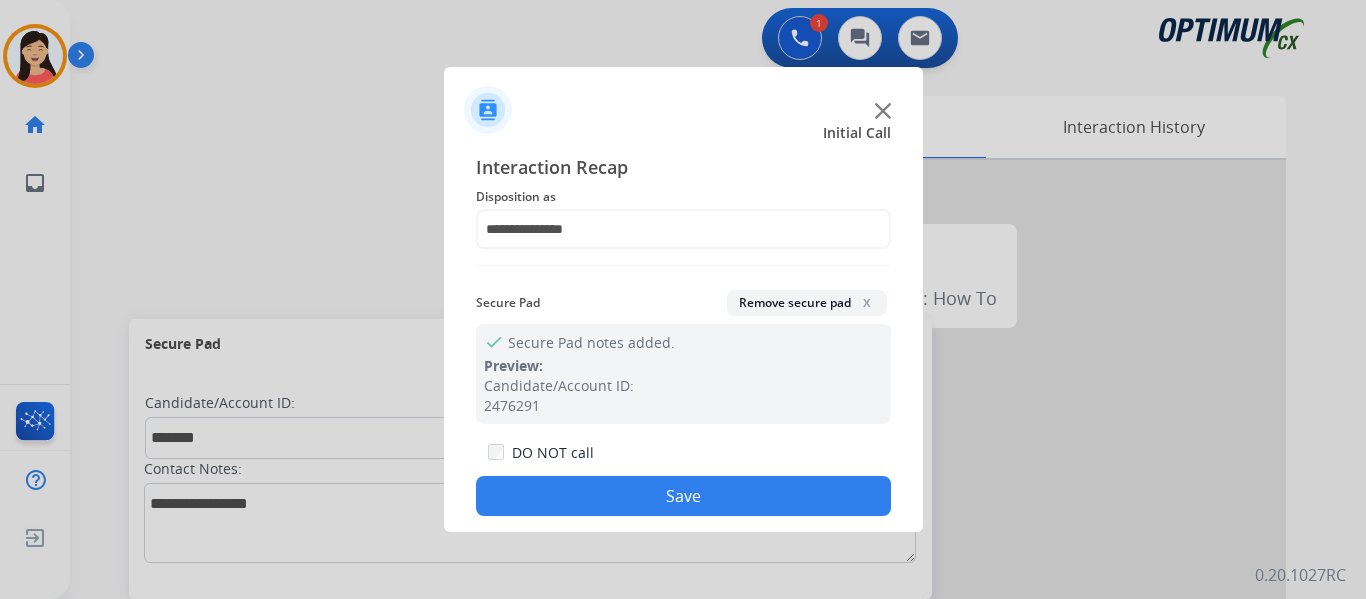 click on "Save" 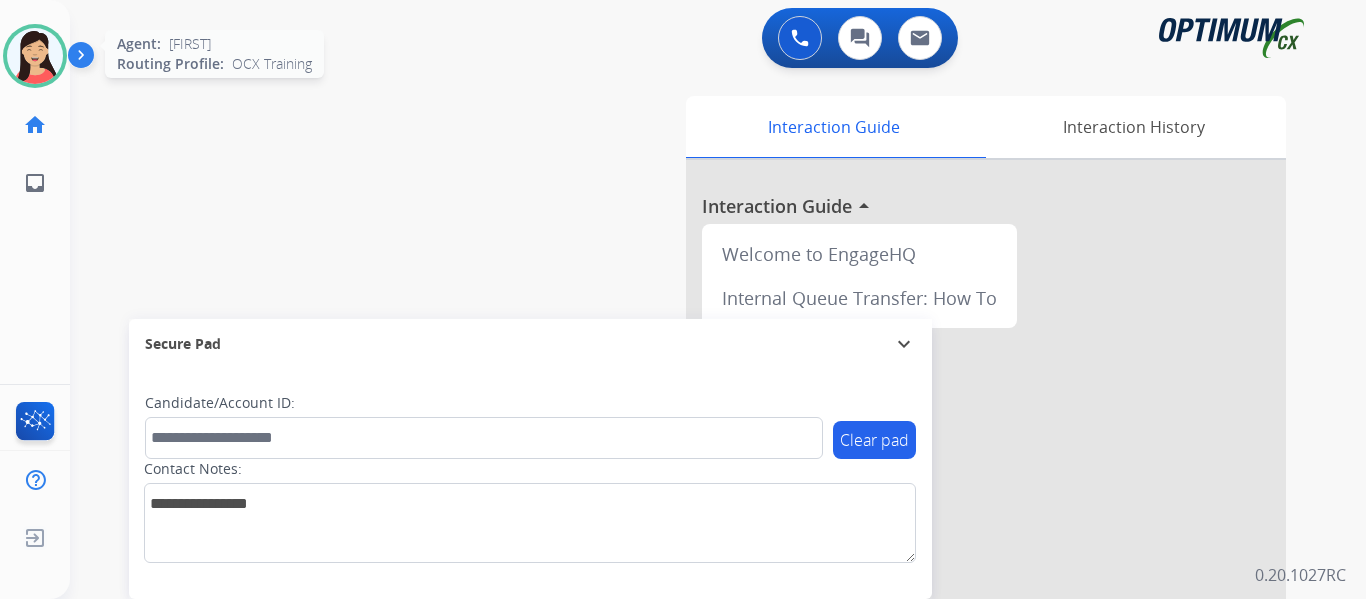 click at bounding box center [35, 56] 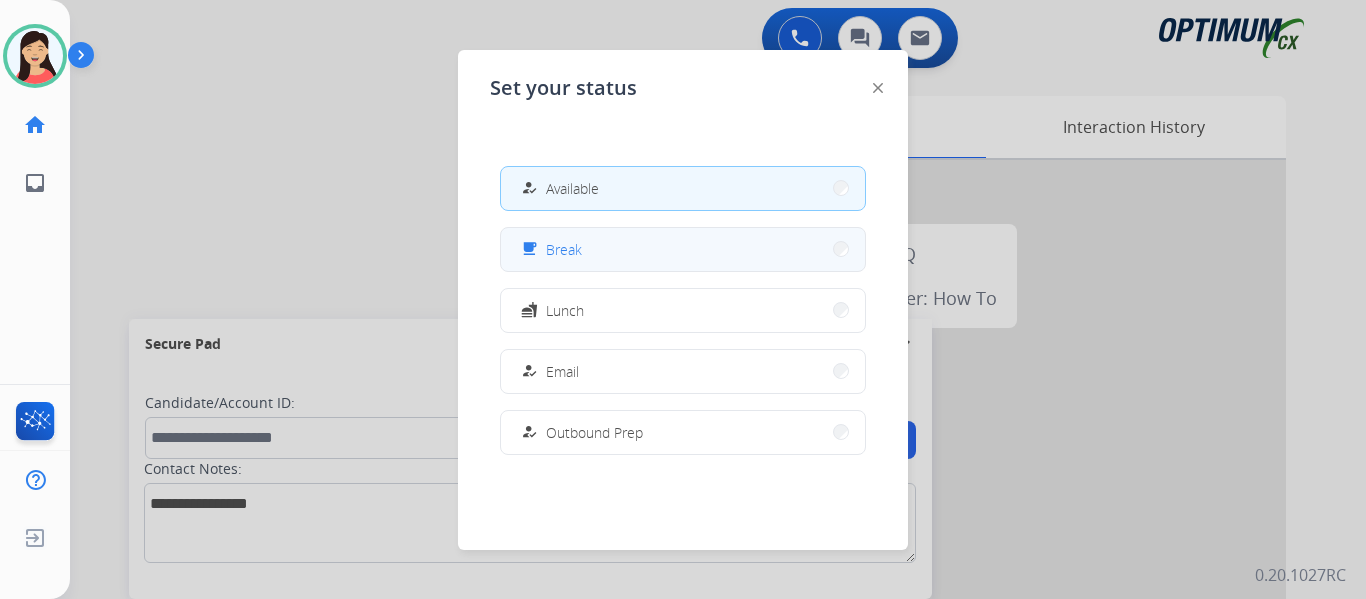 click on "Break" at bounding box center (564, 249) 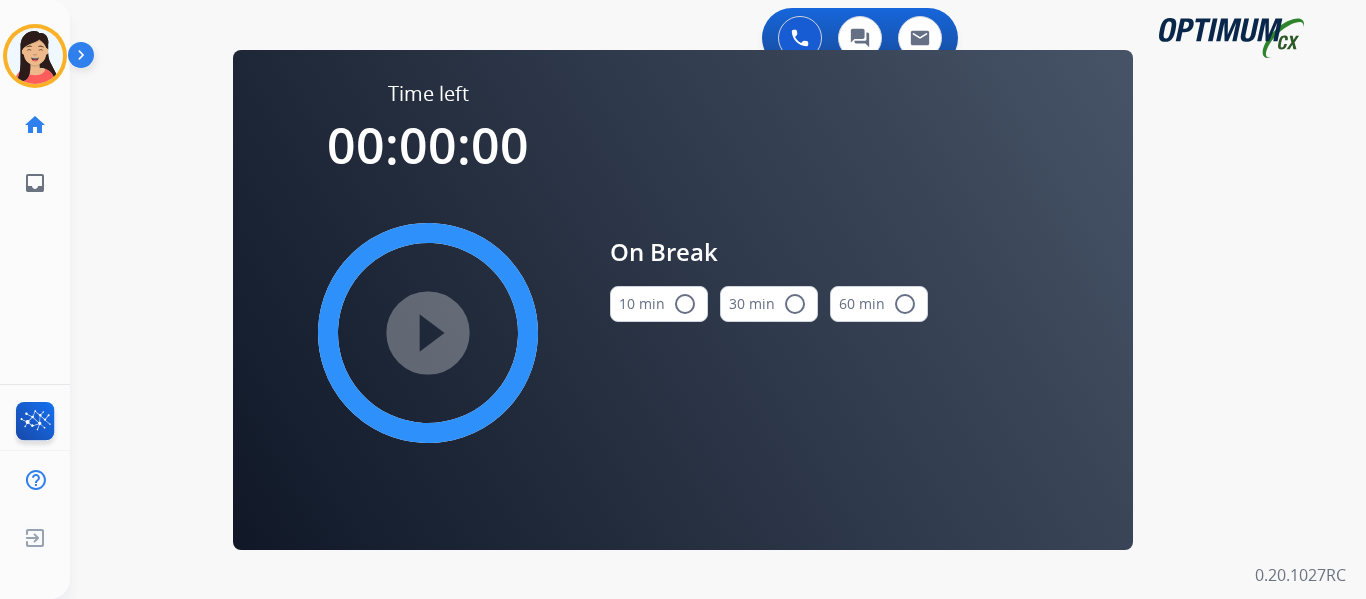 click on "10 min  radio_button_unchecked" at bounding box center [659, 304] 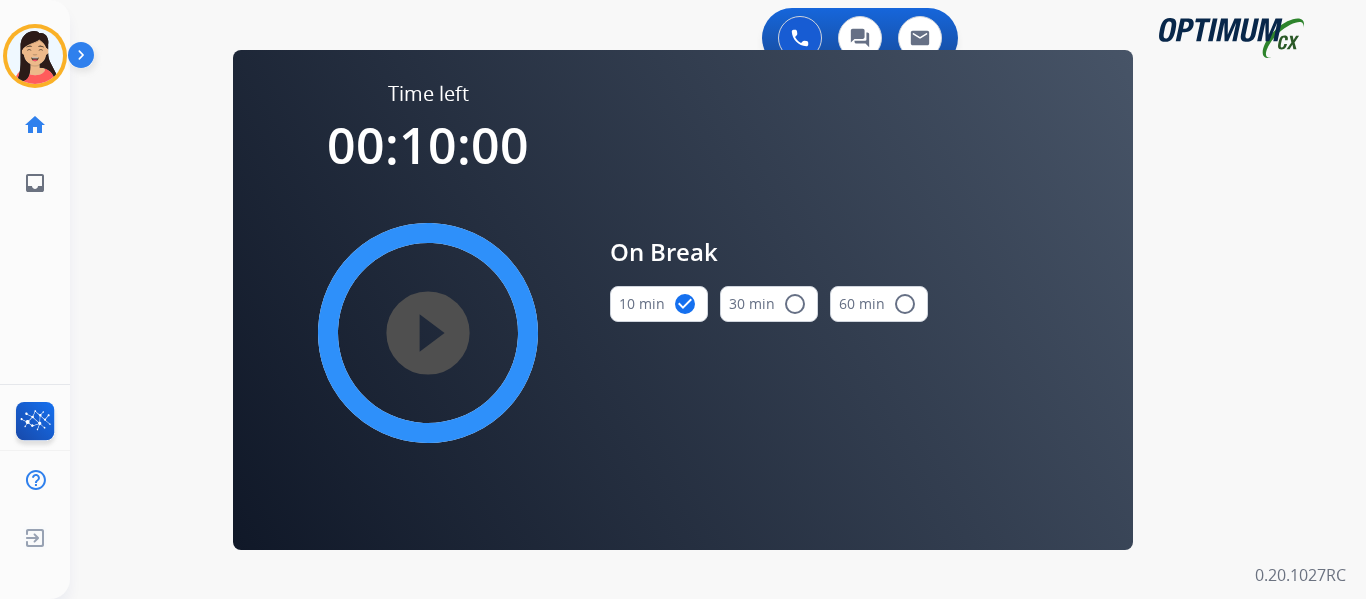 click on "play_circle_filled" at bounding box center [428, 333] 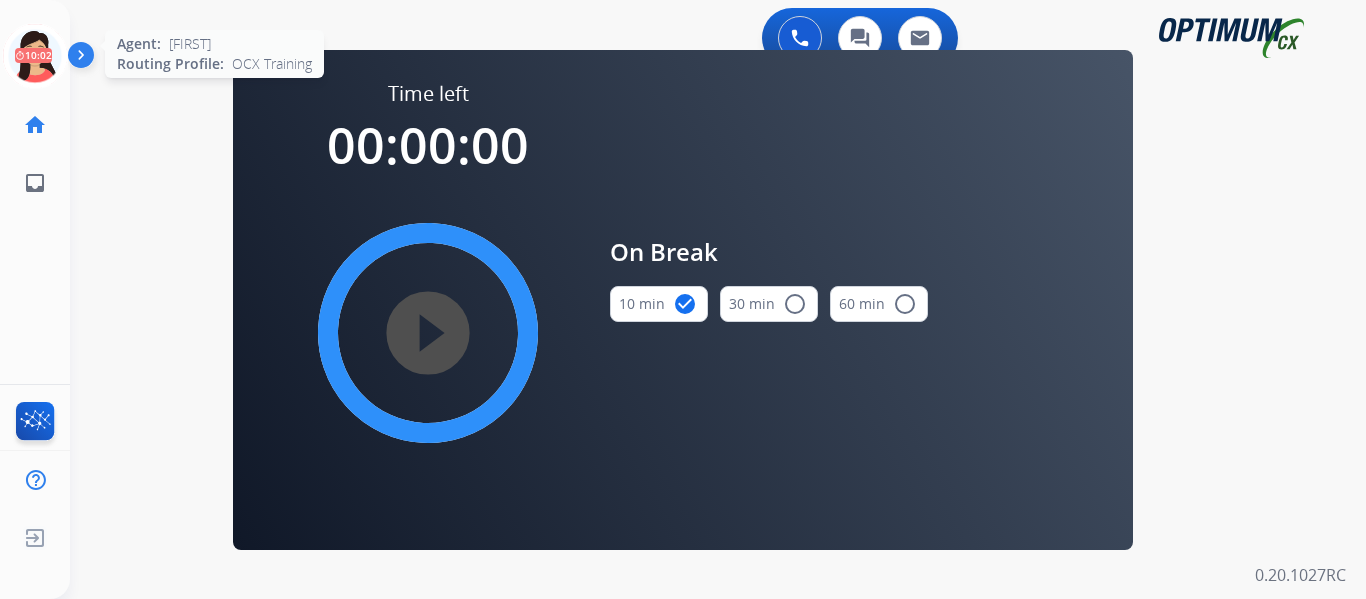click 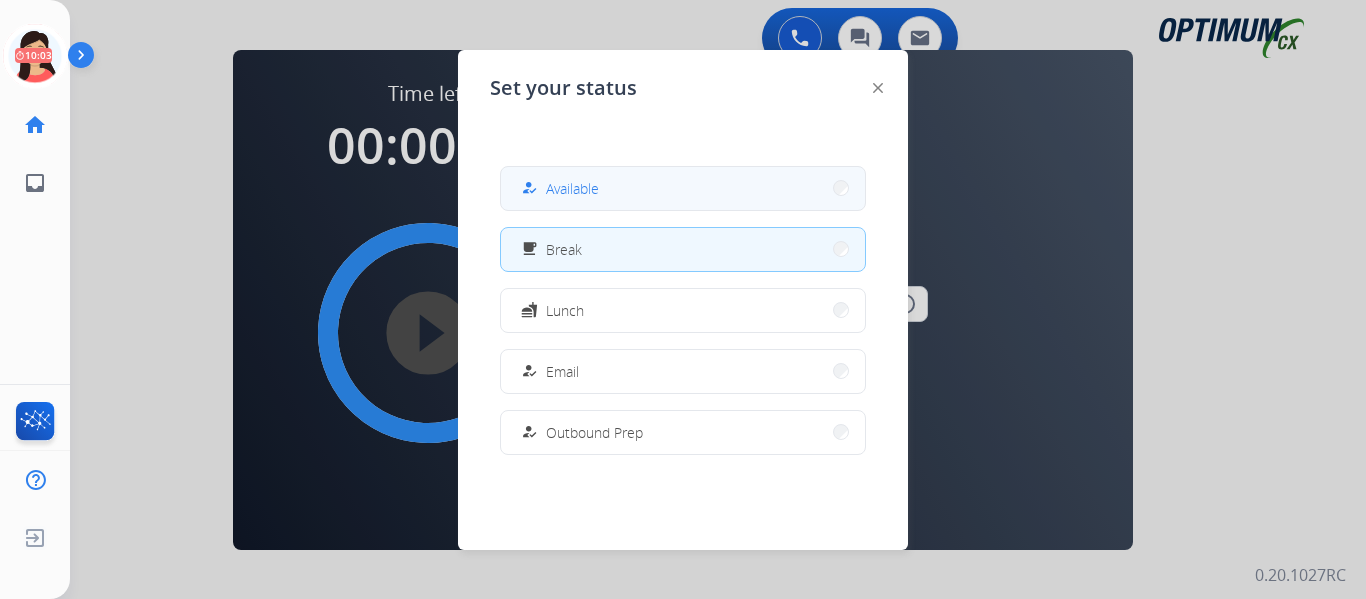 click on "how_to_reg Available" at bounding box center (683, 188) 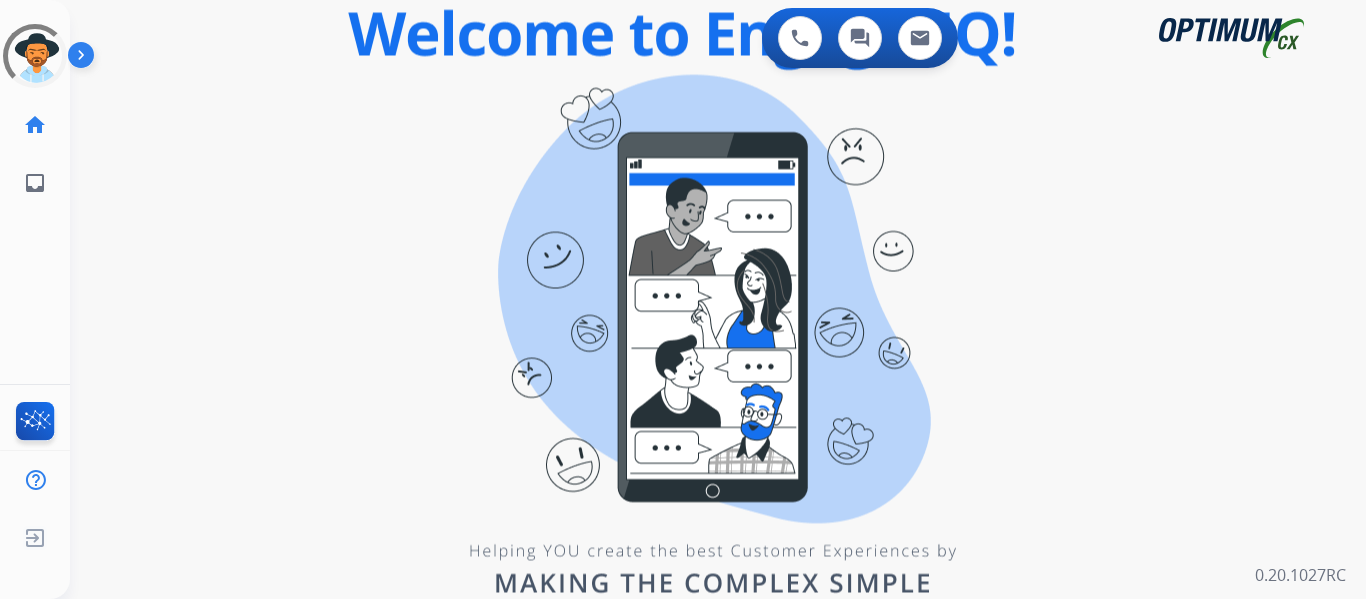 scroll, scrollTop: 0, scrollLeft: 0, axis: both 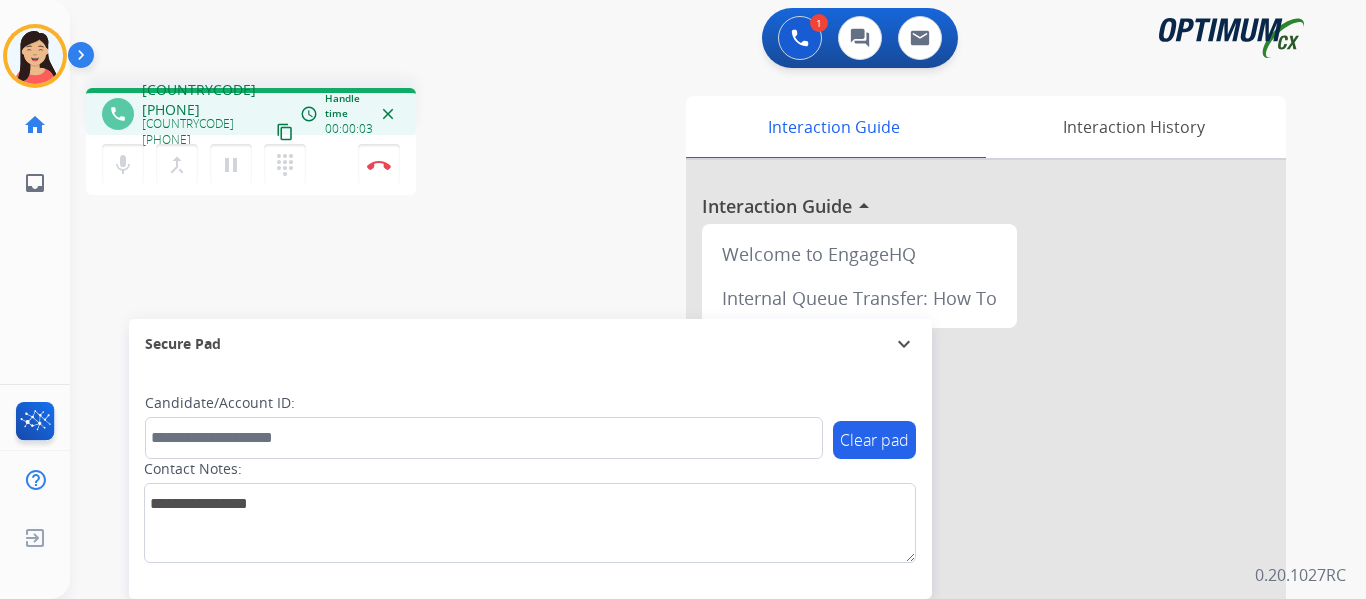 click on "content_copy" at bounding box center [285, 132] 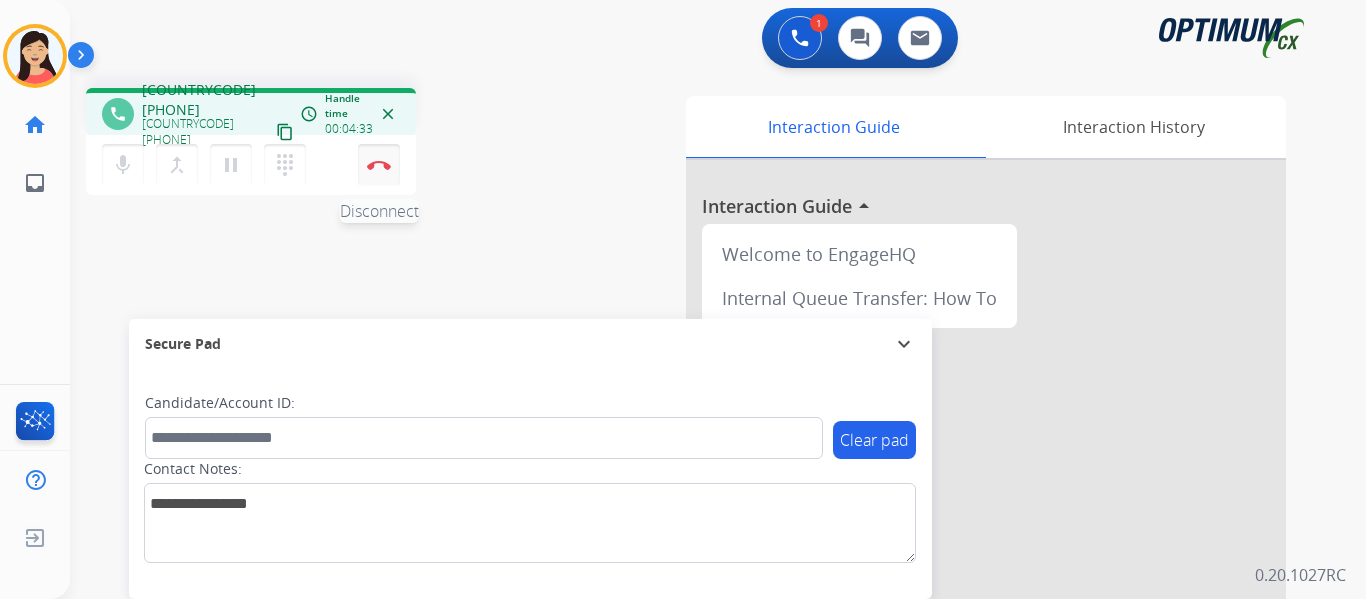 click on "Disconnect" at bounding box center (379, 165) 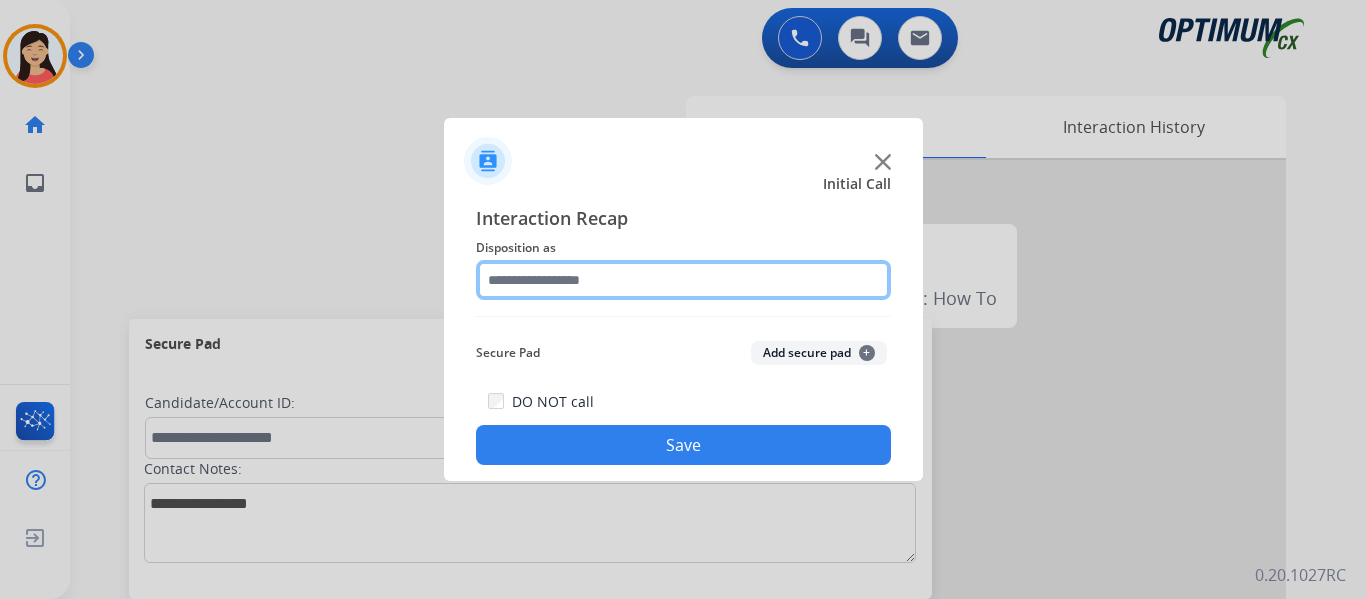 click 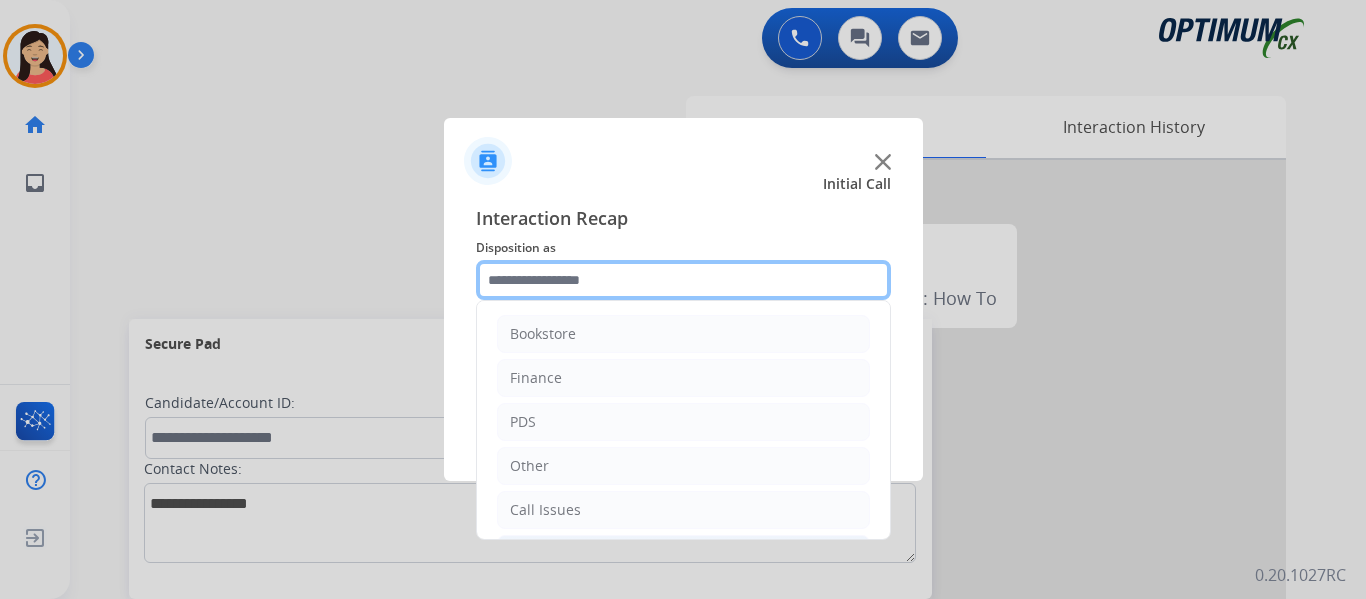 scroll, scrollTop: 136, scrollLeft: 0, axis: vertical 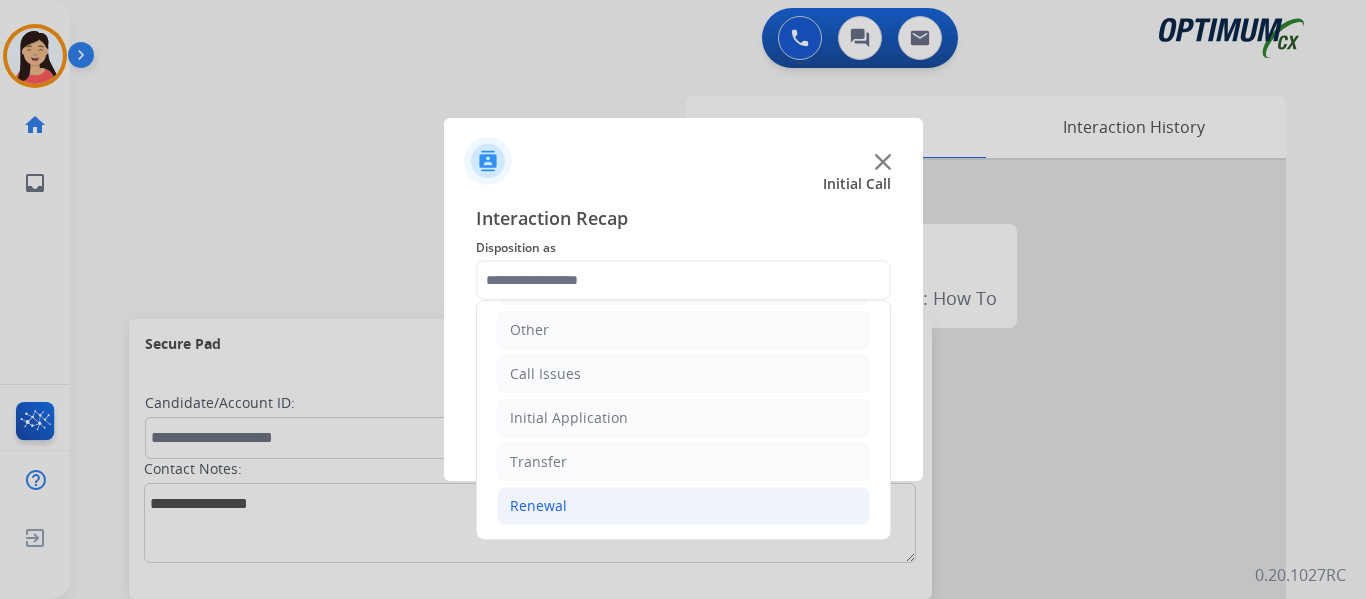 click on "Renewal" 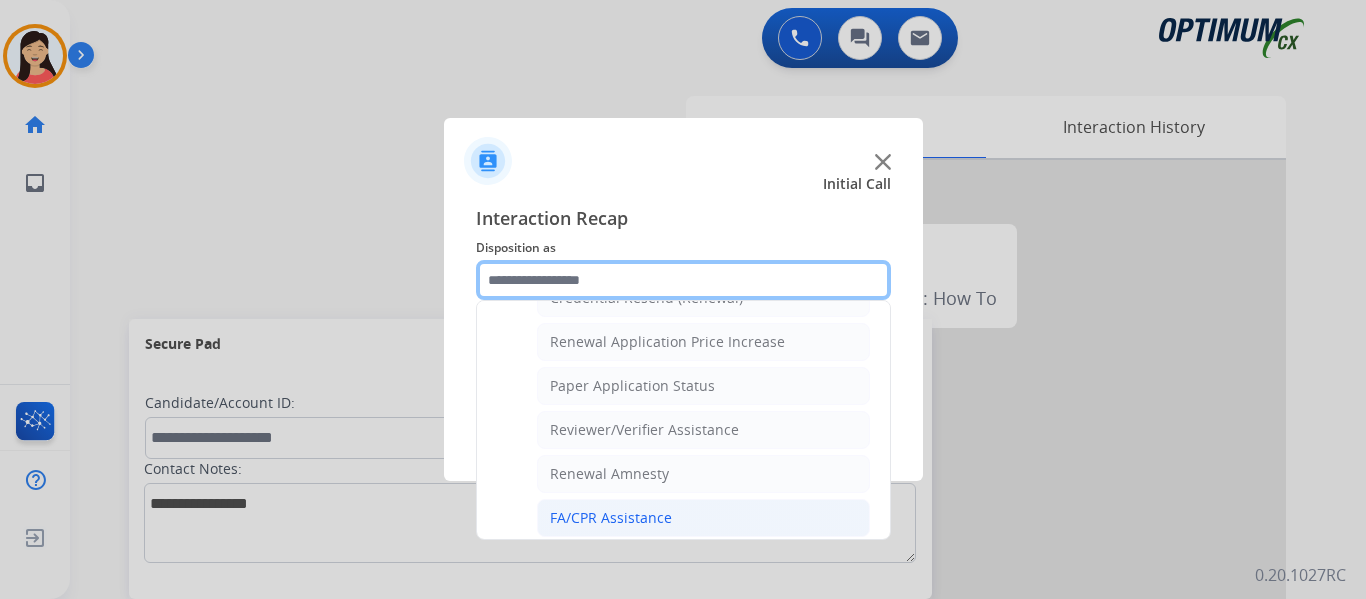 scroll, scrollTop: 572, scrollLeft: 0, axis: vertical 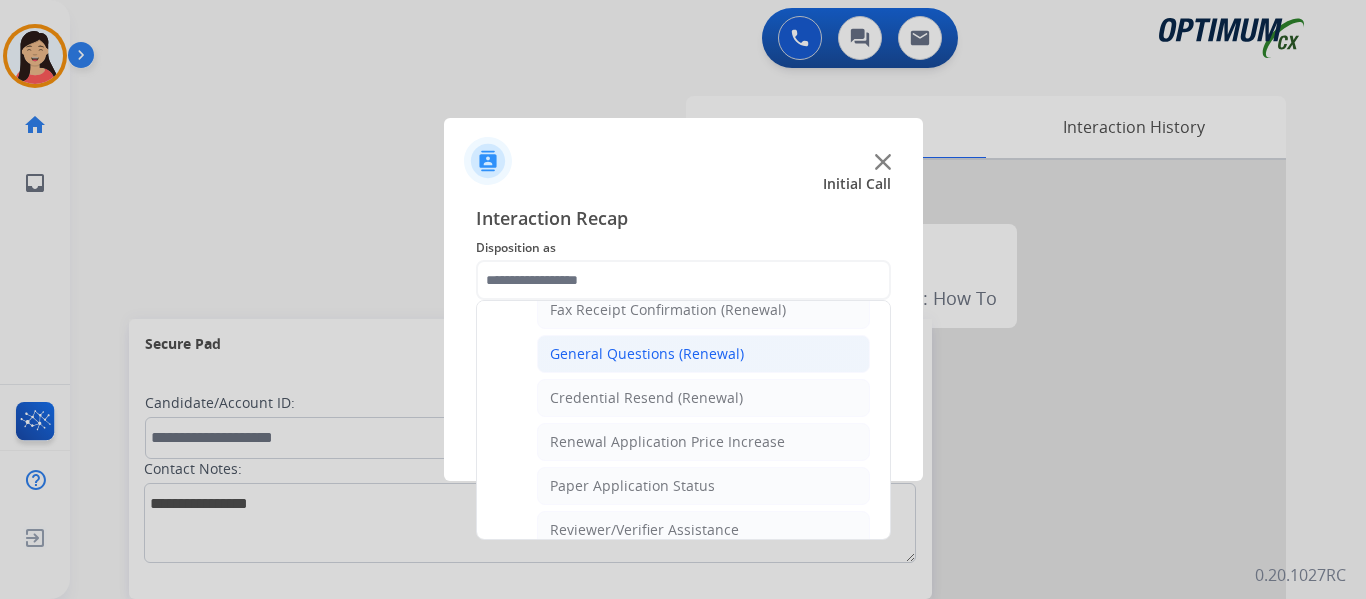 click on "General Questions (Renewal)" 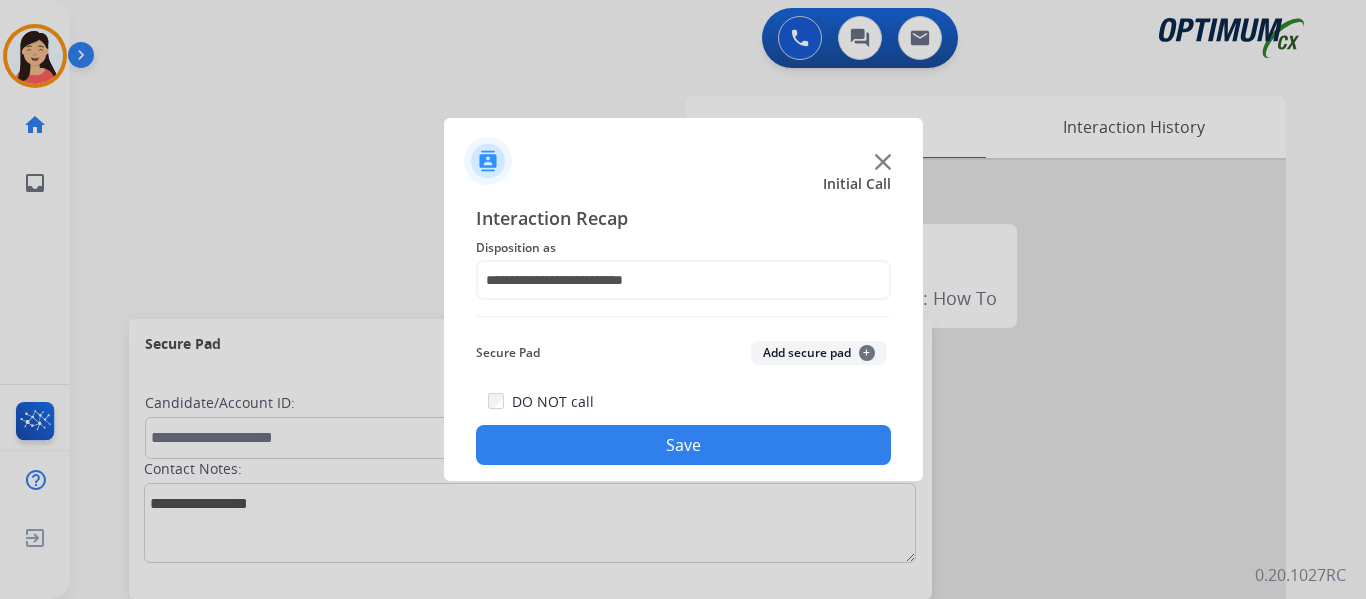 click on "Save" 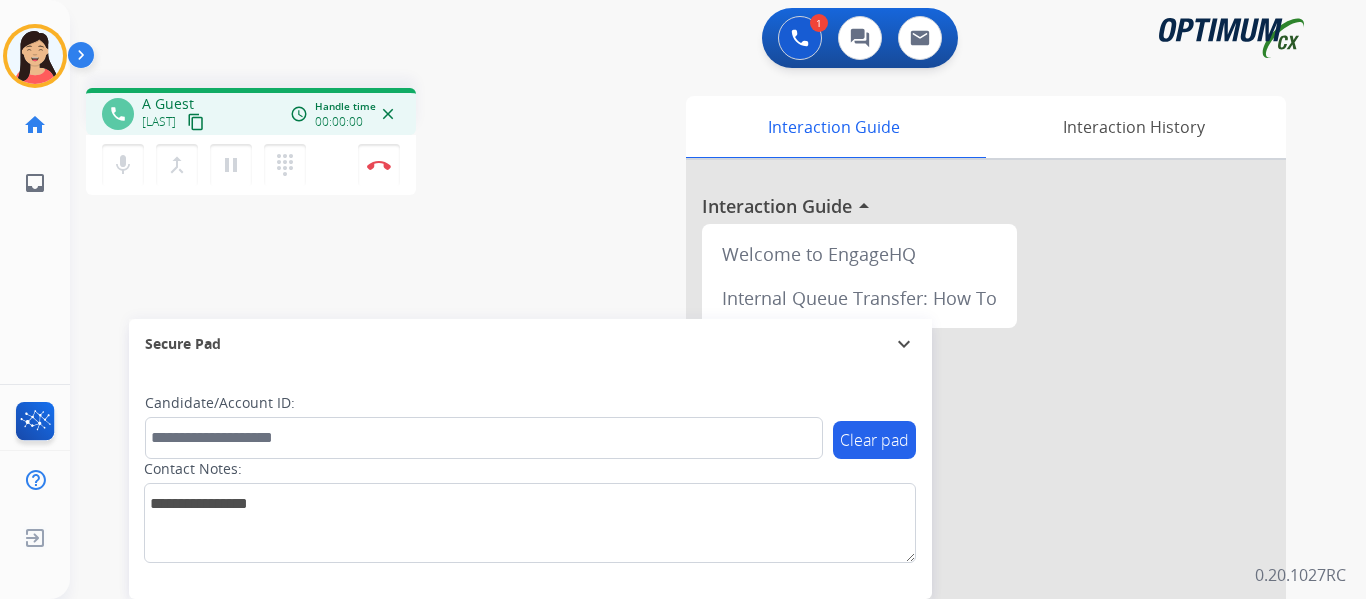 click on "content_copy" at bounding box center [196, 122] 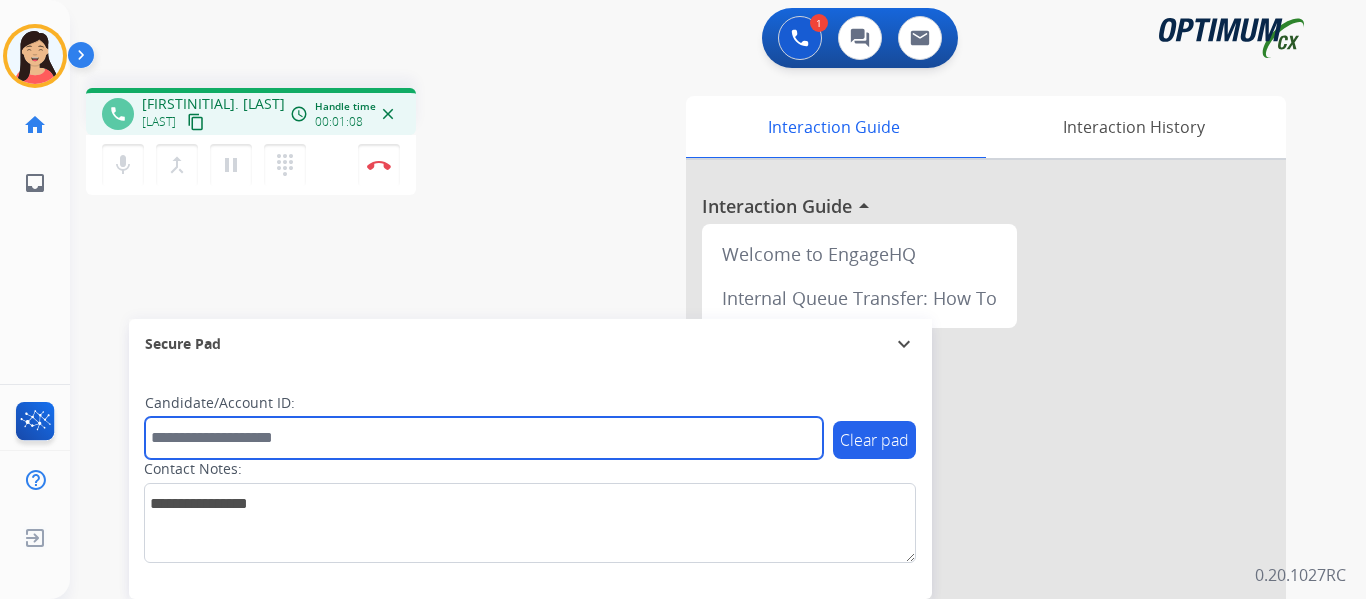 click at bounding box center [484, 438] 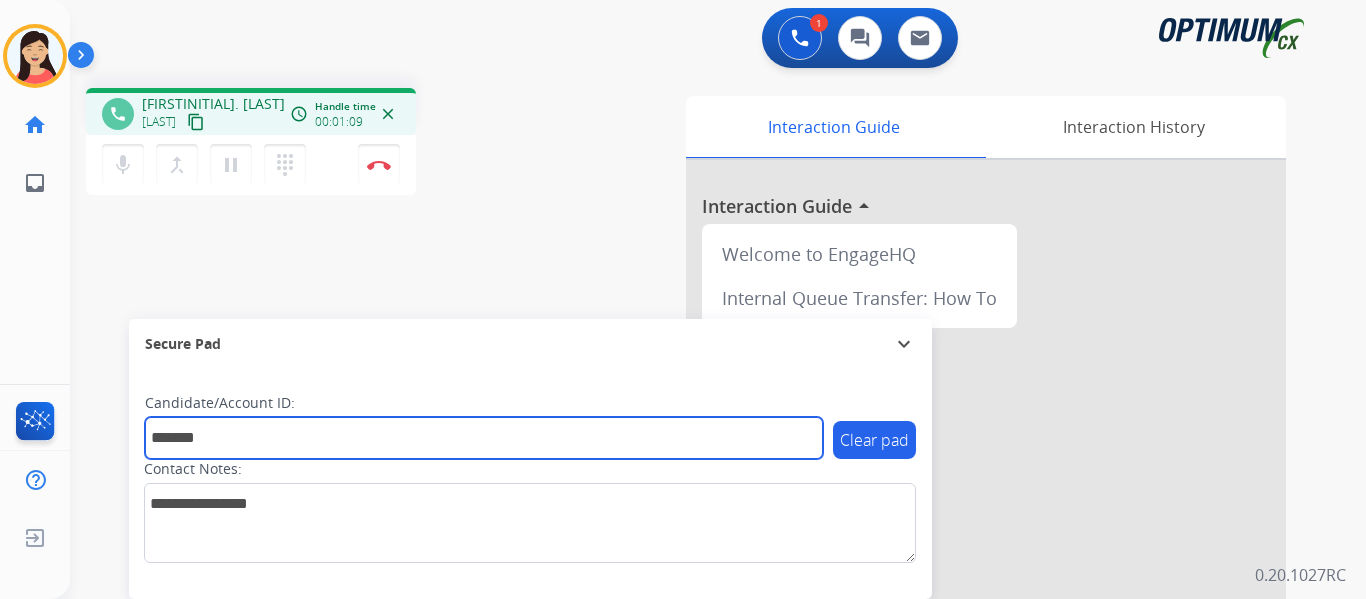 type on "*******" 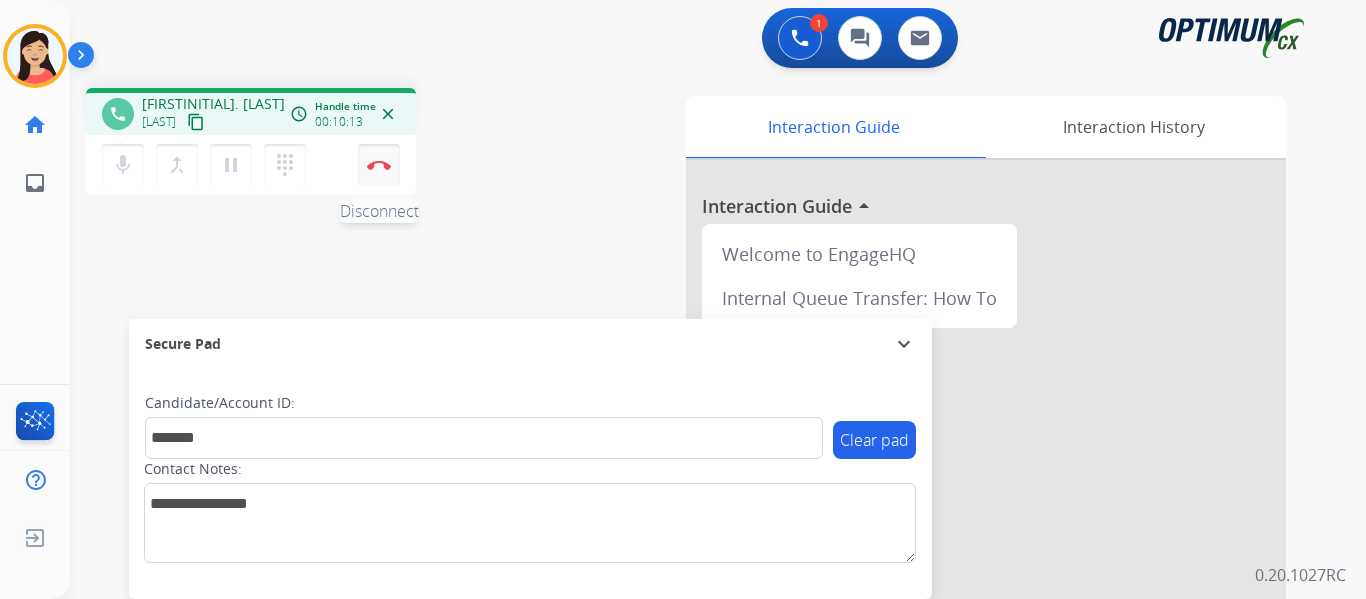 click at bounding box center (379, 165) 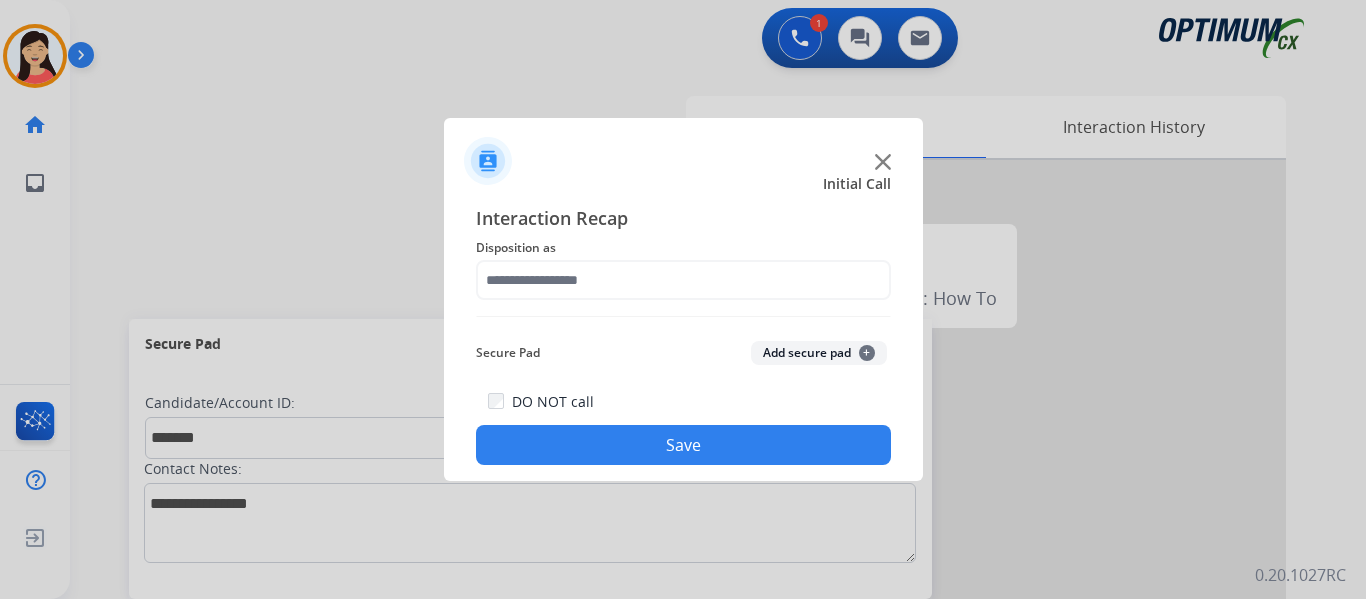 click on "Add secure pad  +" 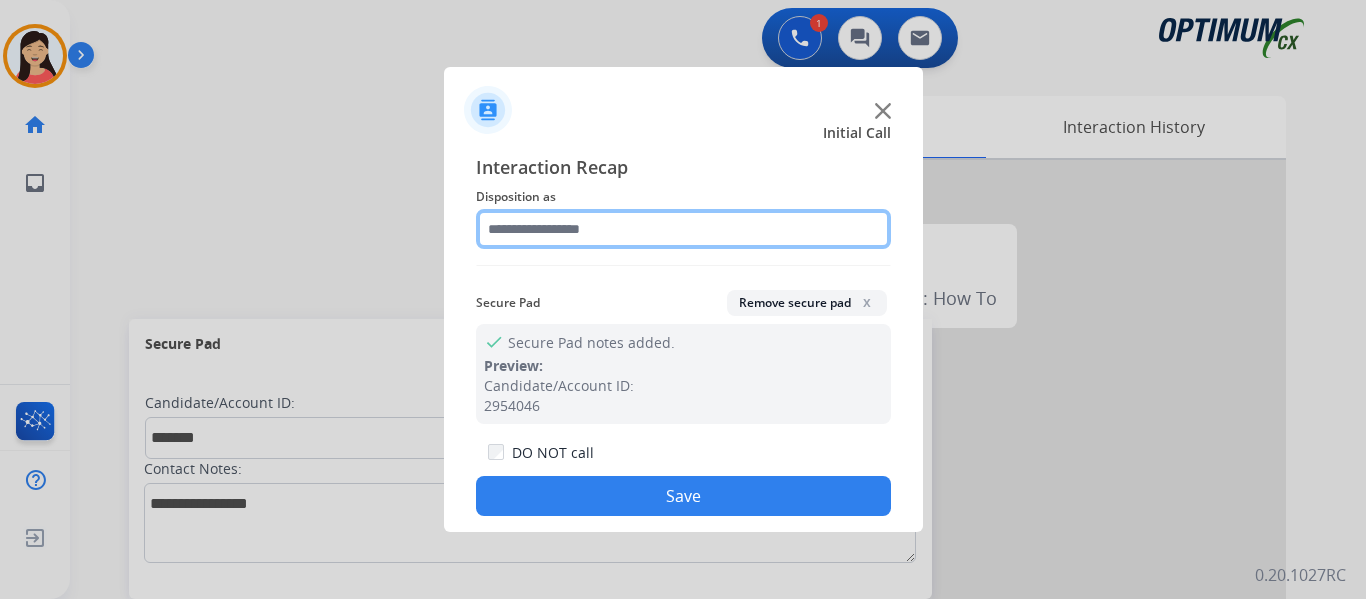 click 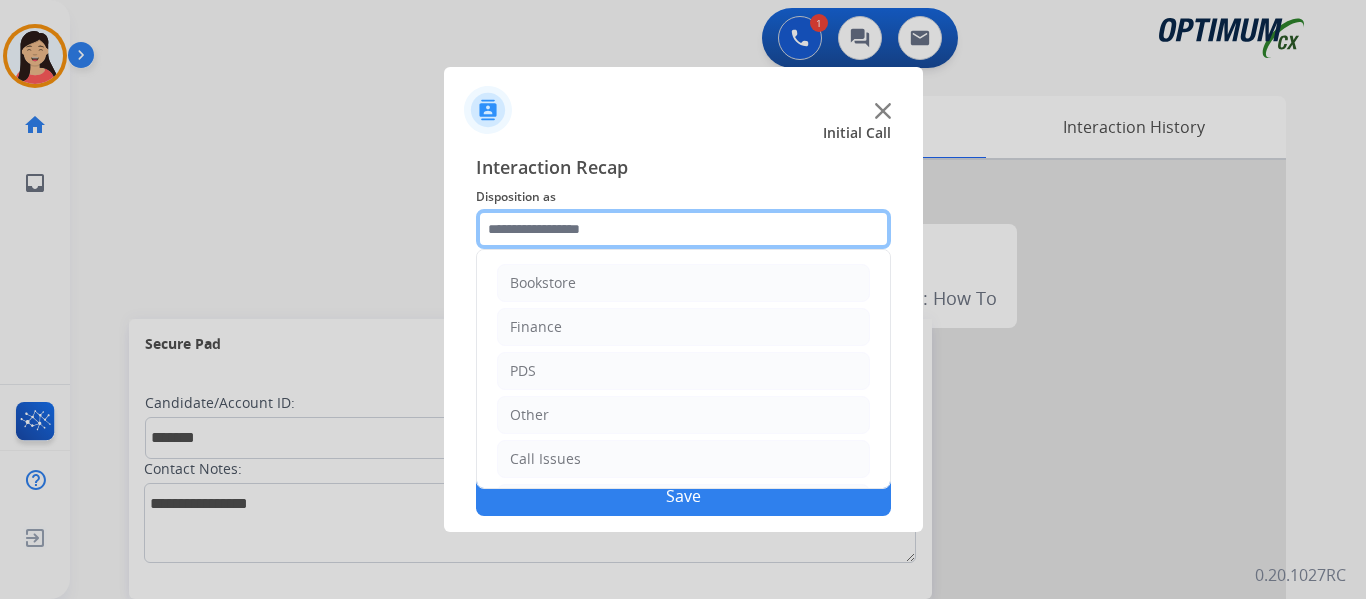 scroll, scrollTop: 136, scrollLeft: 0, axis: vertical 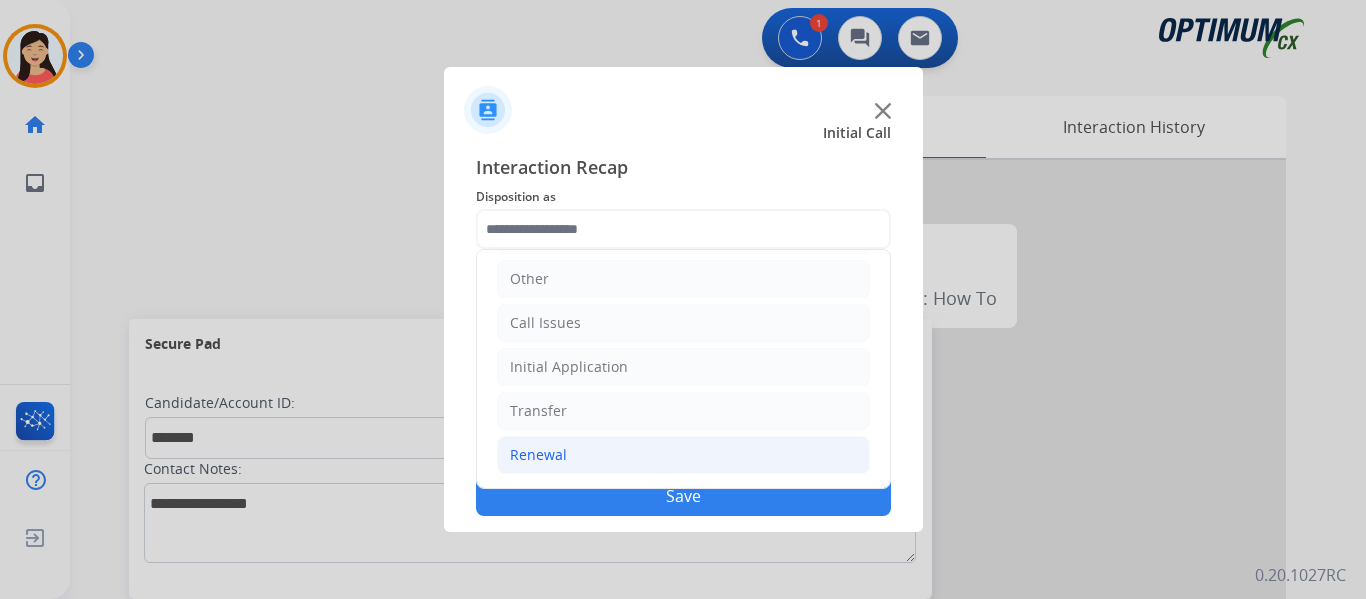 click on "Renewal" 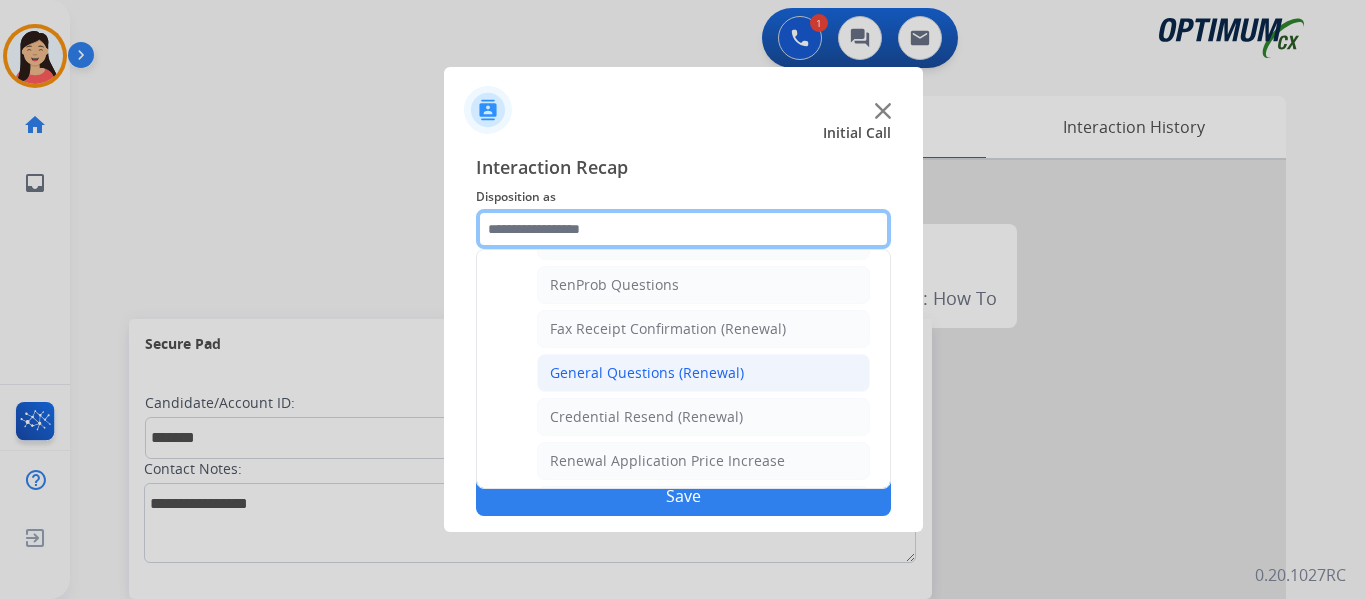 scroll, scrollTop: 536, scrollLeft: 0, axis: vertical 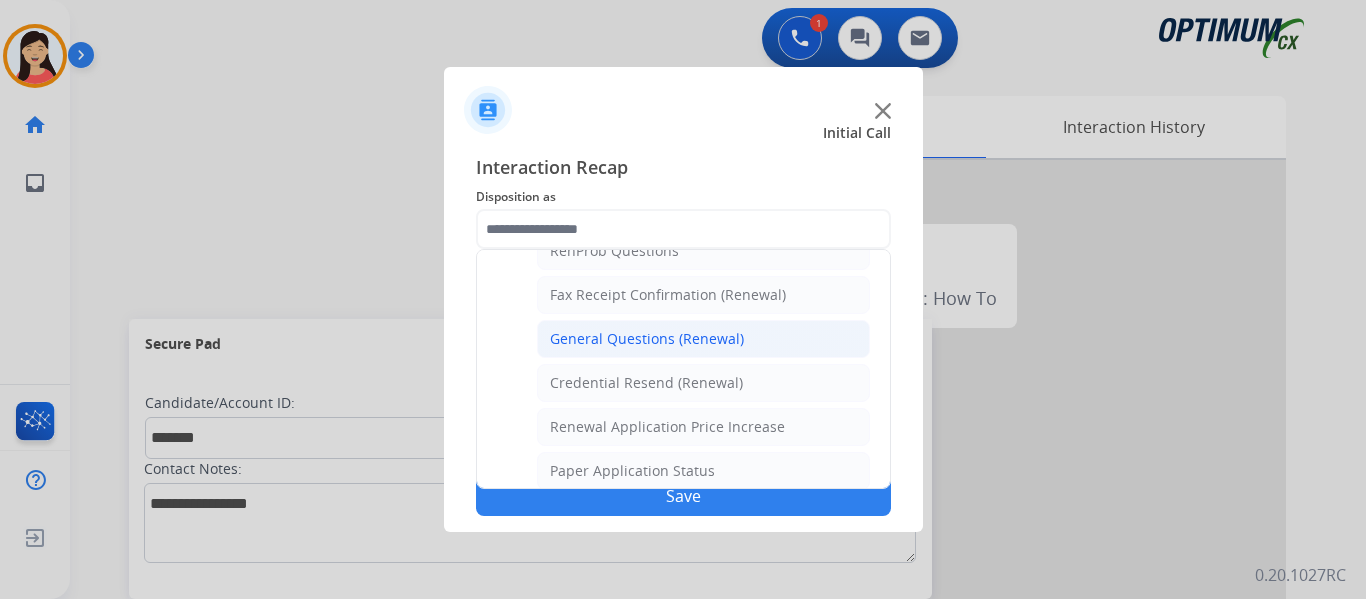 click on "General Questions (Renewal)" 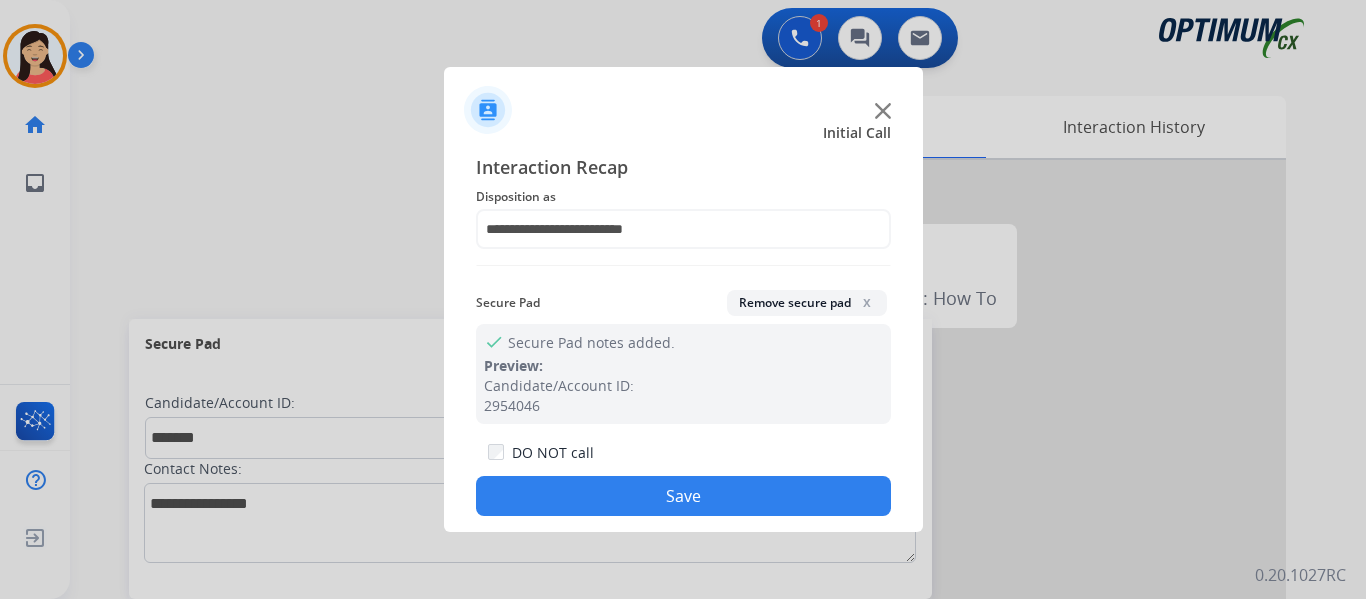 click on "Save" 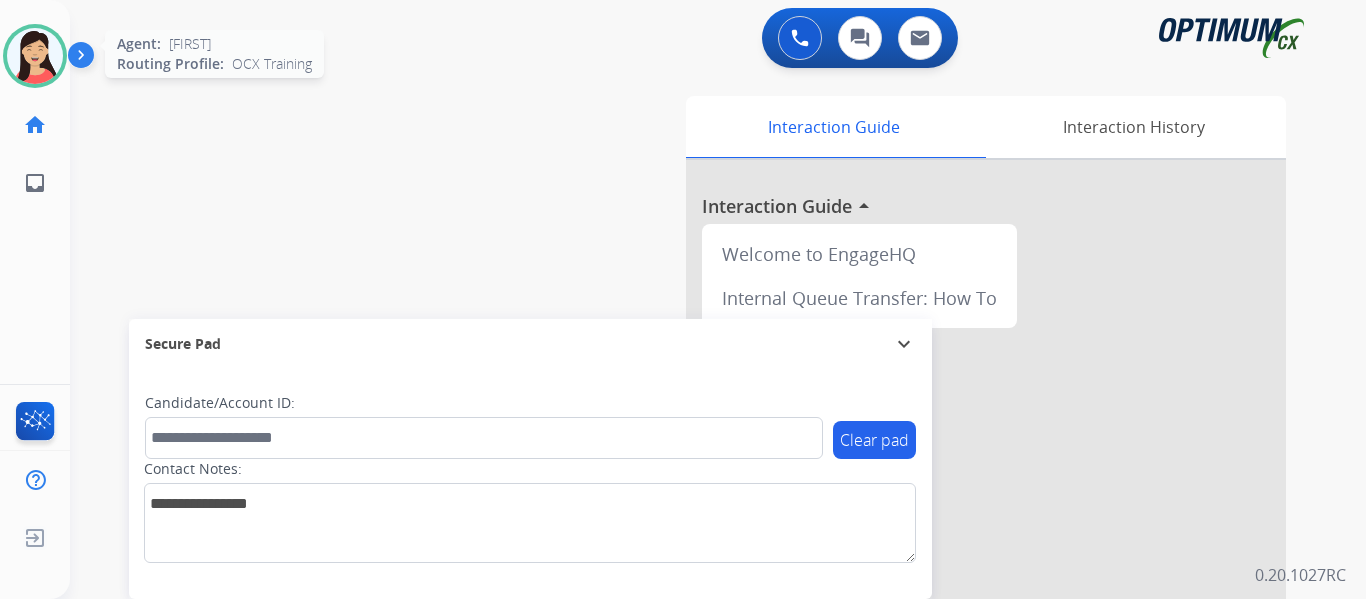 drag, startPoint x: 32, startPoint y: 53, endPoint x: 55, endPoint y: 72, distance: 29.832869 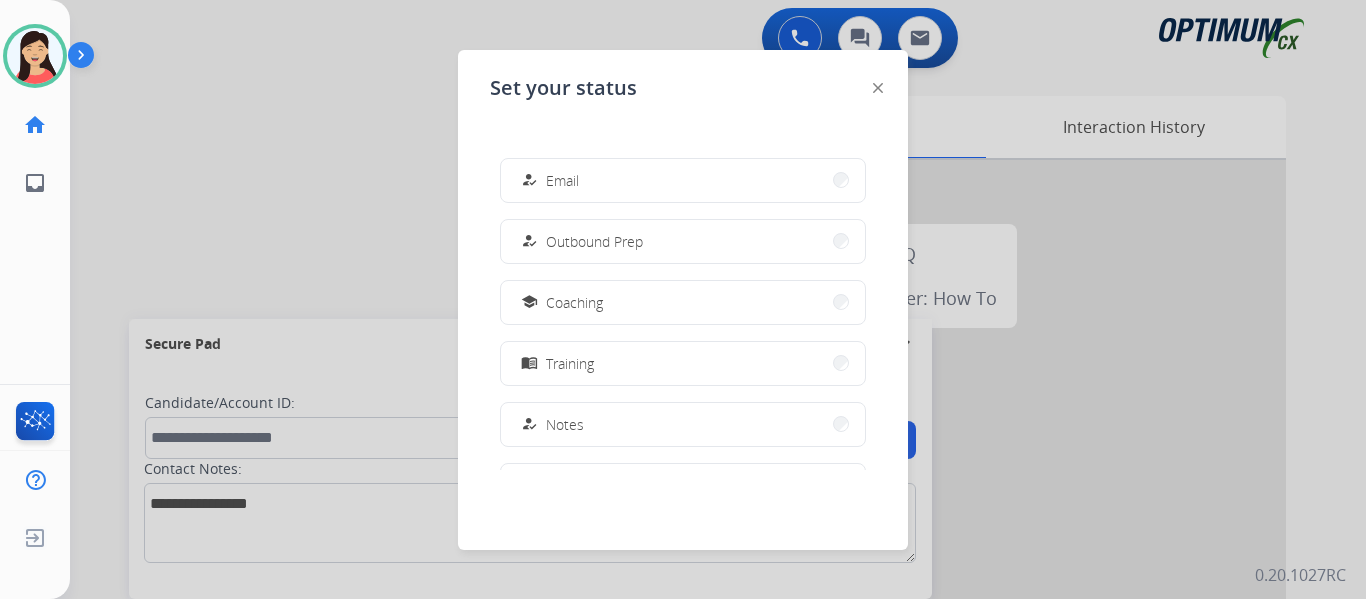 scroll, scrollTop: 499, scrollLeft: 0, axis: vertical 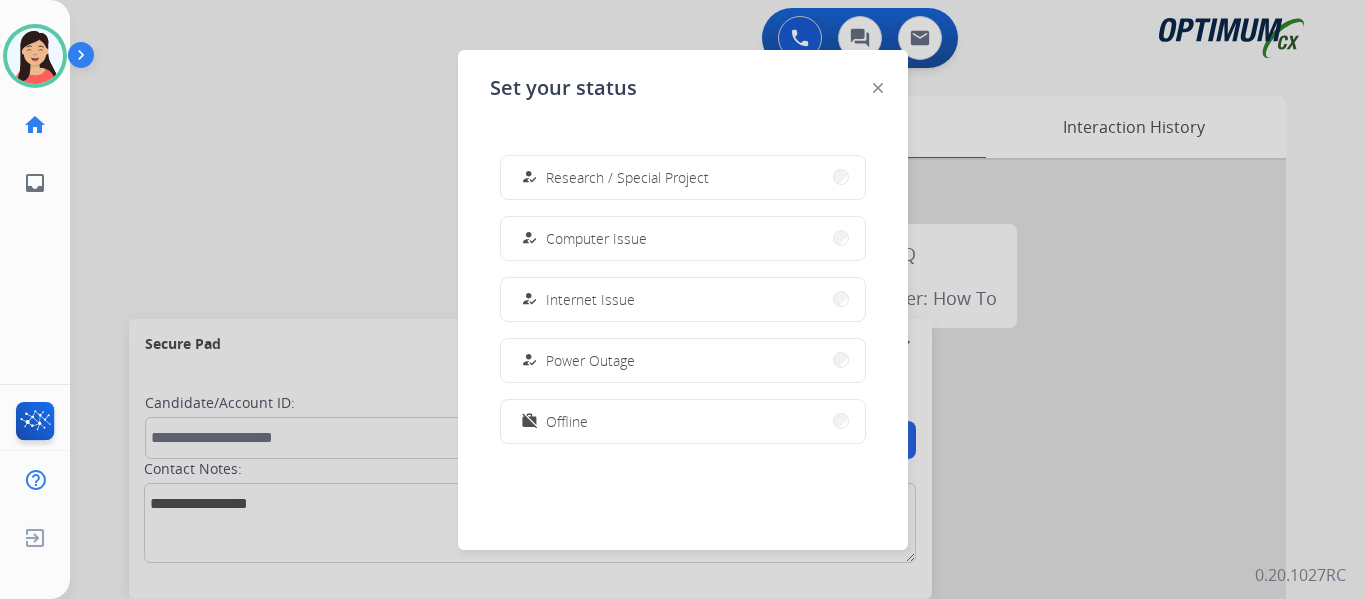 drag, startPoint x: 635, startPoint y: 421, endPoint x: 787, endPoint y: 439, distance: 153.06207 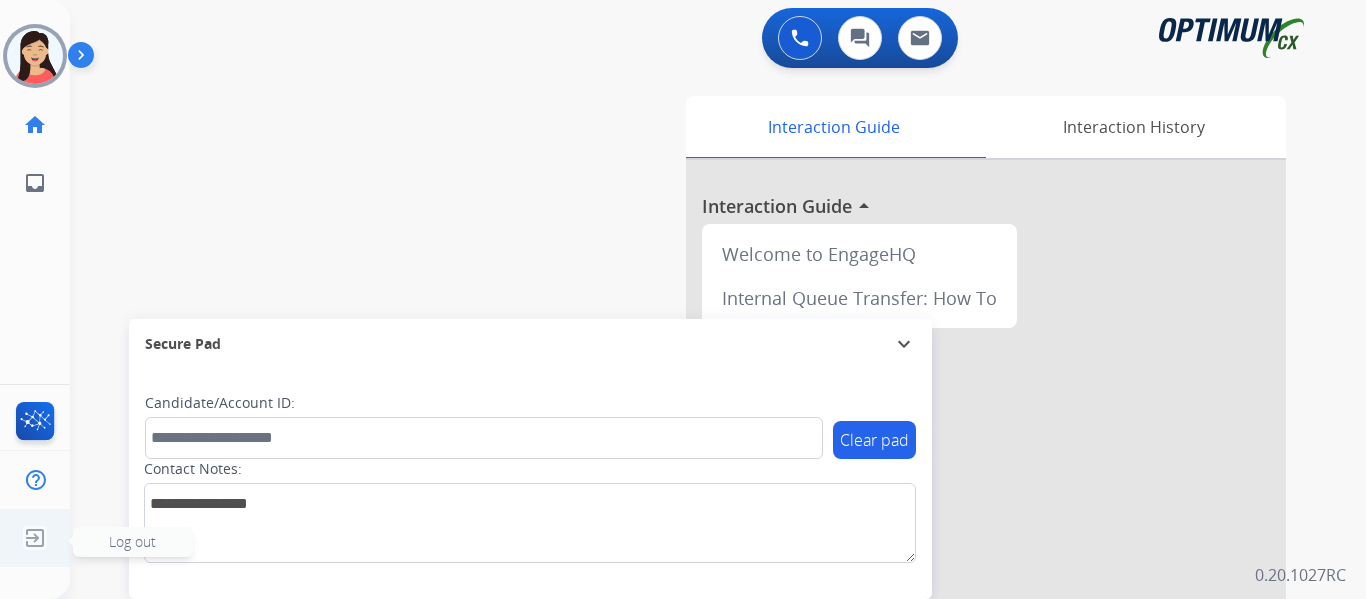 drag, startPoint x: 33, startPoint y: 551, endPoint x: 101, endPoint y: 548, distance: 68.06615 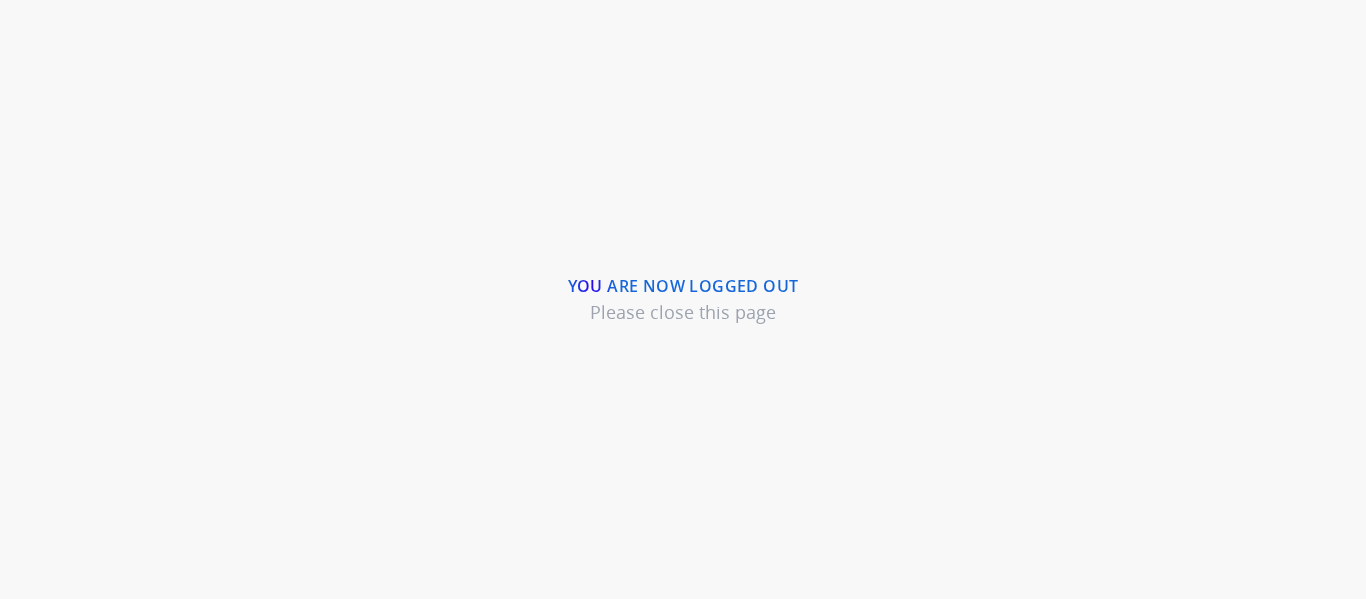 scroll, scrollTop: 0, scrollLeft: 0, axis: both 